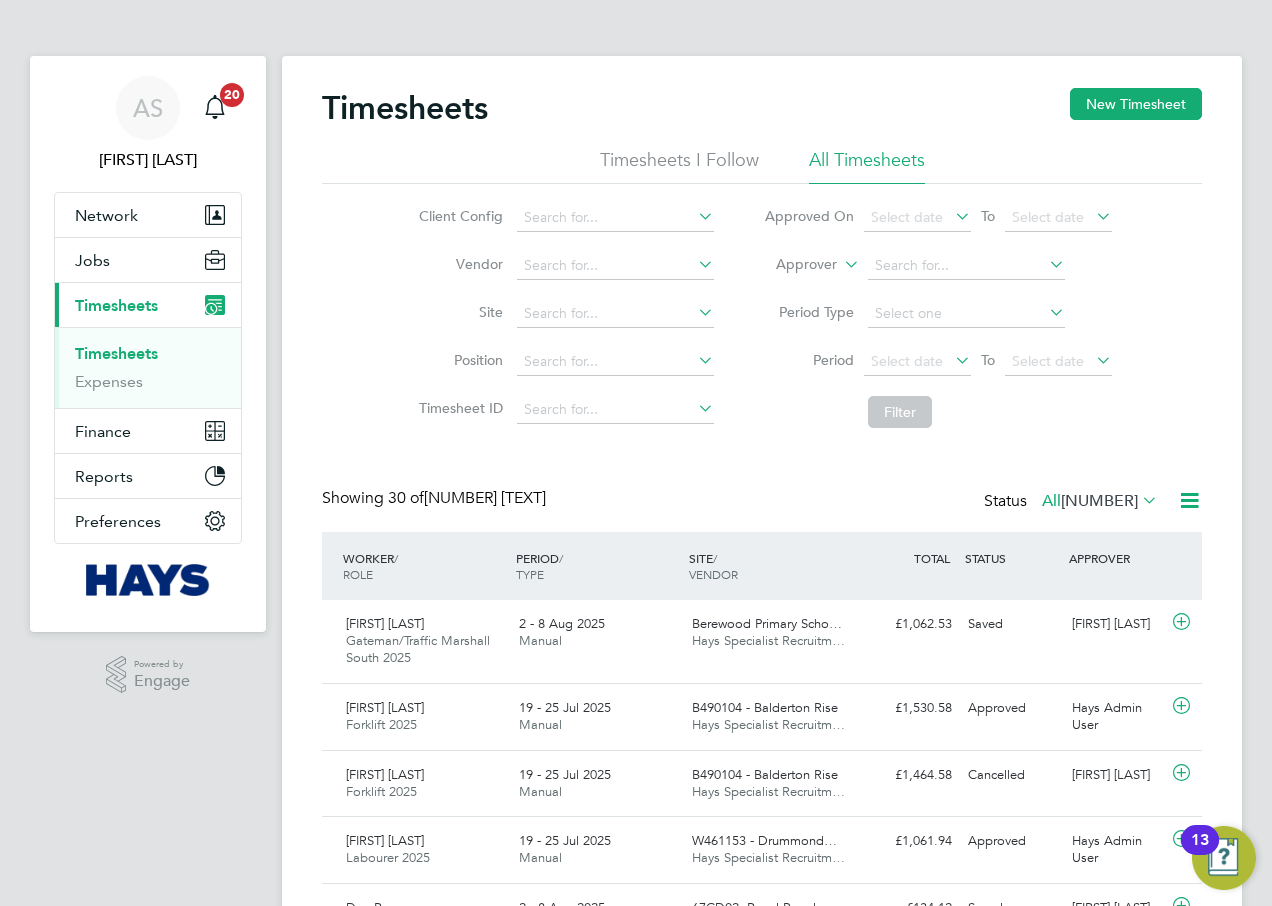 scroll, scrollTop: 0, scrollLeft: 0, axis: both 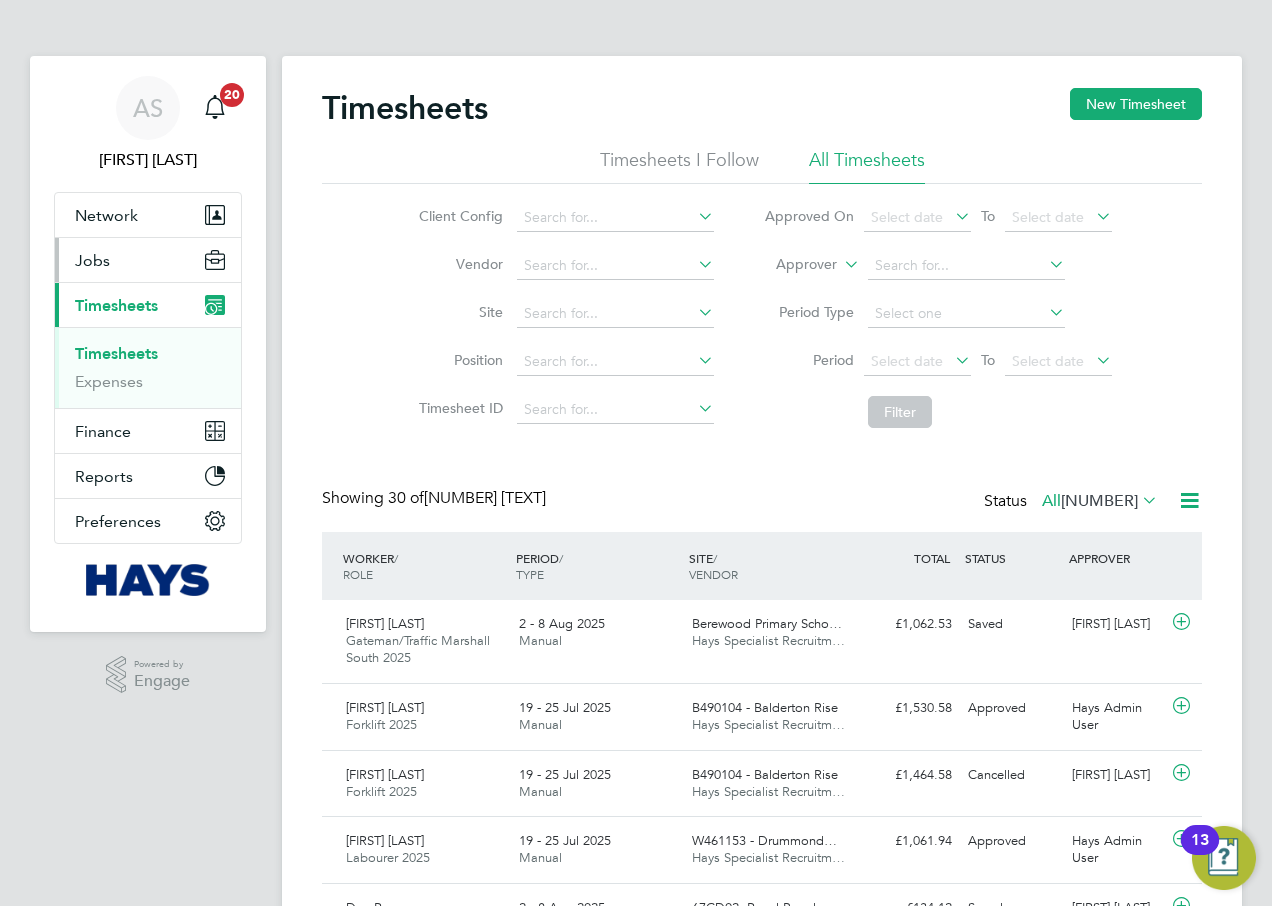 click on "Jobs" at bounding box center (148, 260) 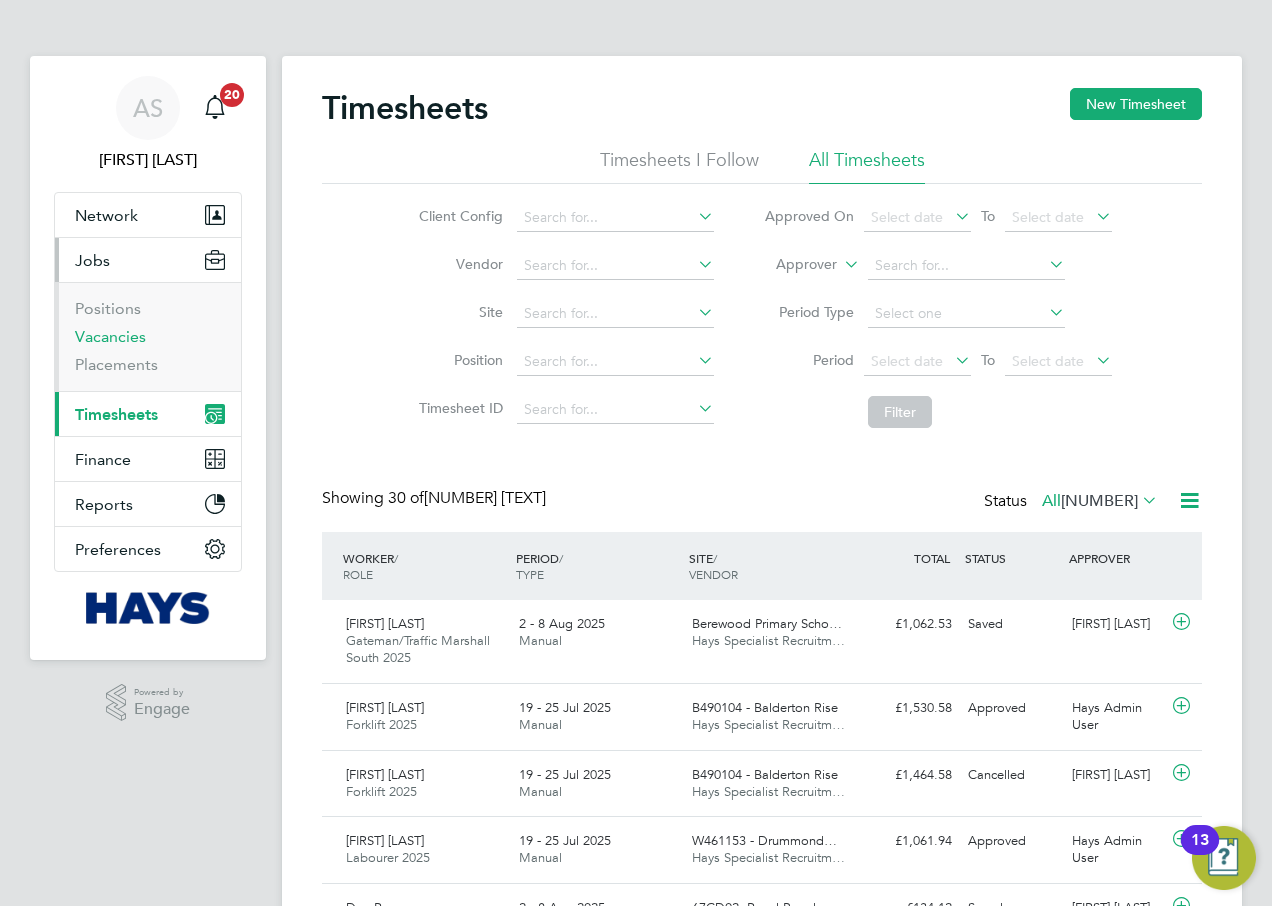 click on "Vacancies" at bounding box center [110, 336] 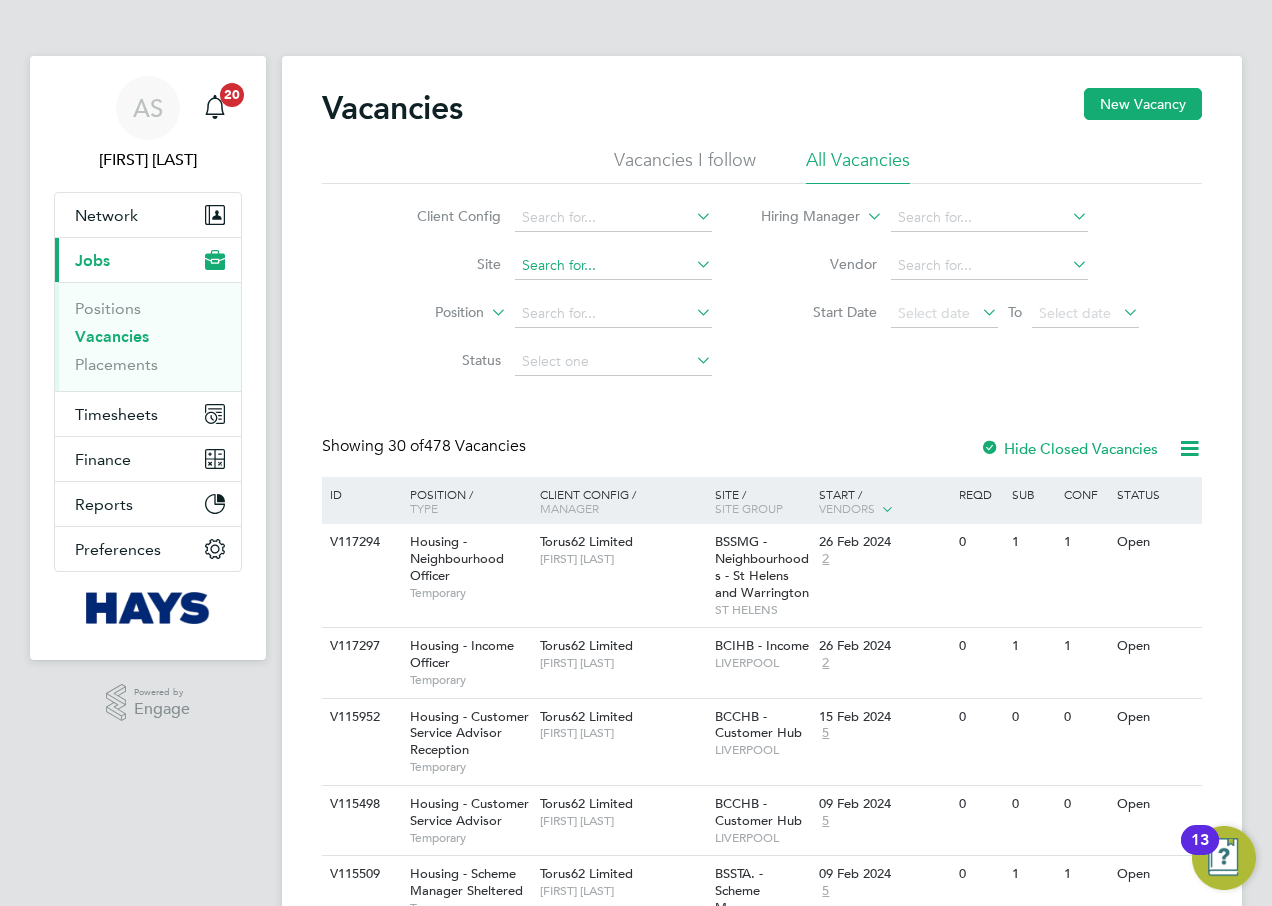 click 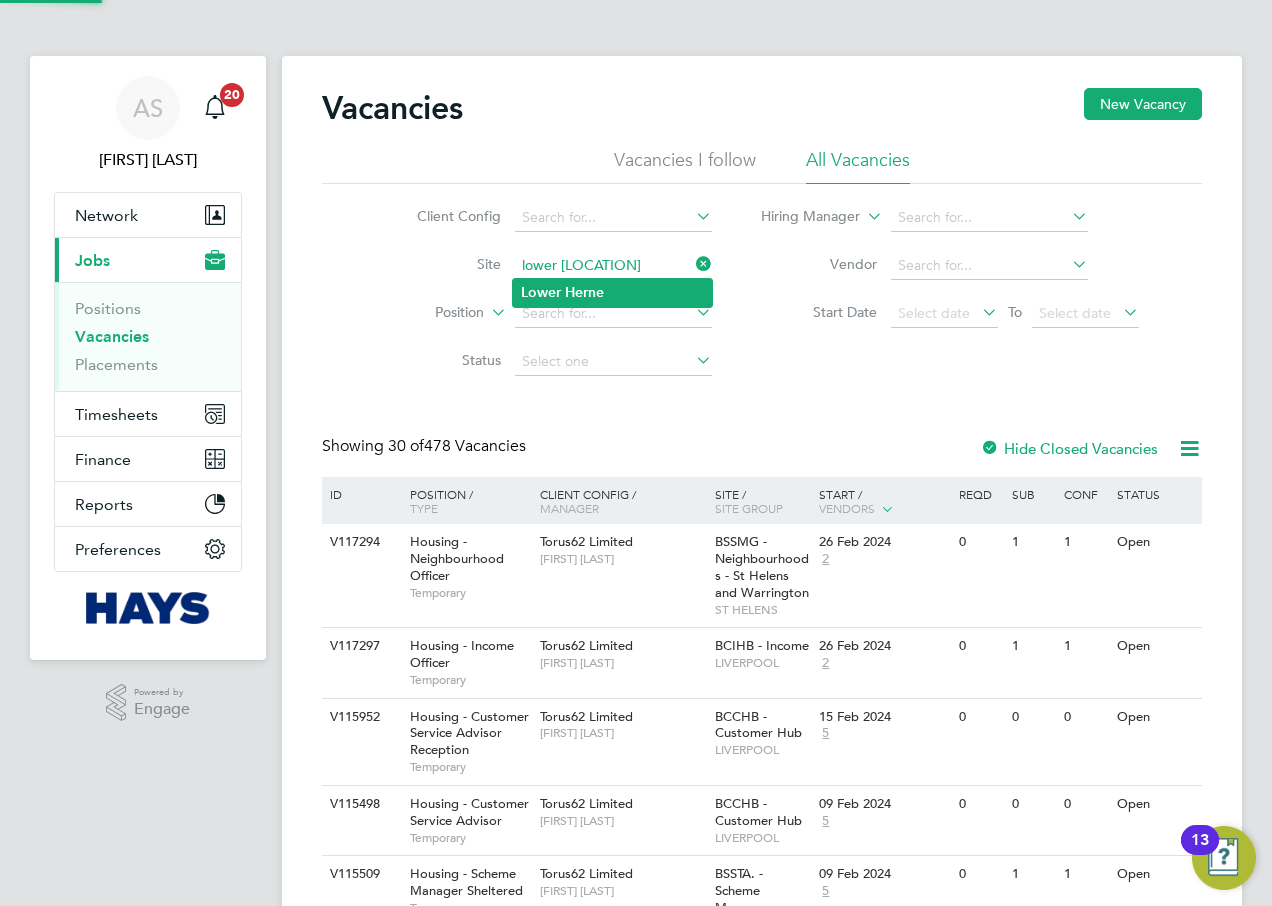 click on "Lower   Herne" 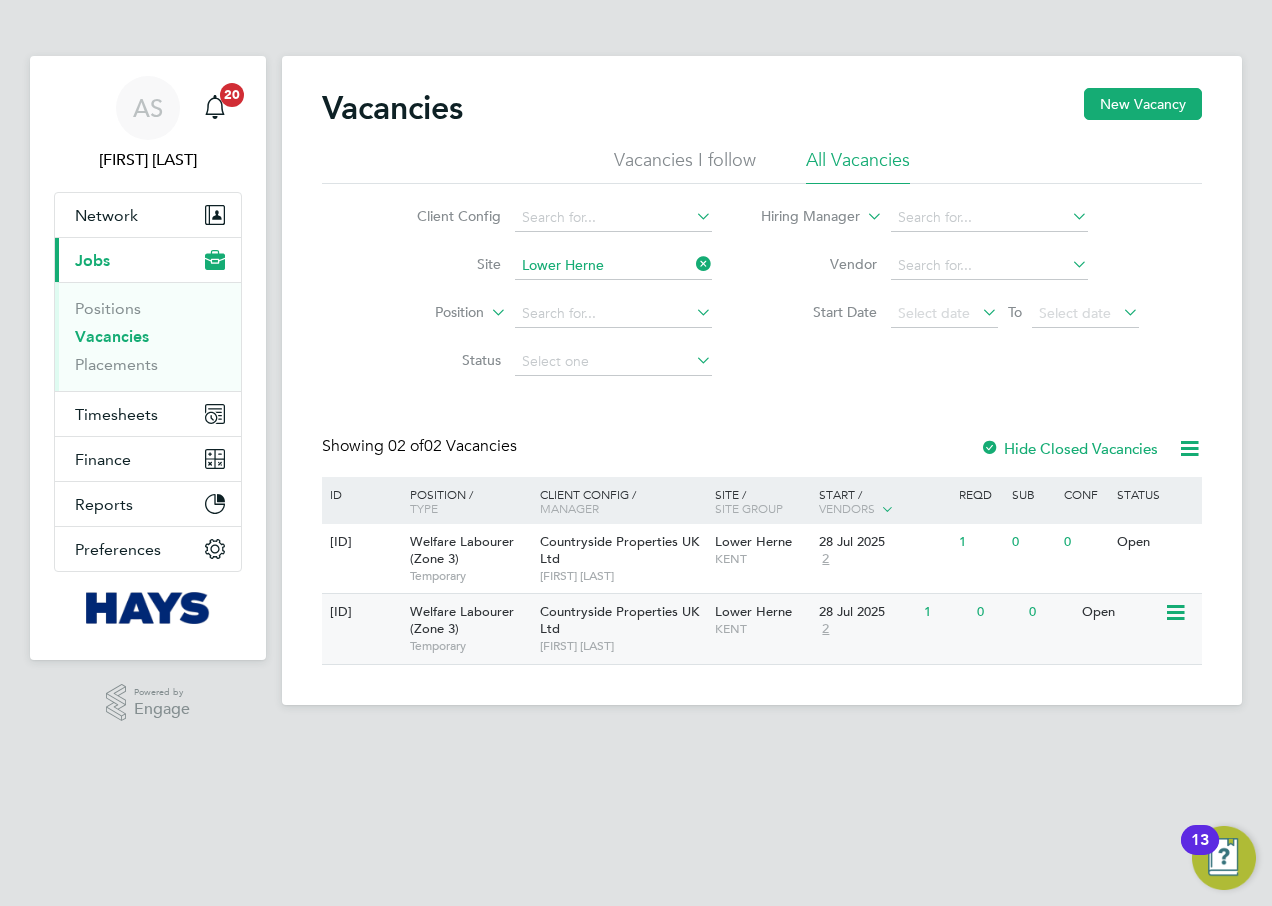 click on "Open" 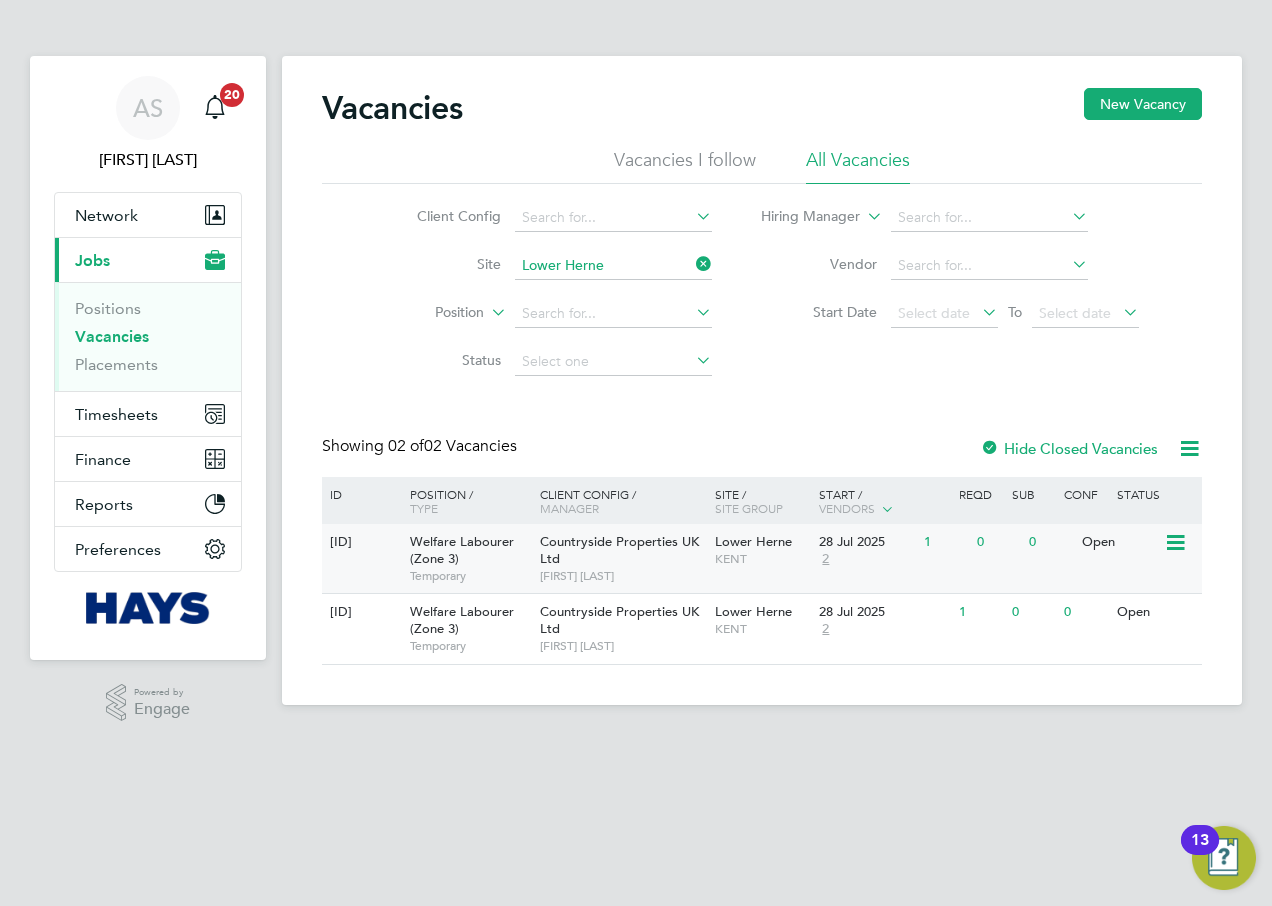 click on "0" 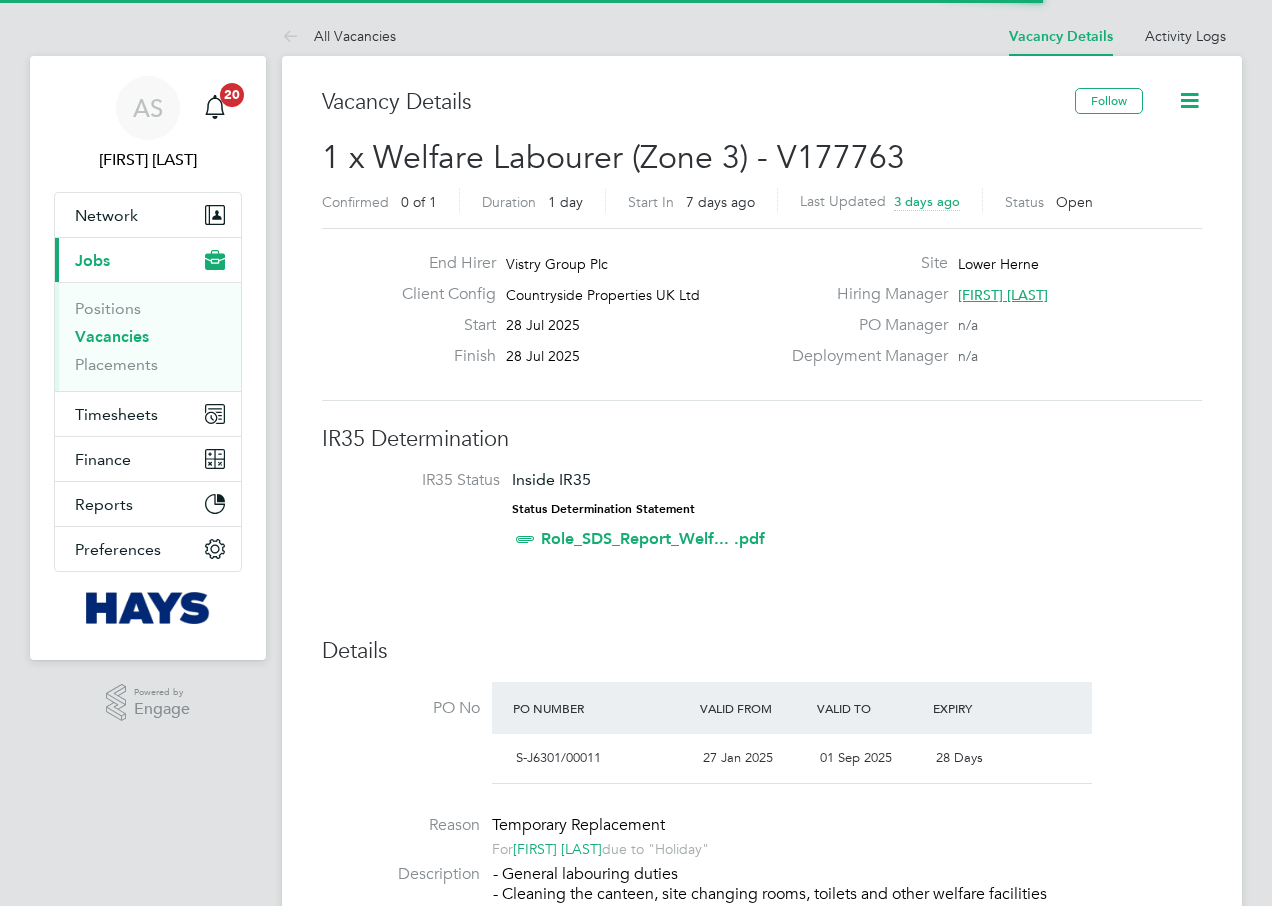 scroll, scrollTop: 0, scrollLeft: 0, axis: both 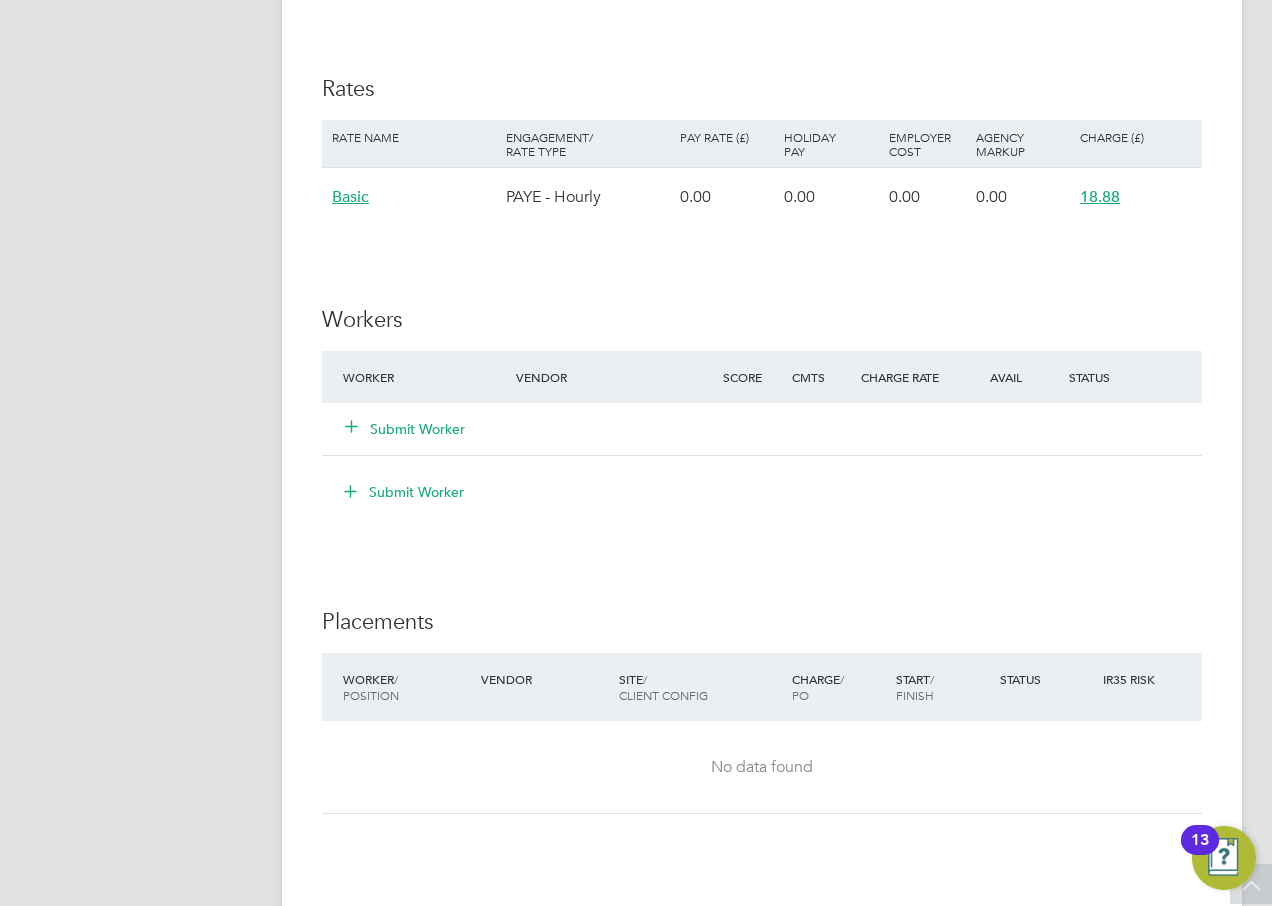 click on "Submit Worker" 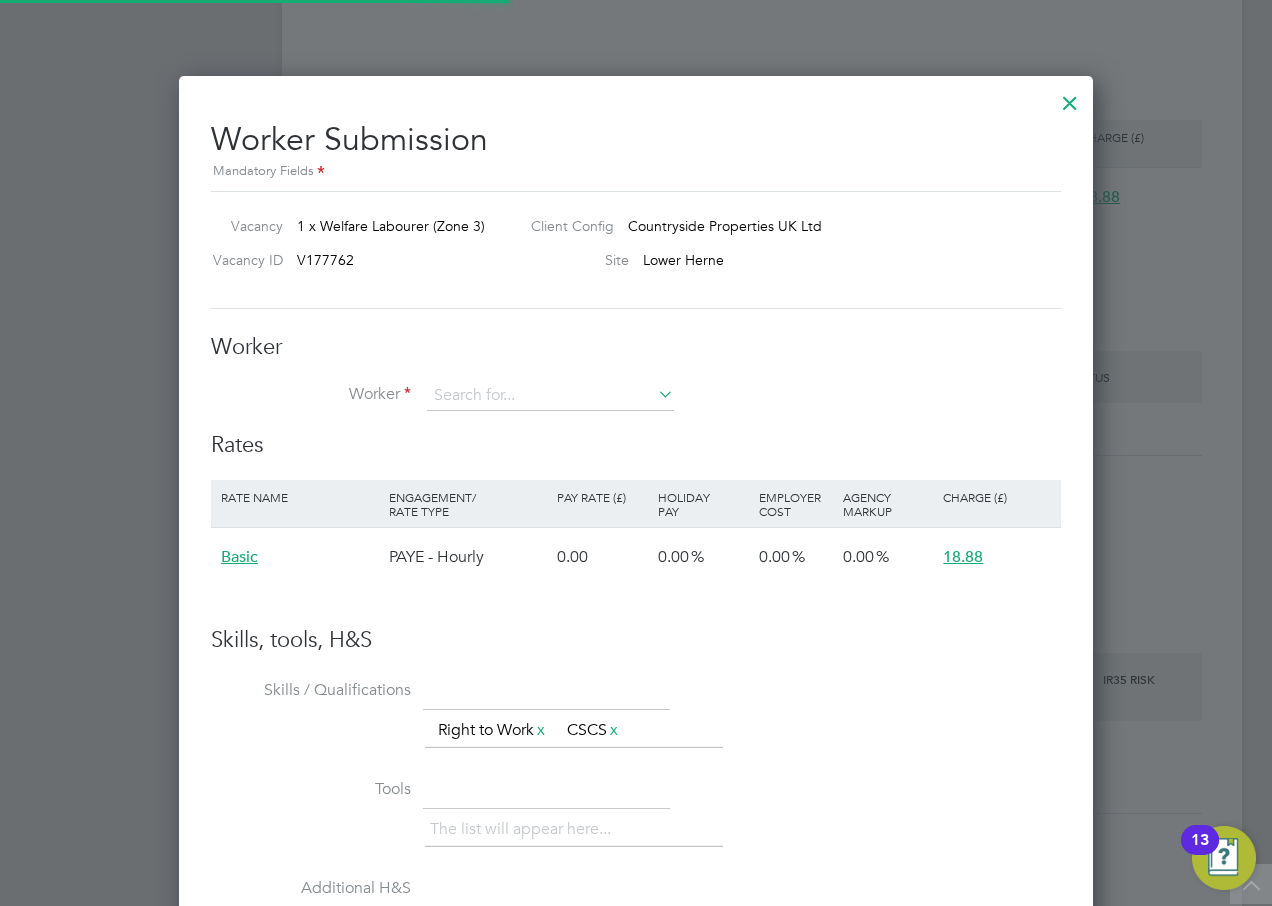 scroll, scrollTop: 10, scrollLeft: 10, axis: both 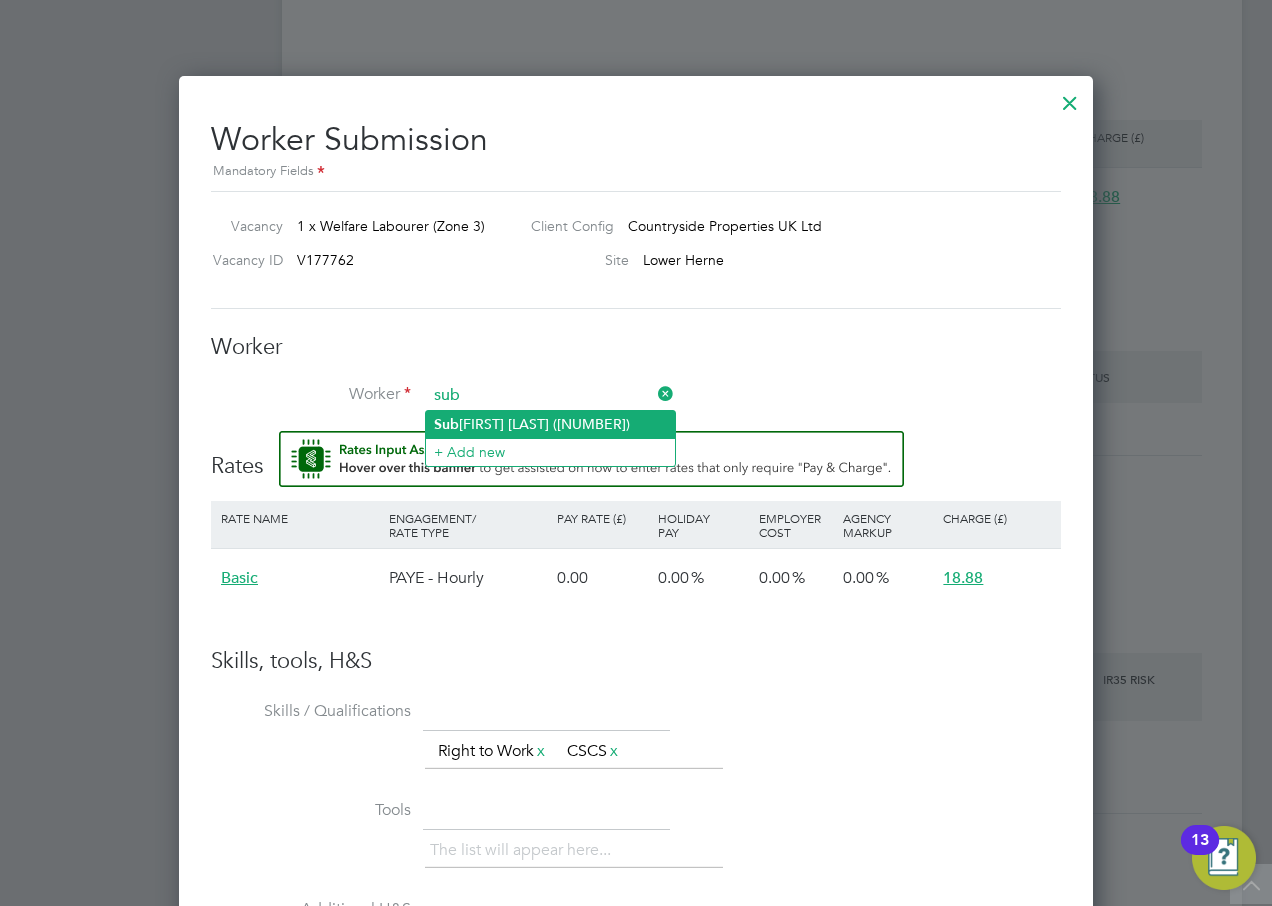 click on "Sub ai Thomas-Jaji (17748635)" 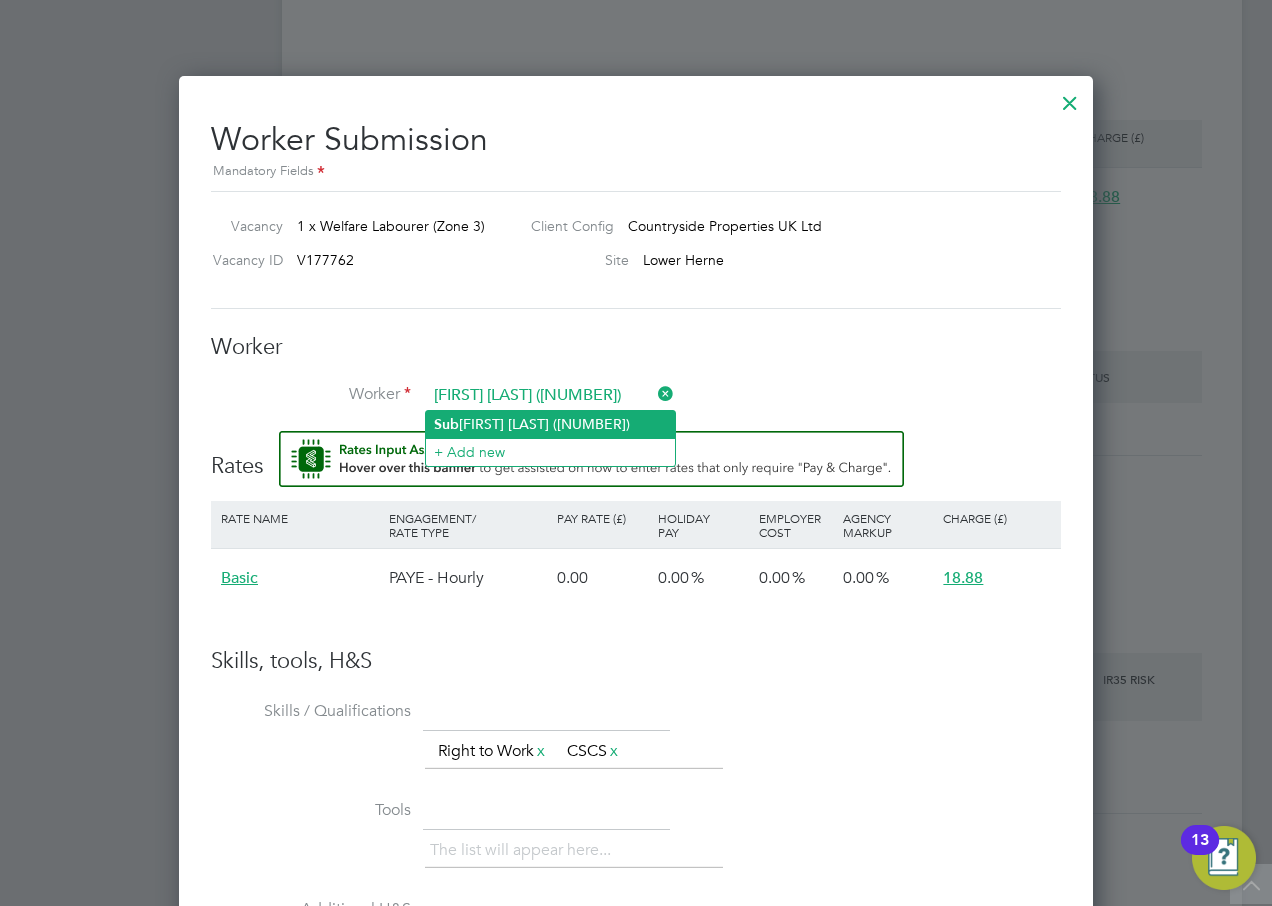 scroll, scrollTop: 10, scrollLeft: 10, axis: both 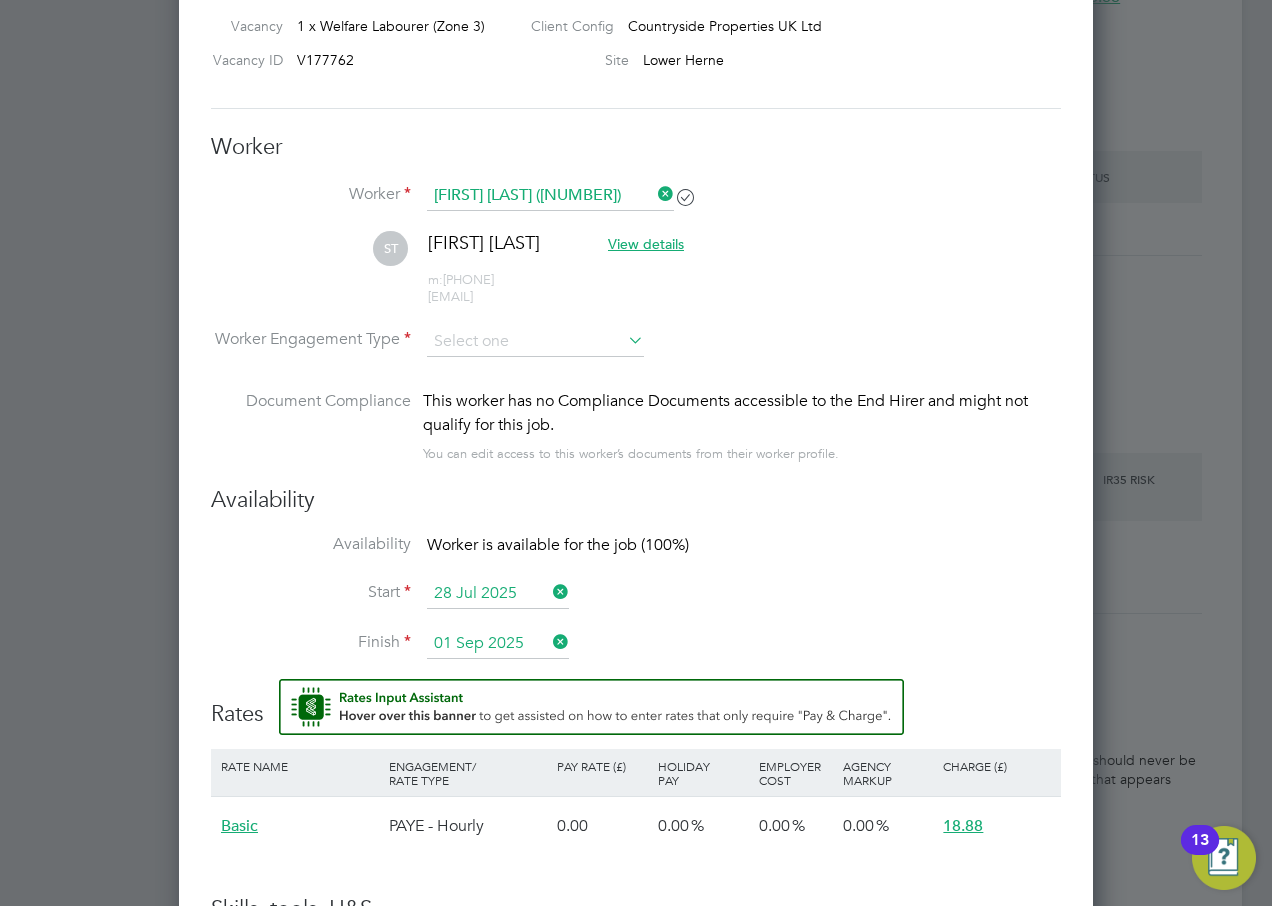 click at bounding box center (624, 340) 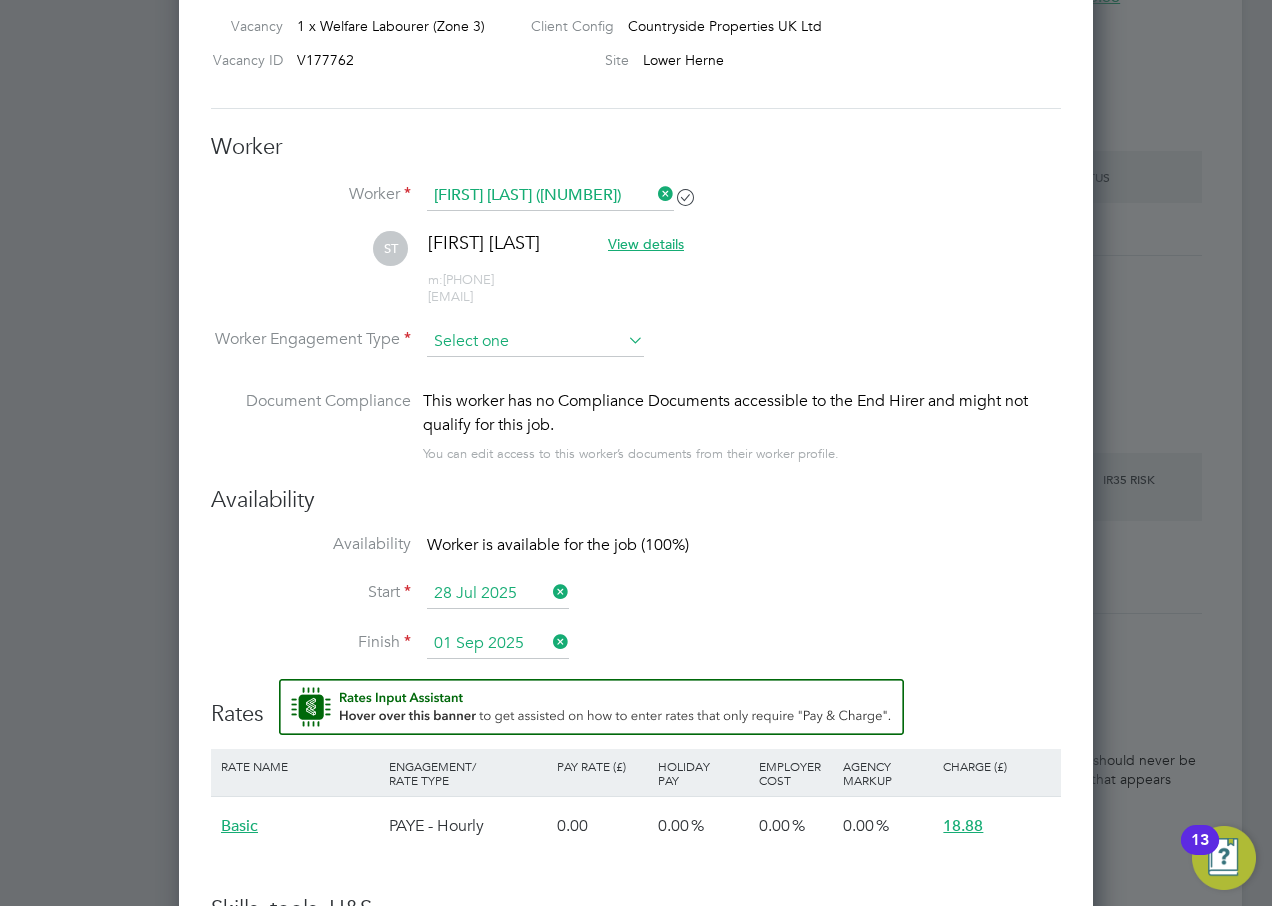 click at bounding box center [535, 342] 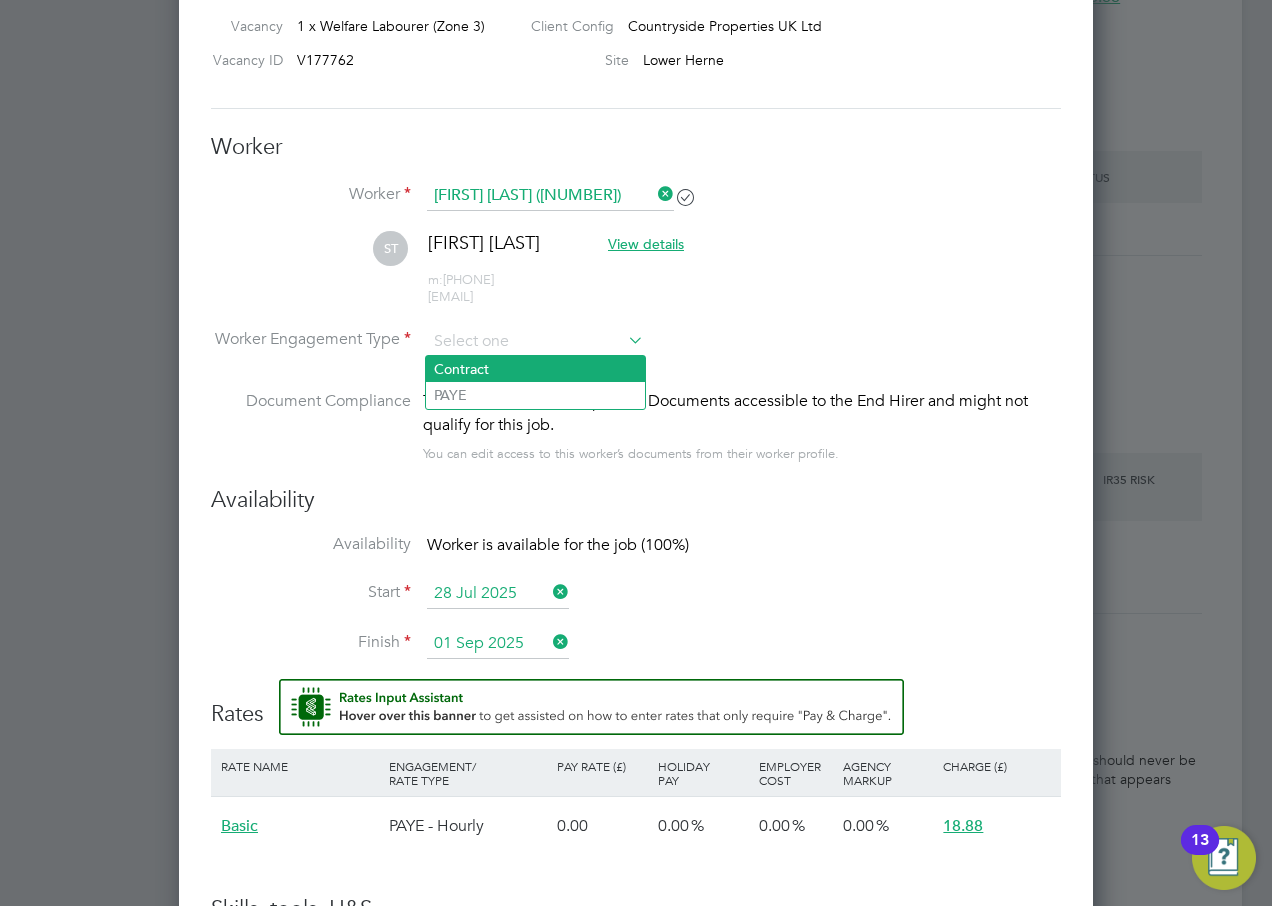 click on "Contract" 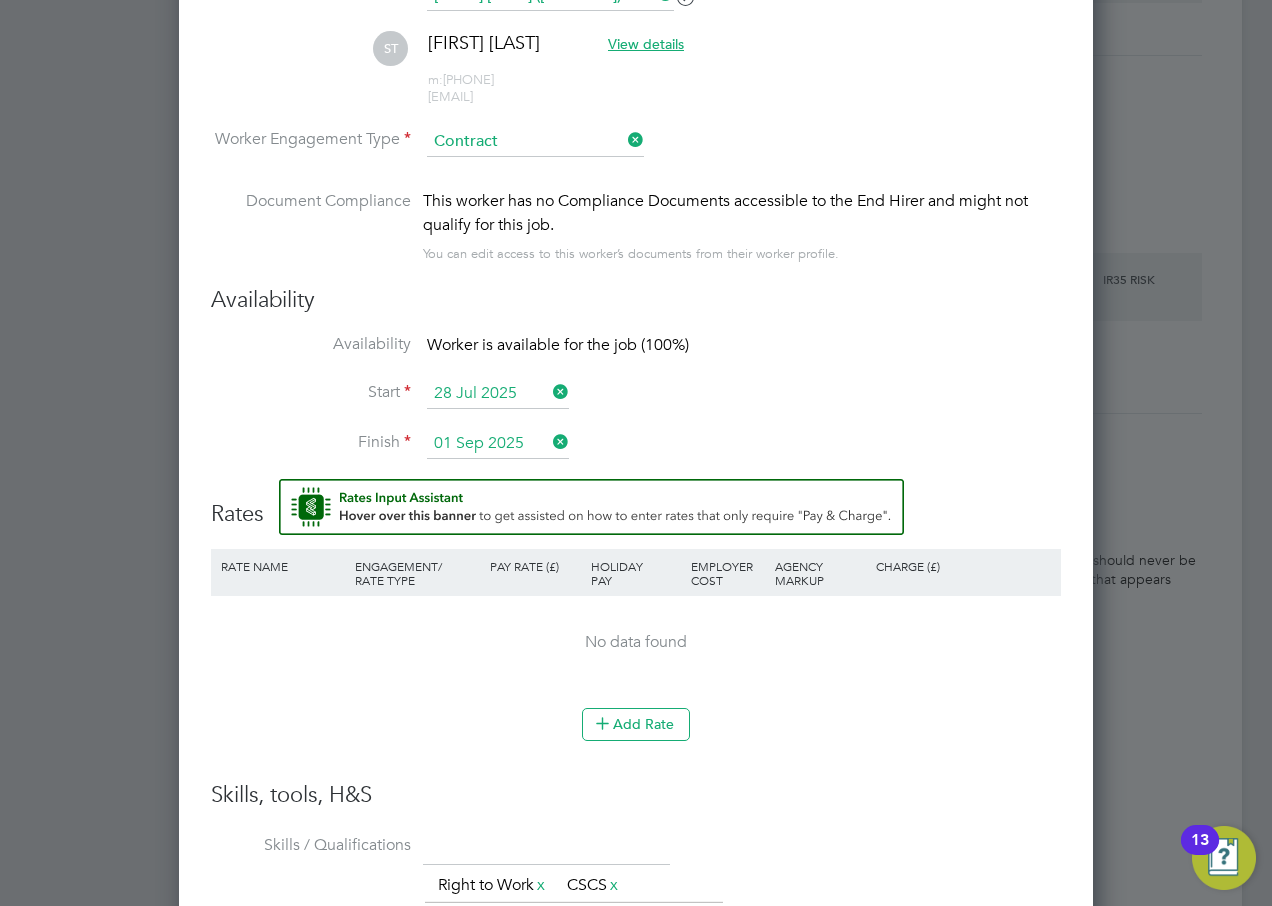 click at bounding box center [624, 140] 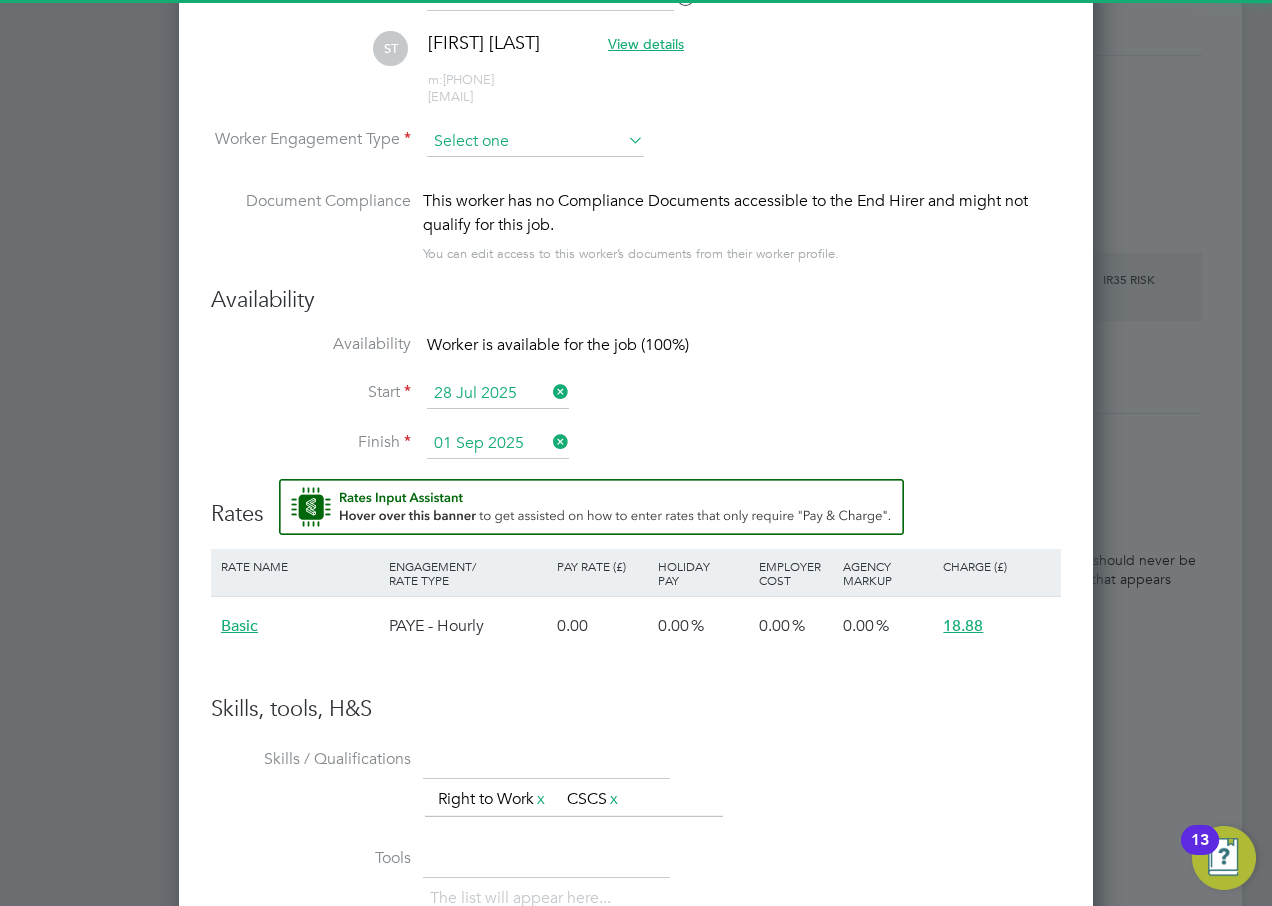 click at bounding box center (535, 142) 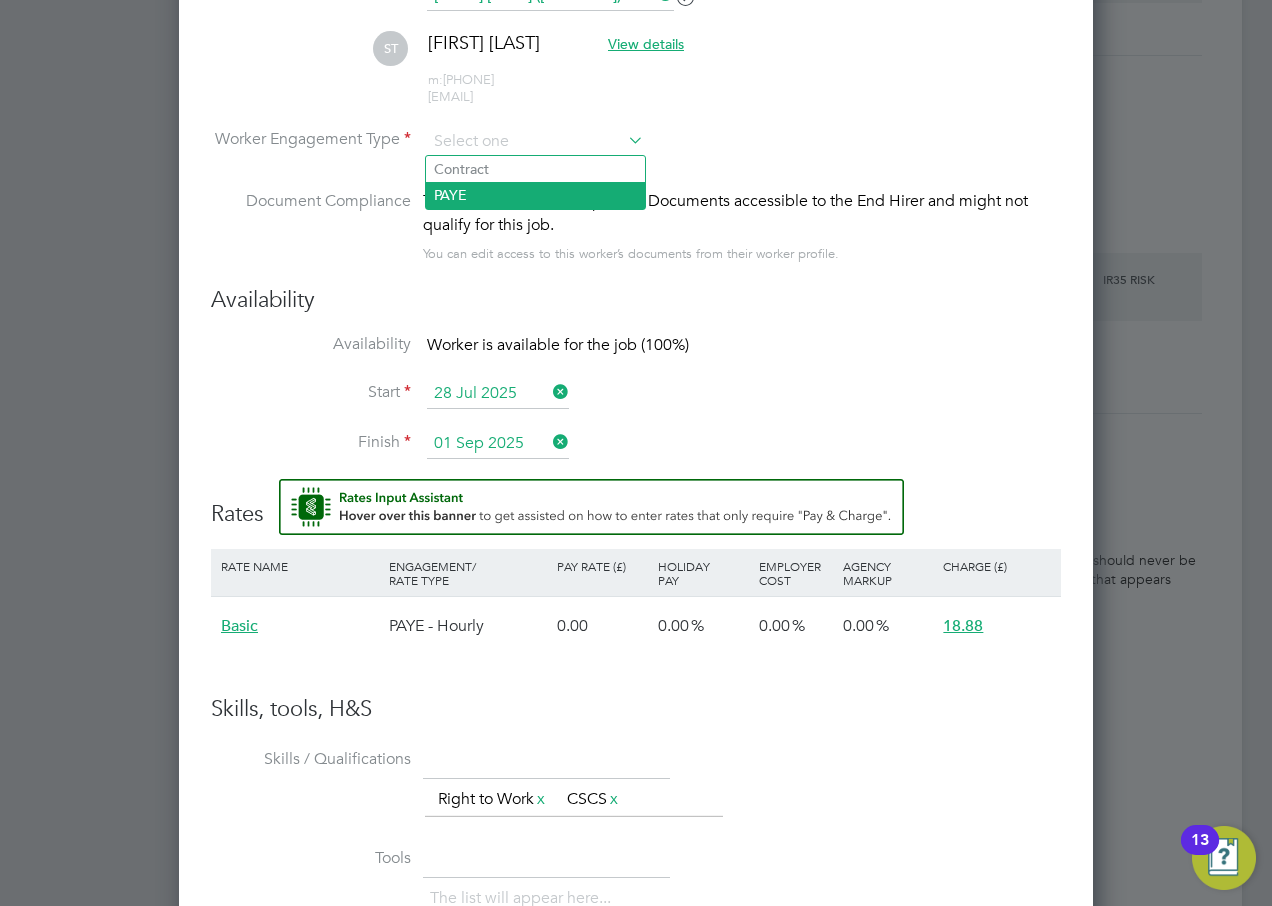 click on "PAYE" 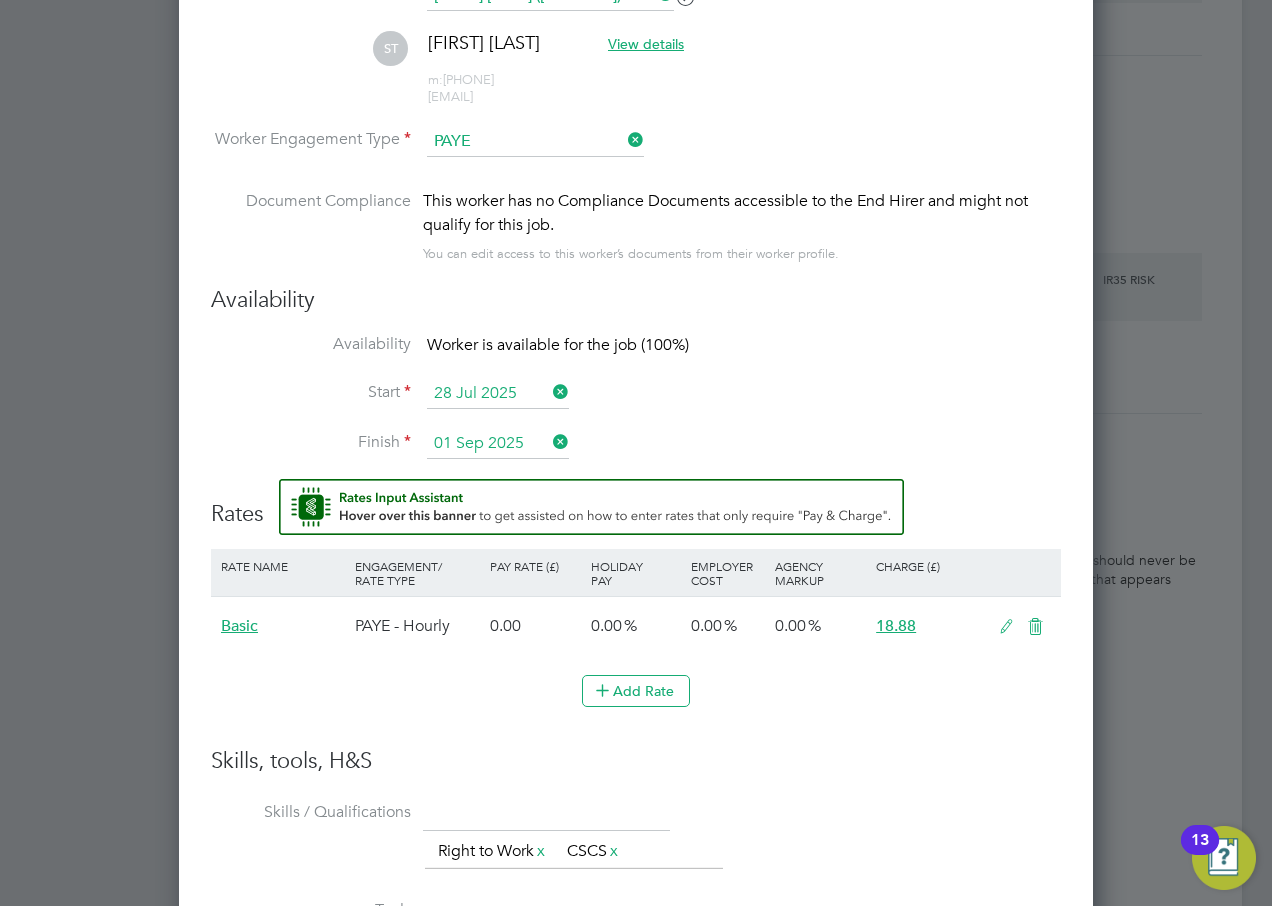 click on "Availability" at bounding box center (636, 300) 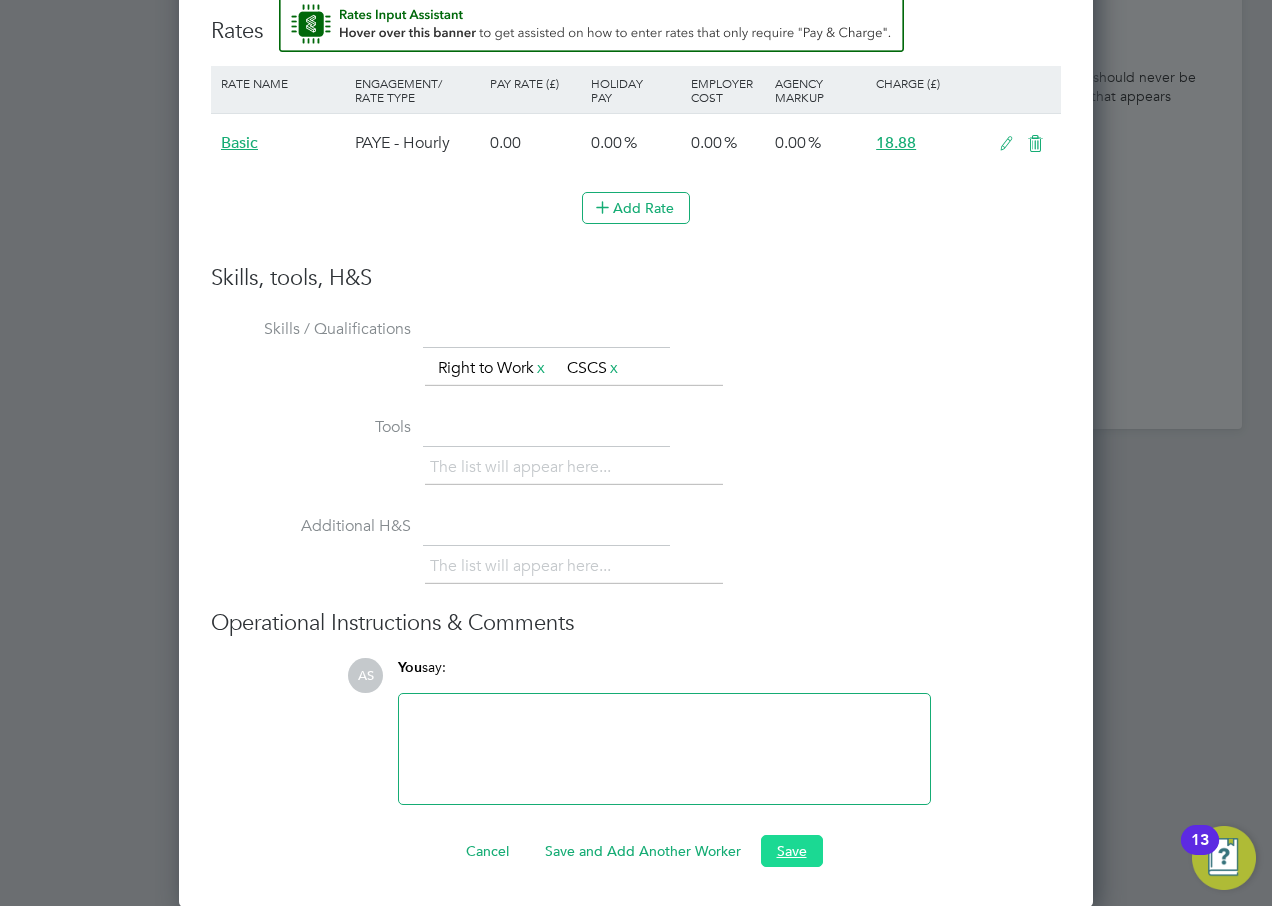 click on "Save" at bounding box center (792, 851) 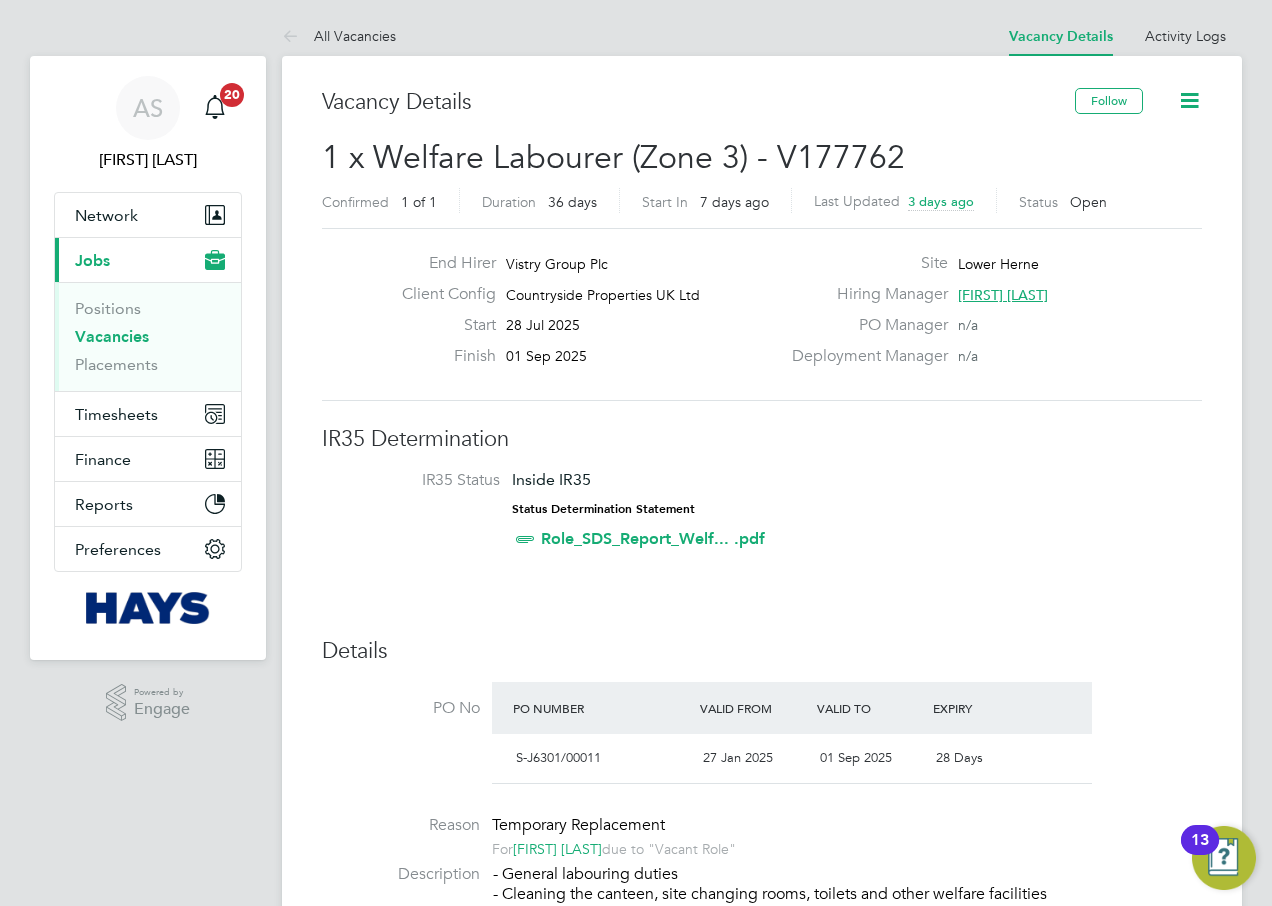 click on "Vacancies" at bounding box center (112, 336) 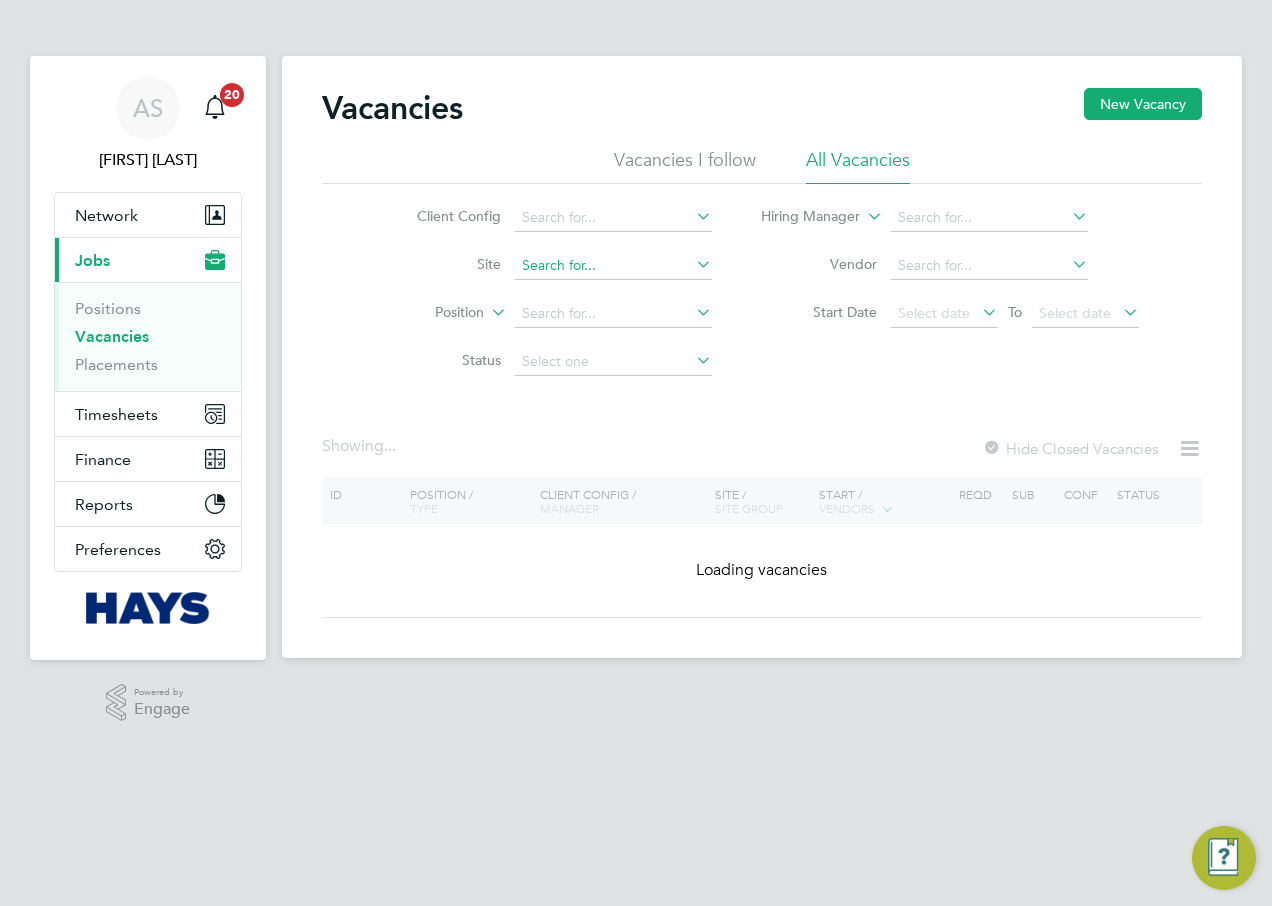 click 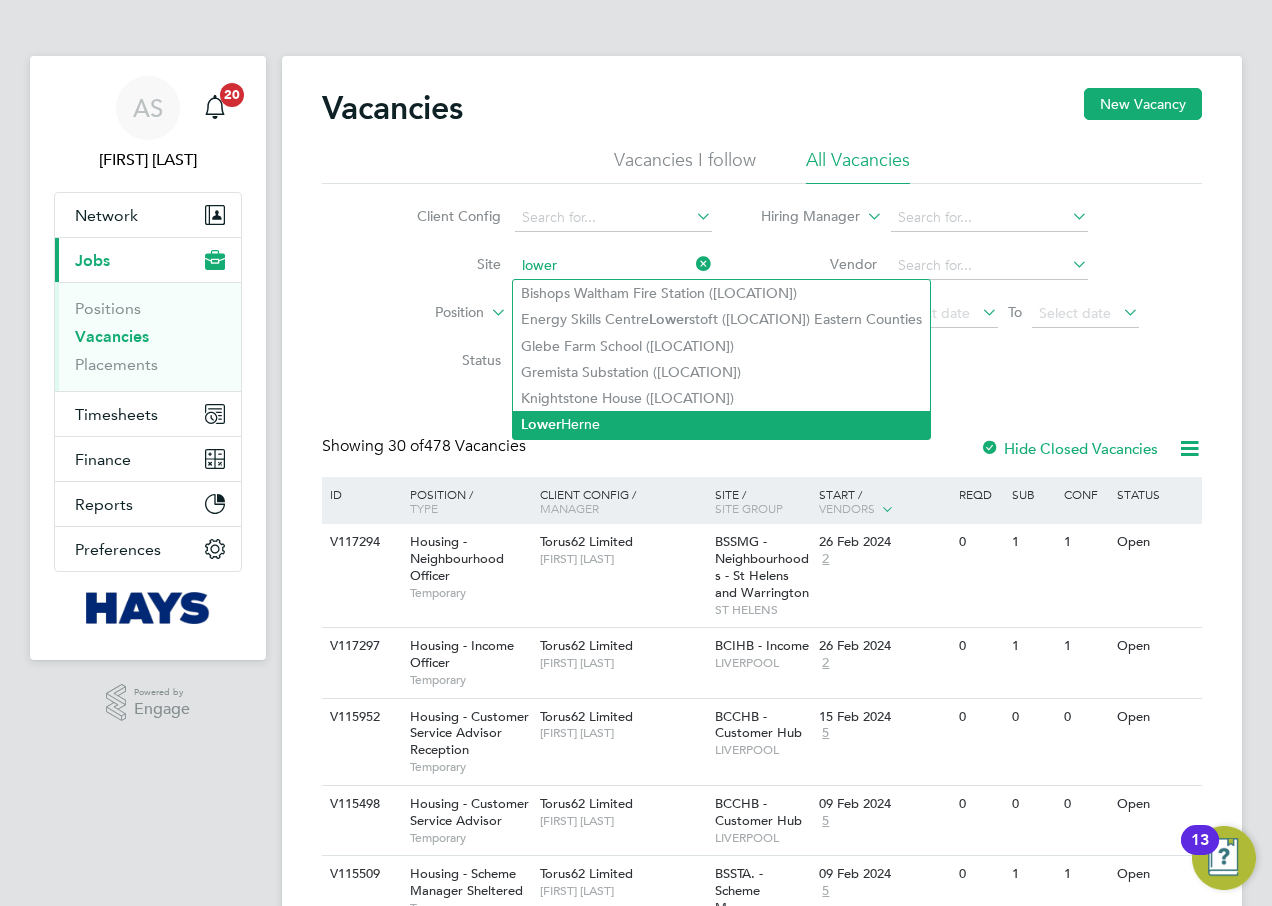 click on "Lower  Herne" 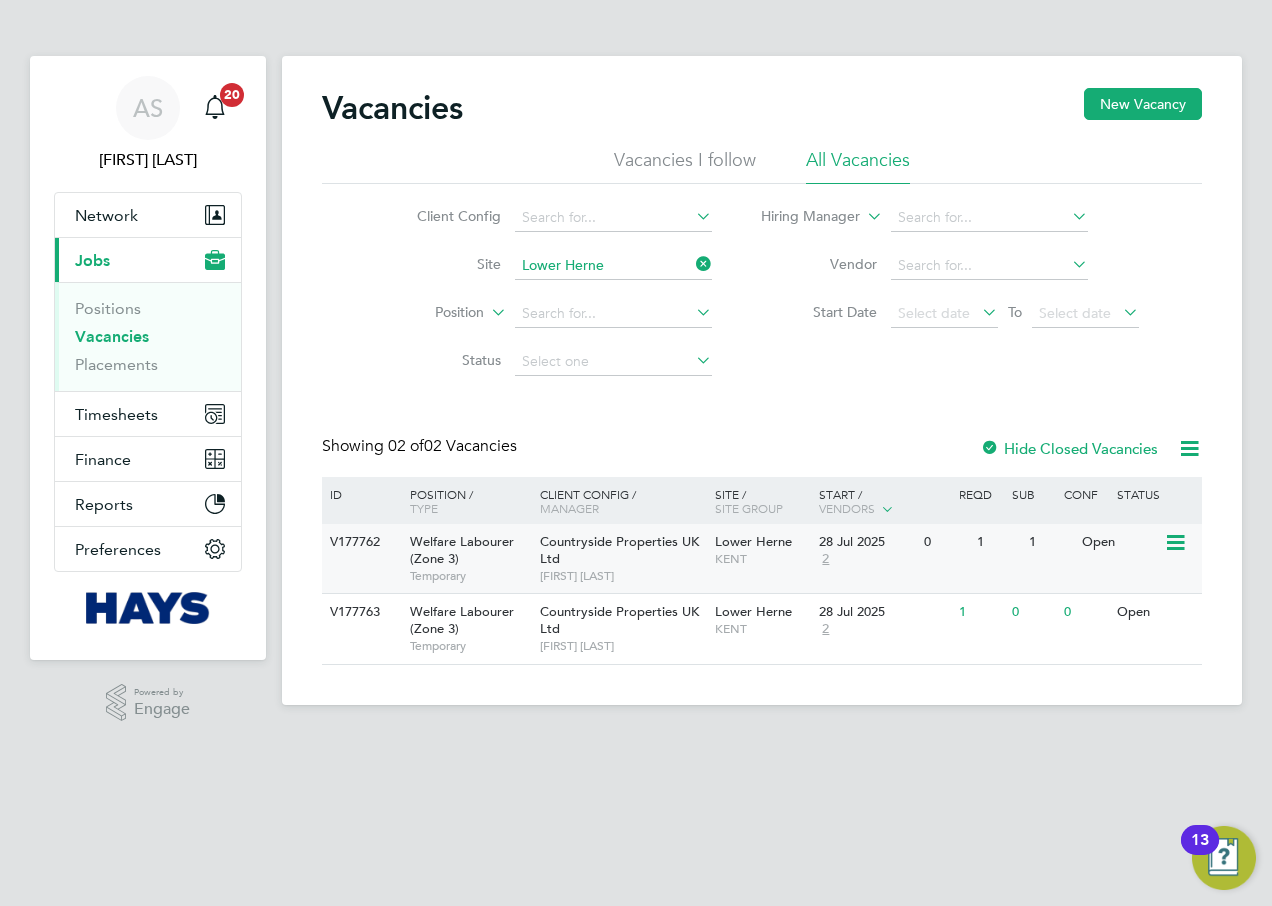 click on "Open" 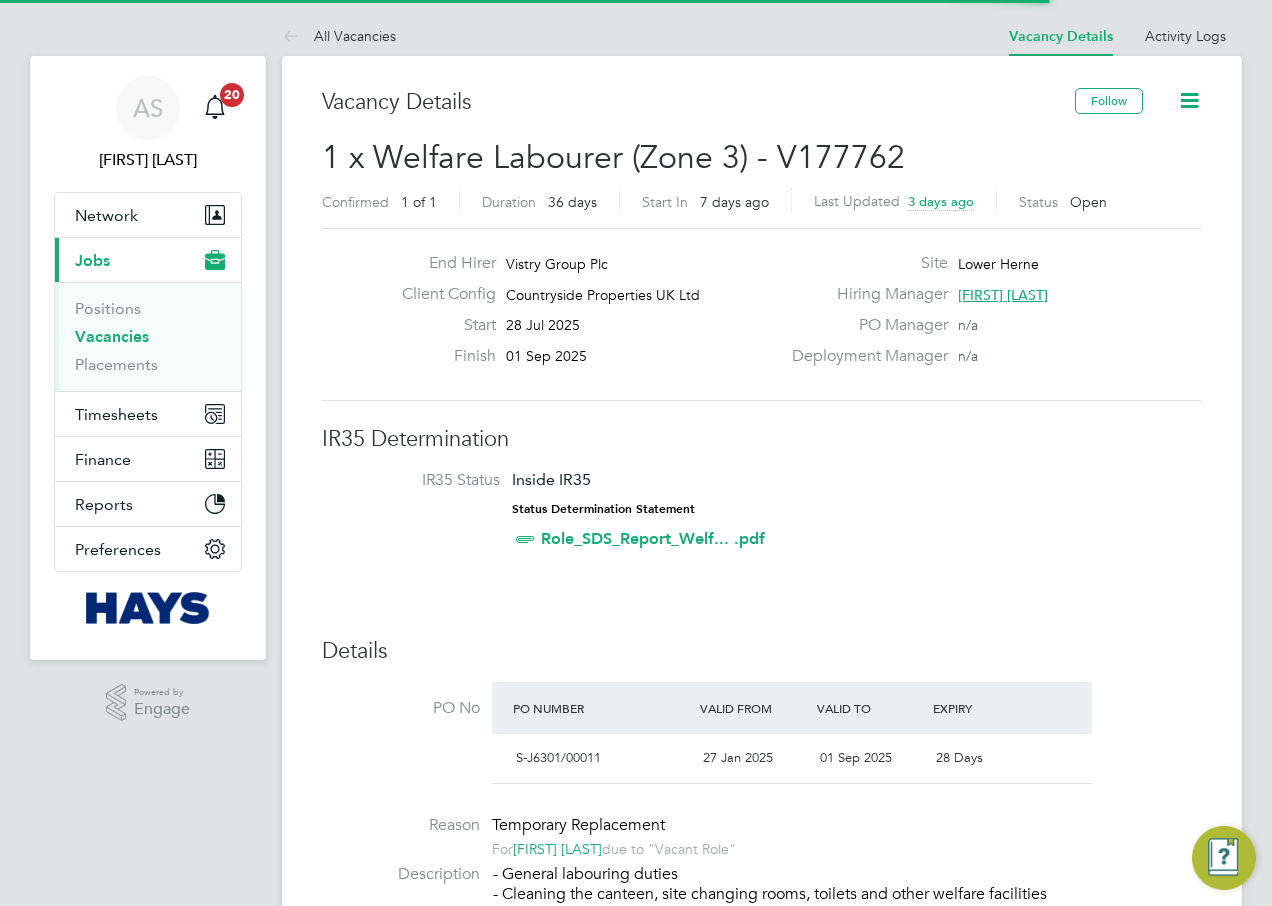 scroll, scrollTop: 700, scrollLeft: 0, axis: vertical 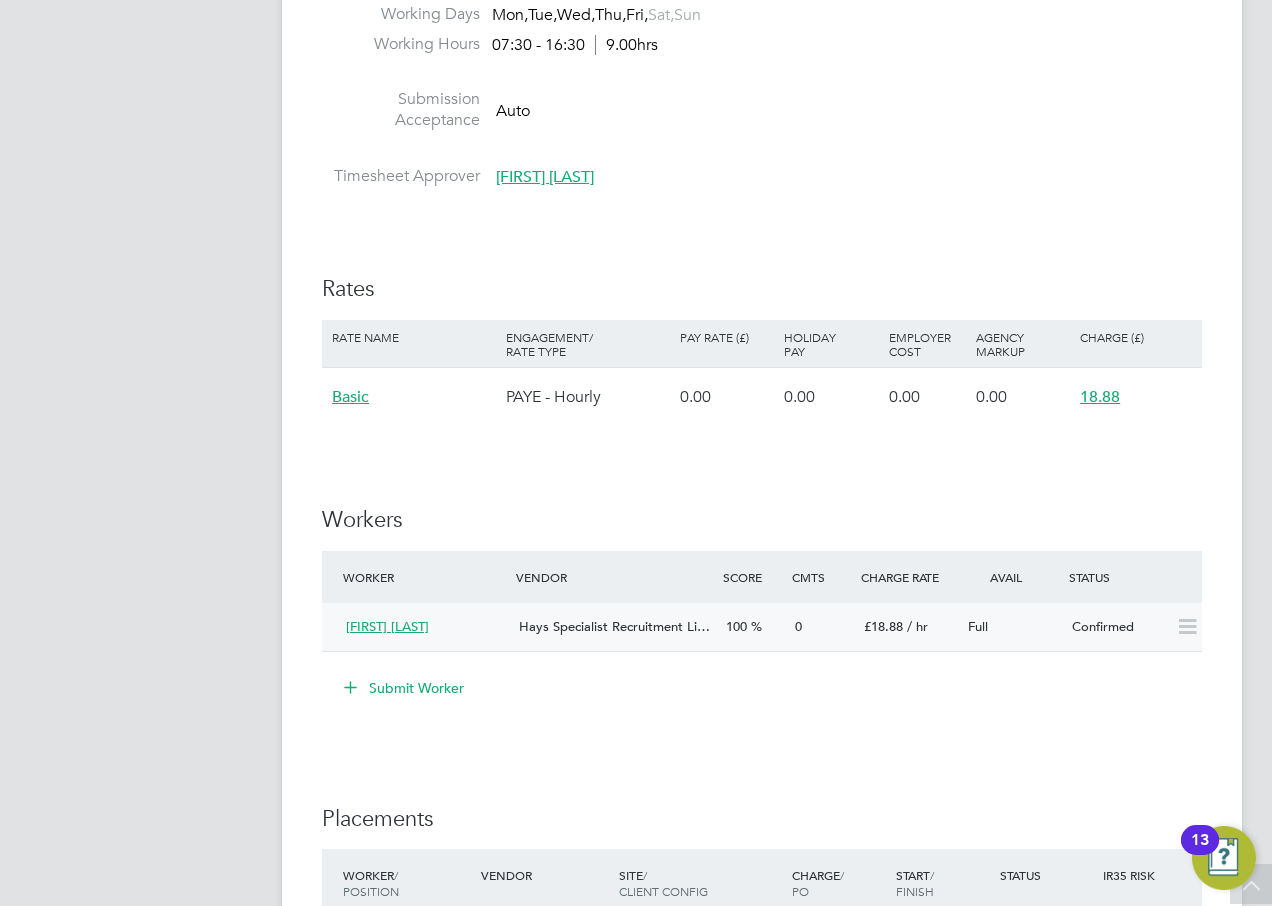 click on "Confirmed" 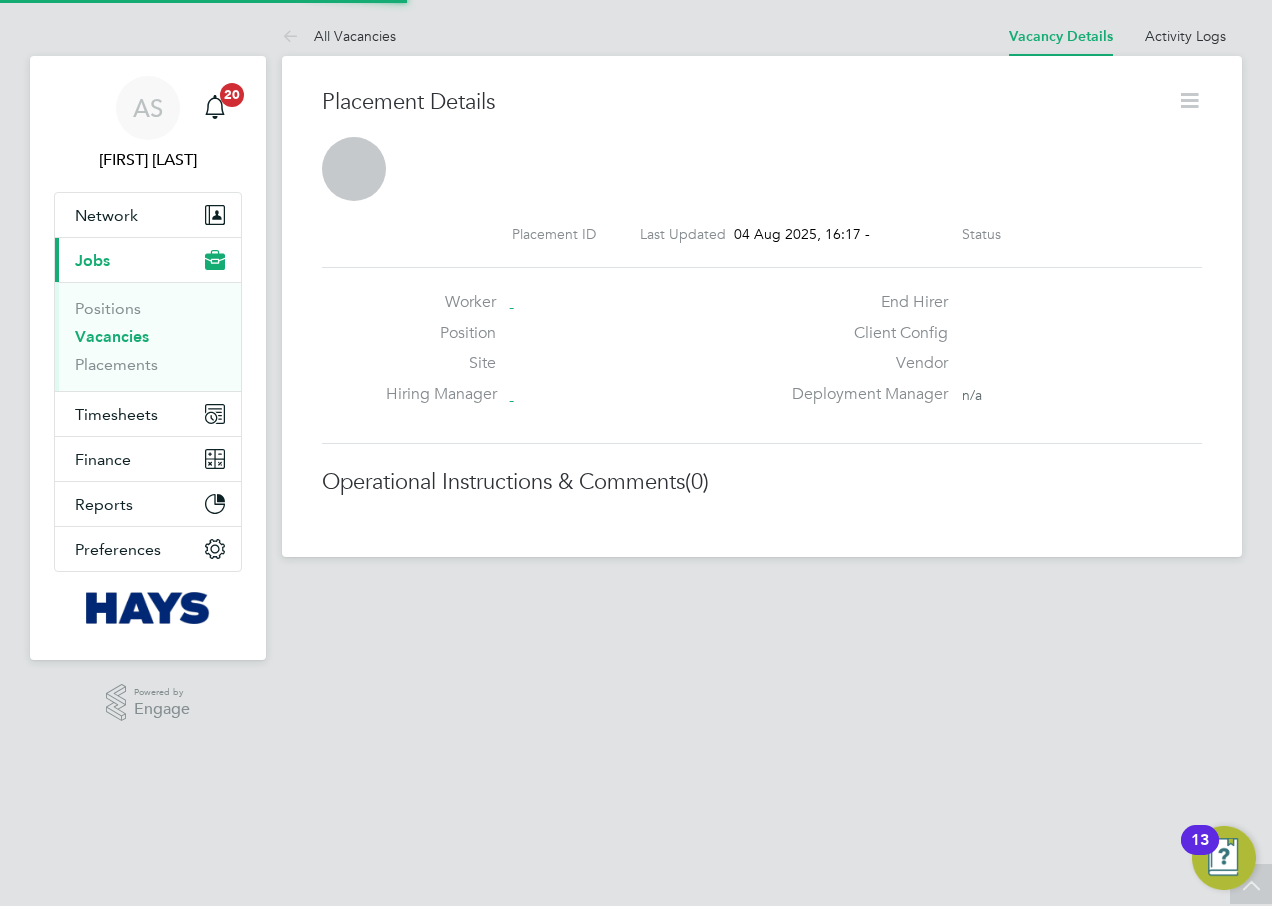 scroll, scrollTop: 0, scrollLeft: 0, axis: both 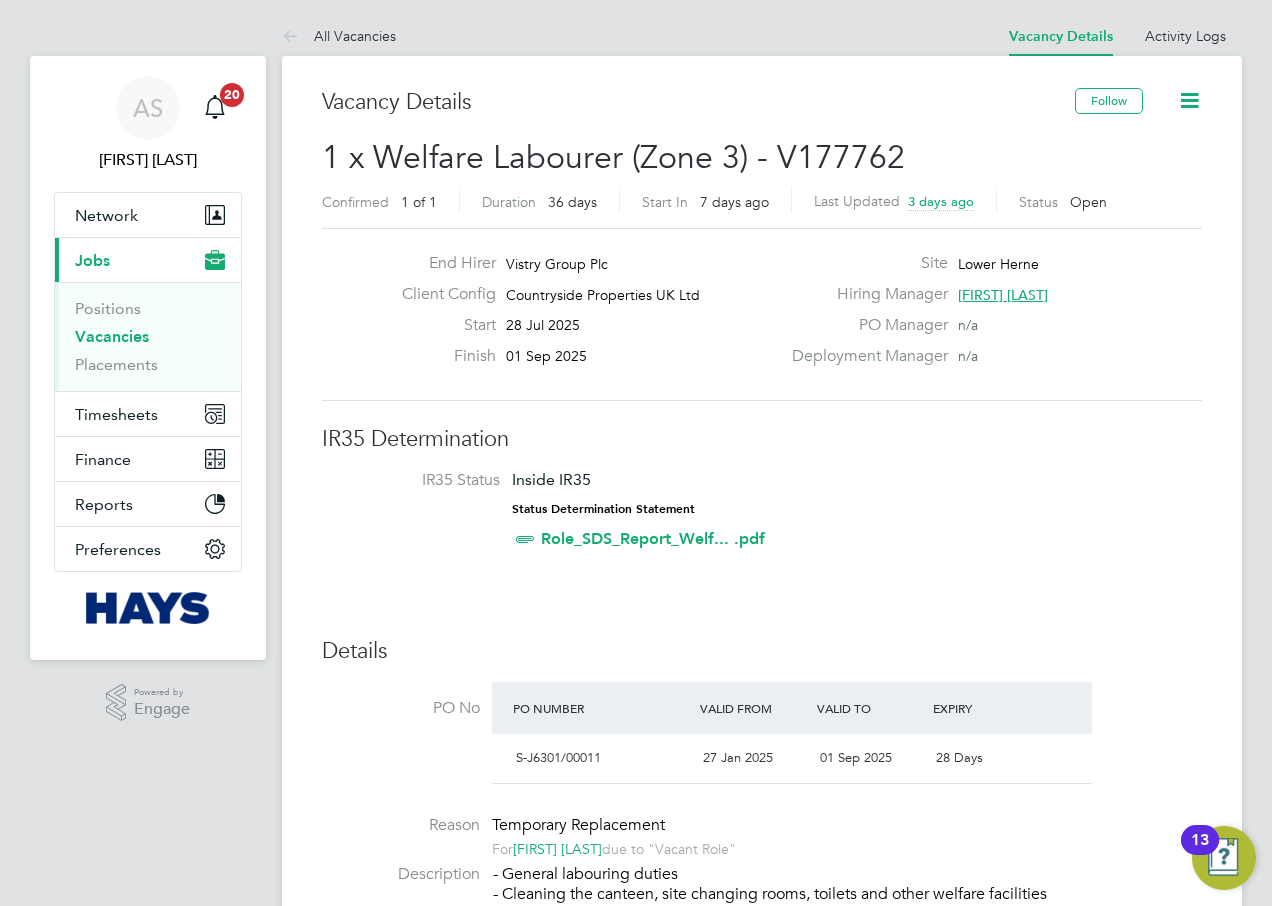 click 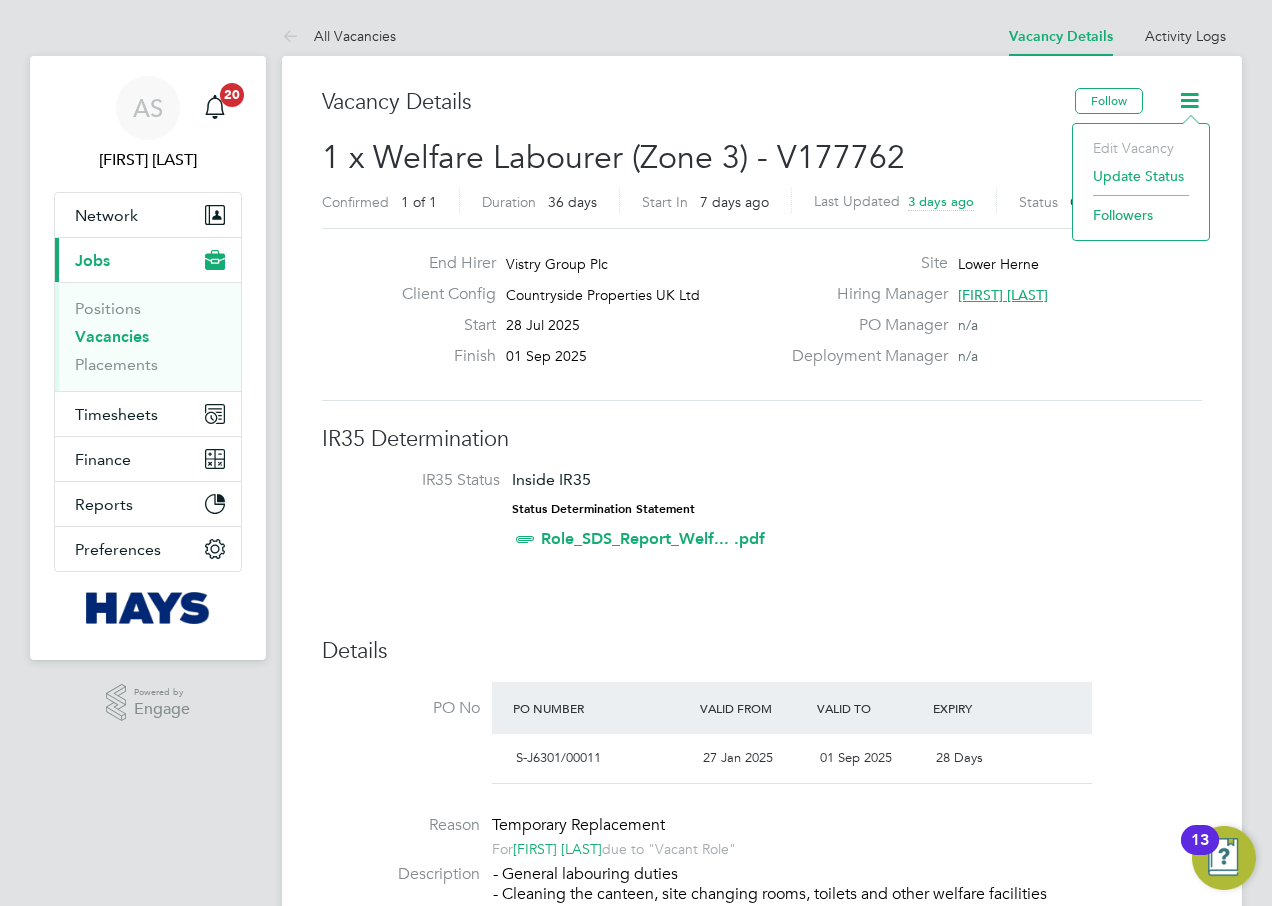click on "Update Status" 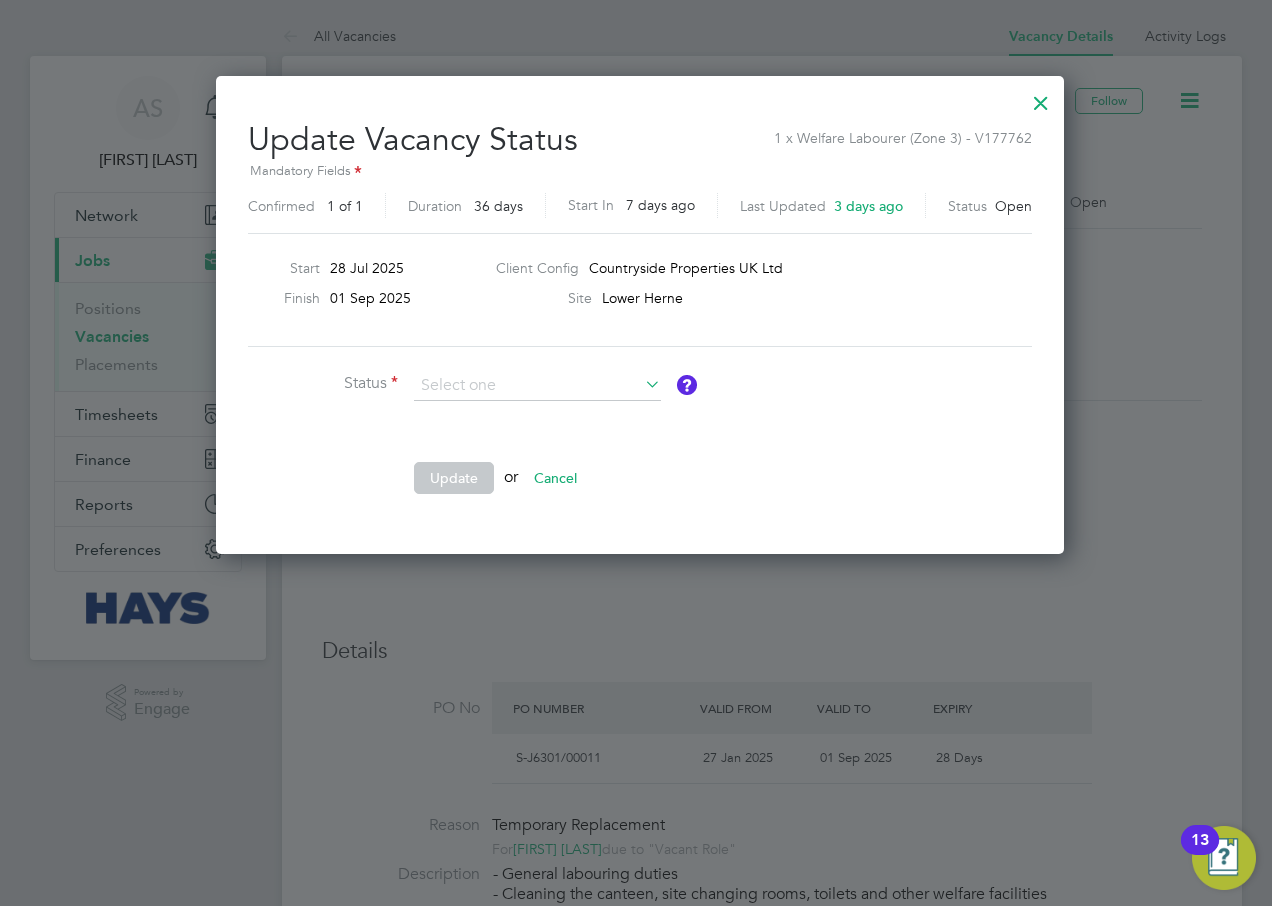 click at bounding box center (1041, 98) 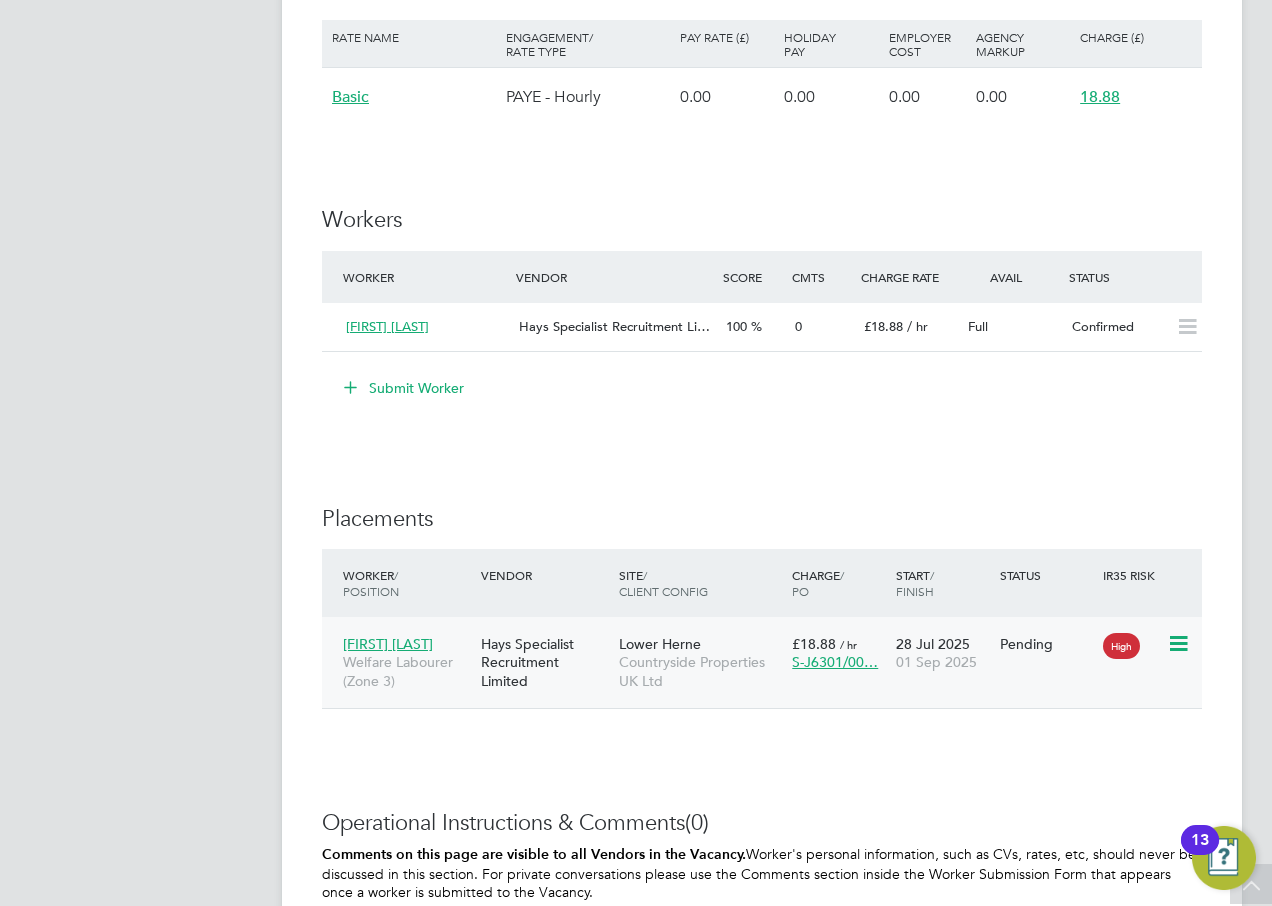 click 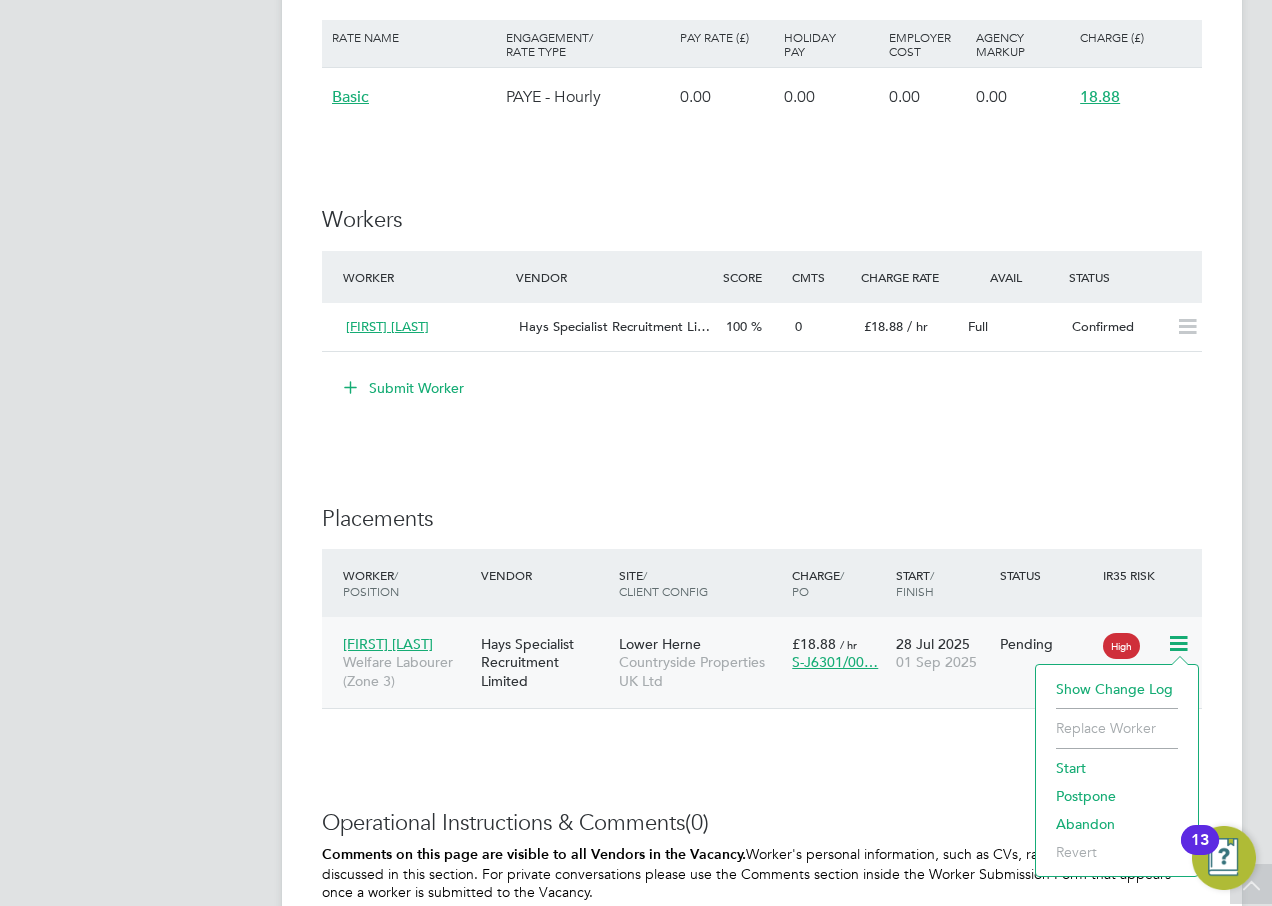click on "Start" 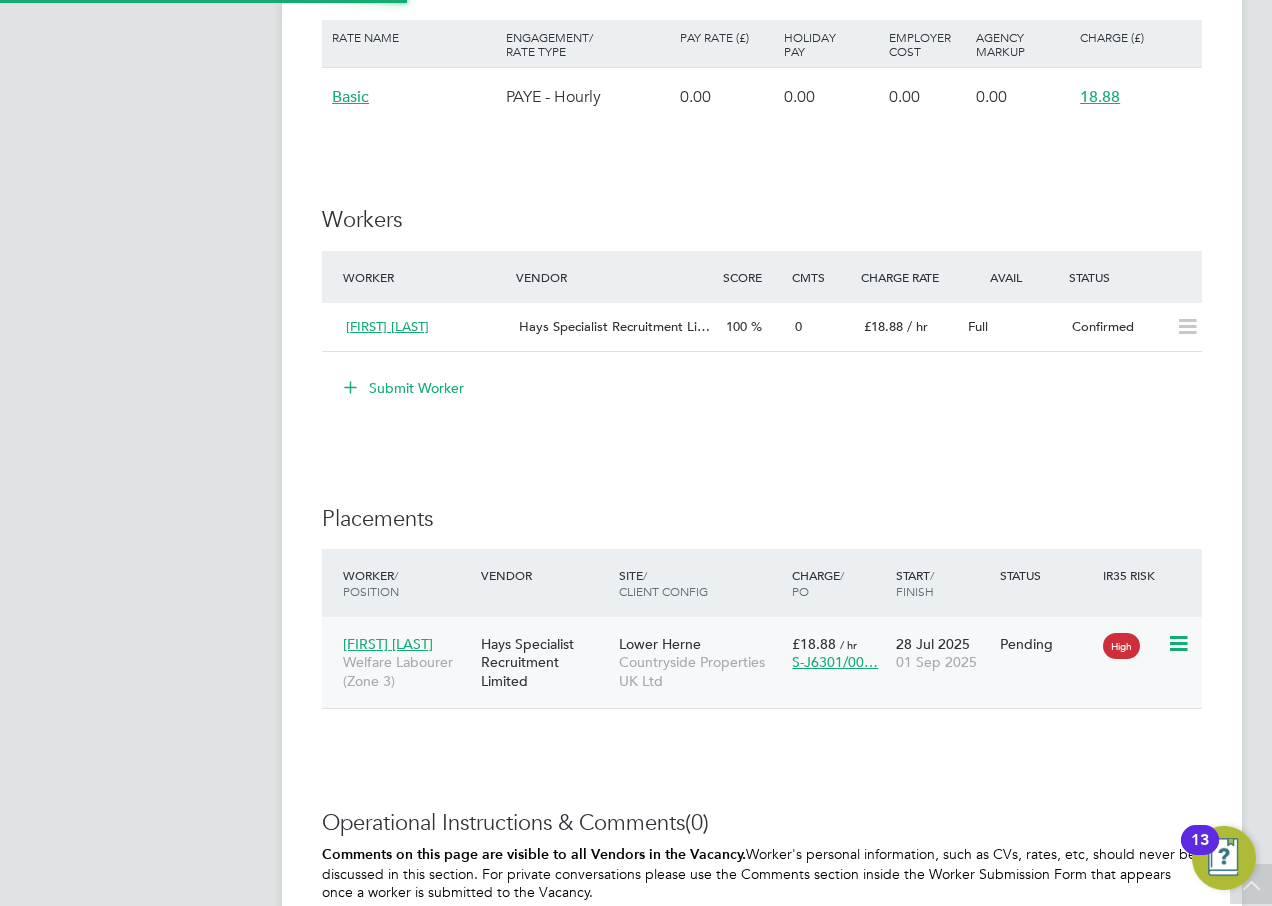 type on "[FIRST] [LAST]" 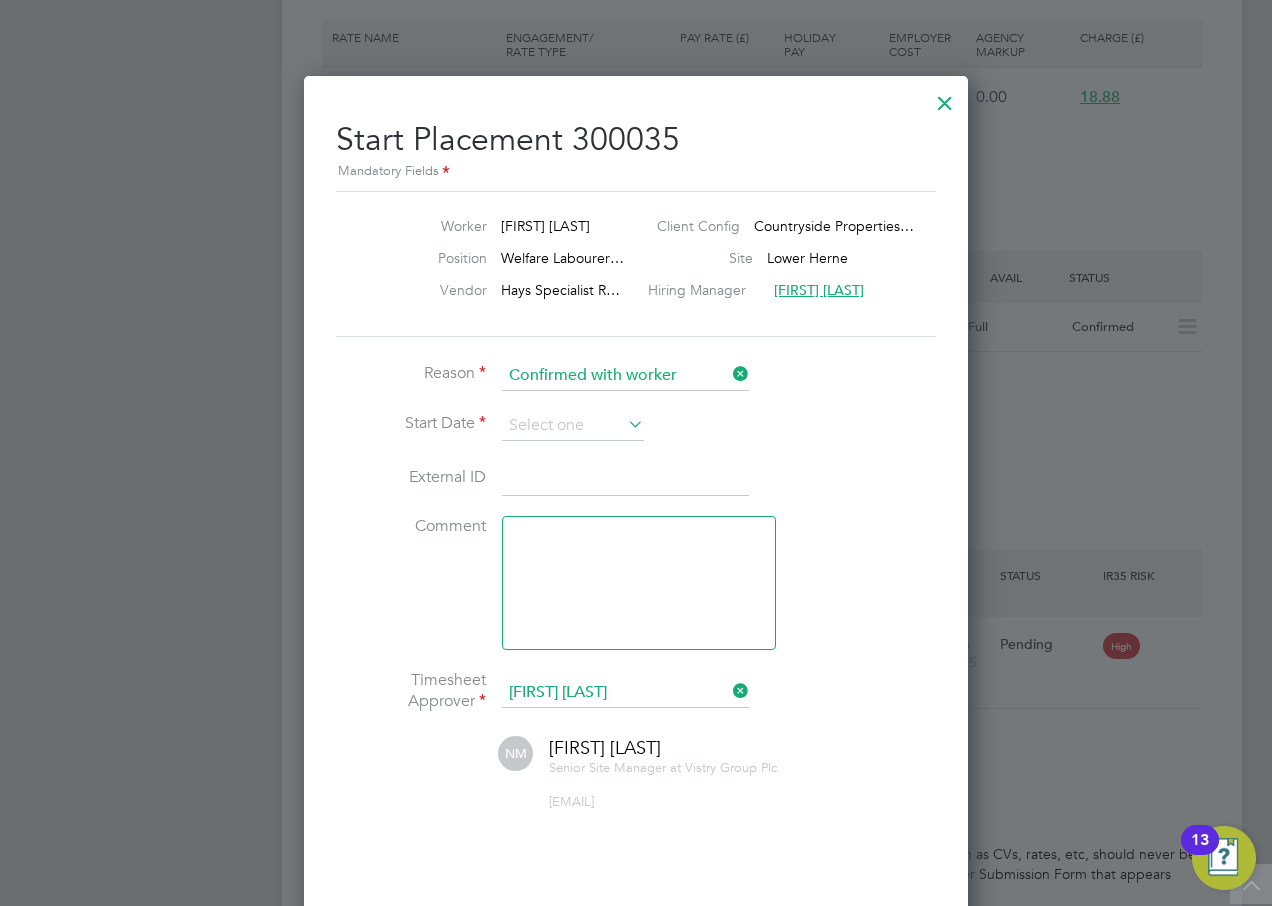 click 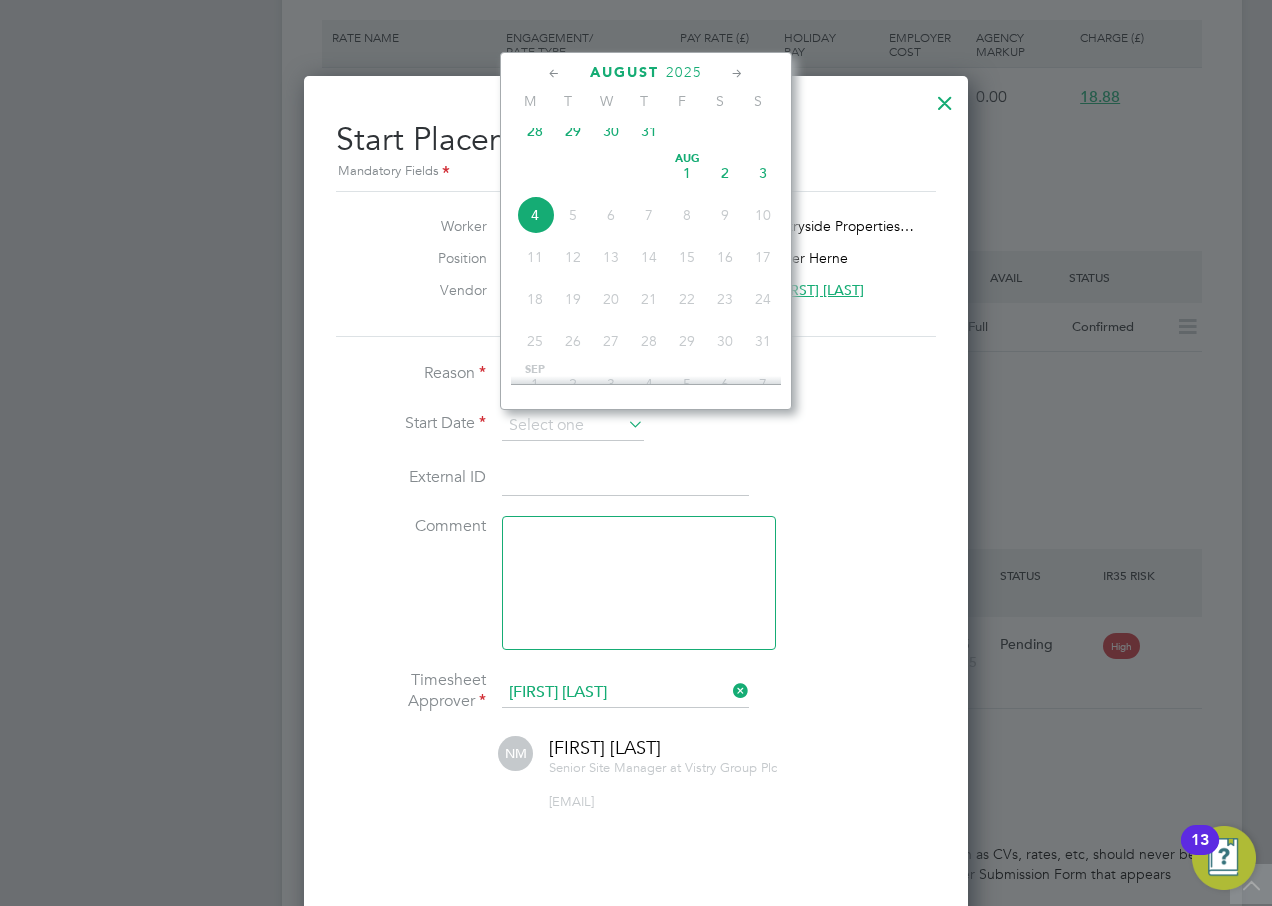 click on "28" 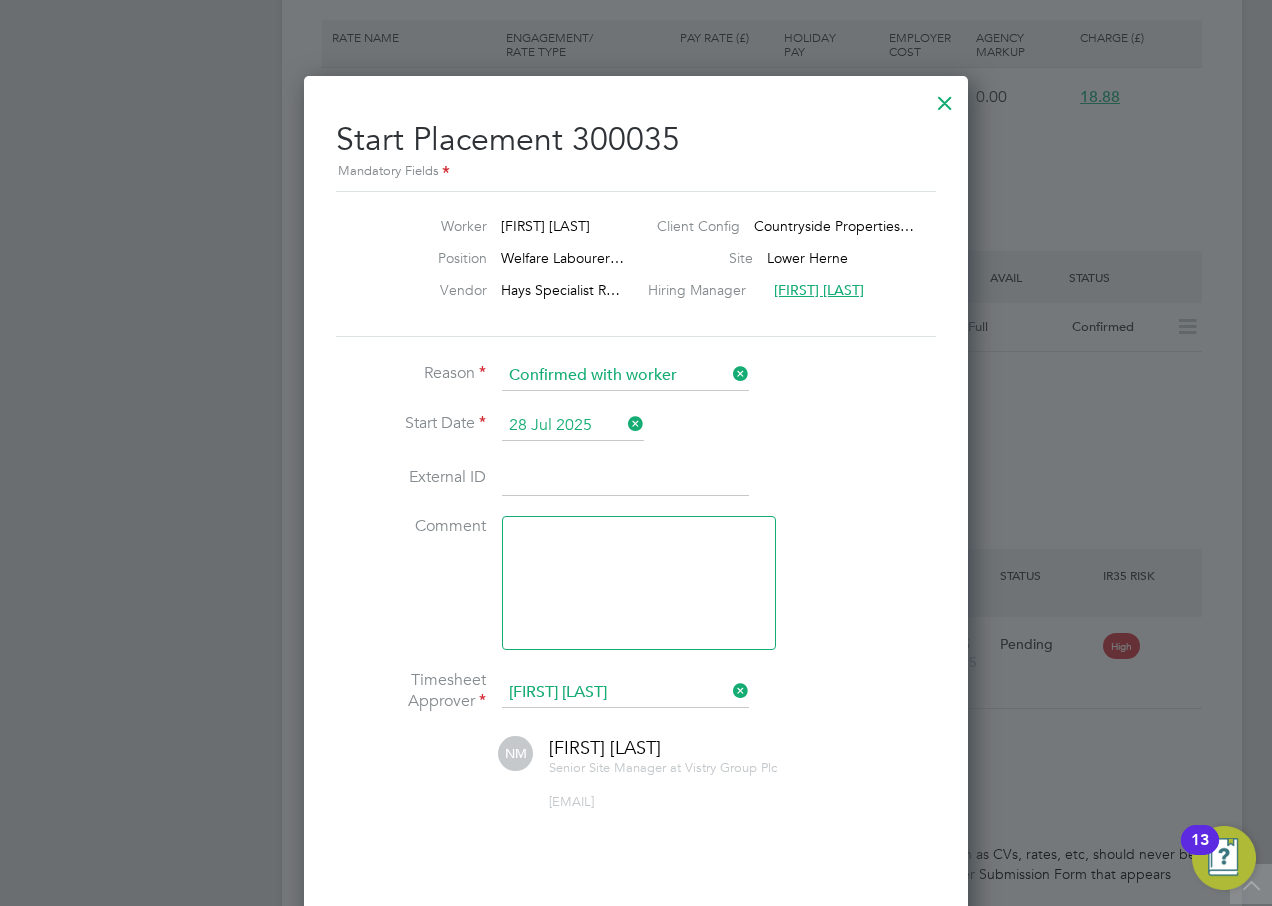 click on "Start Date   28 Jul 2025" 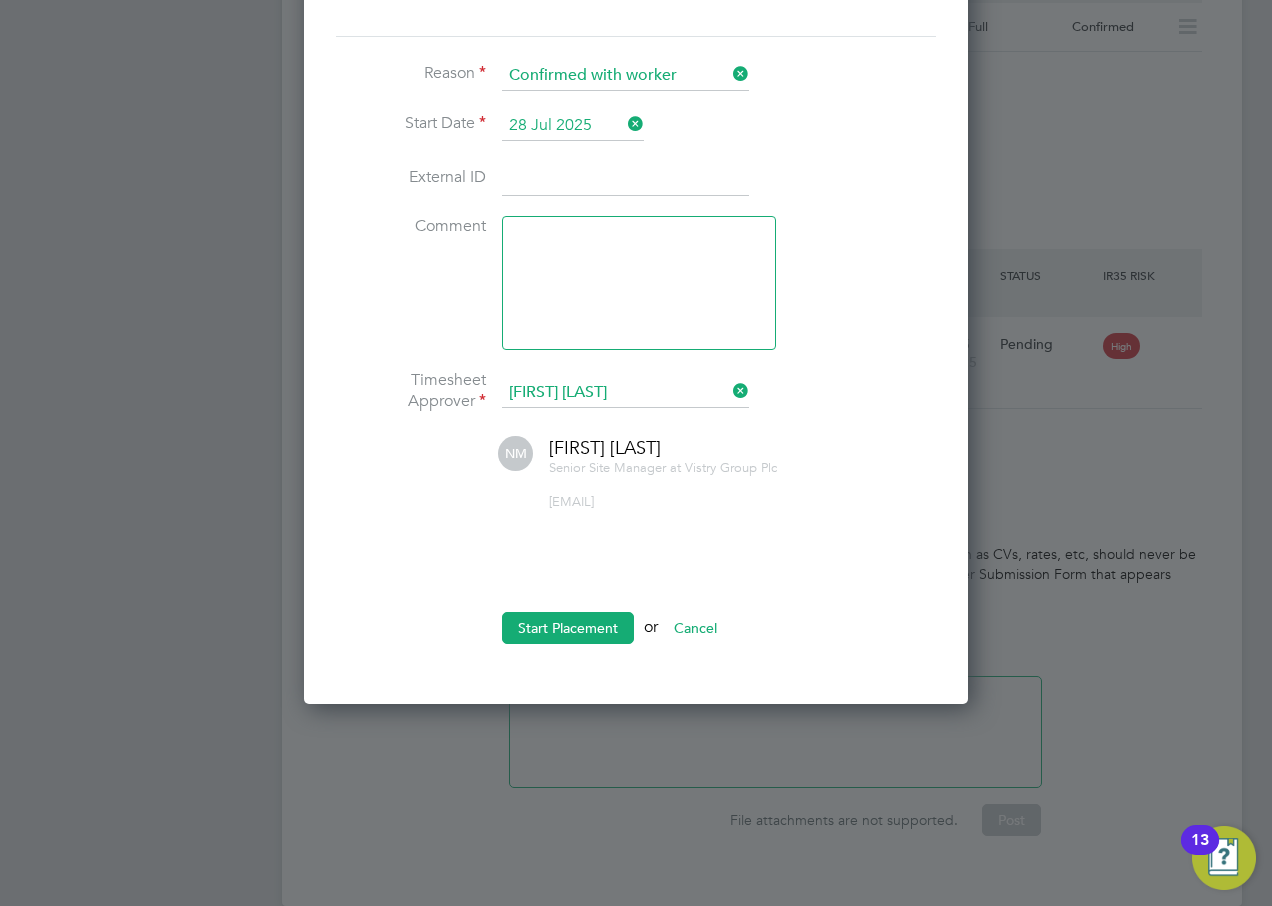 click 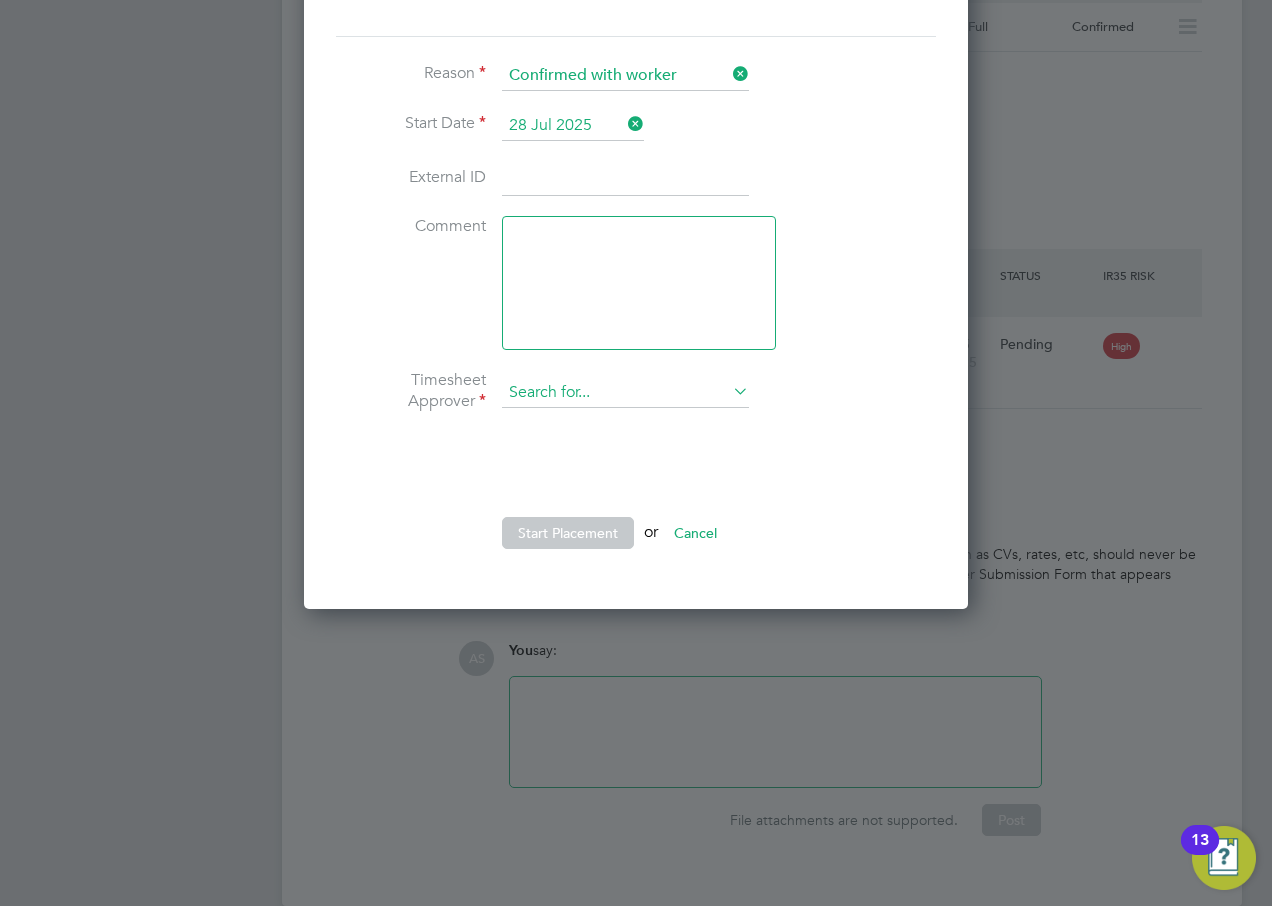 click 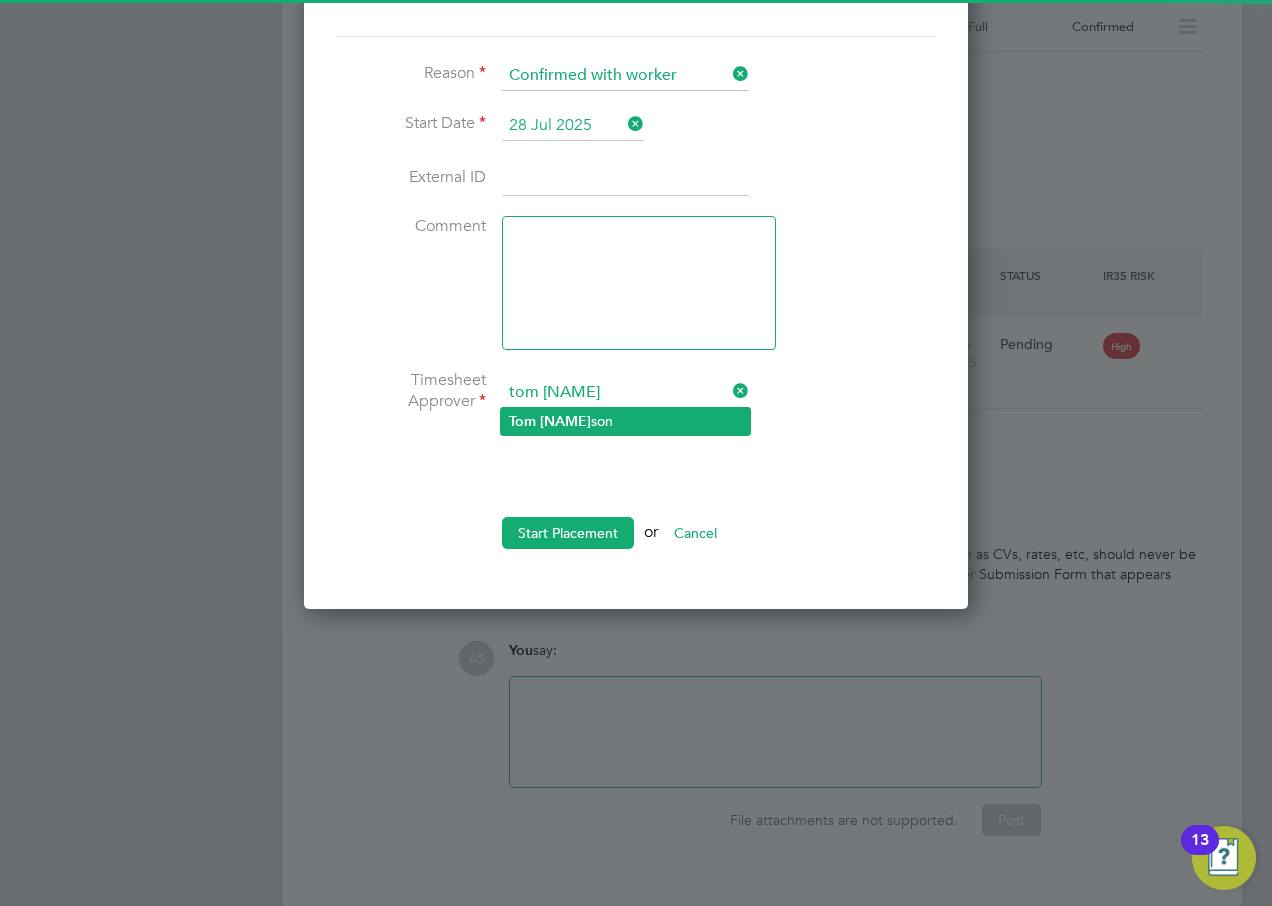 click on "[NAME]" 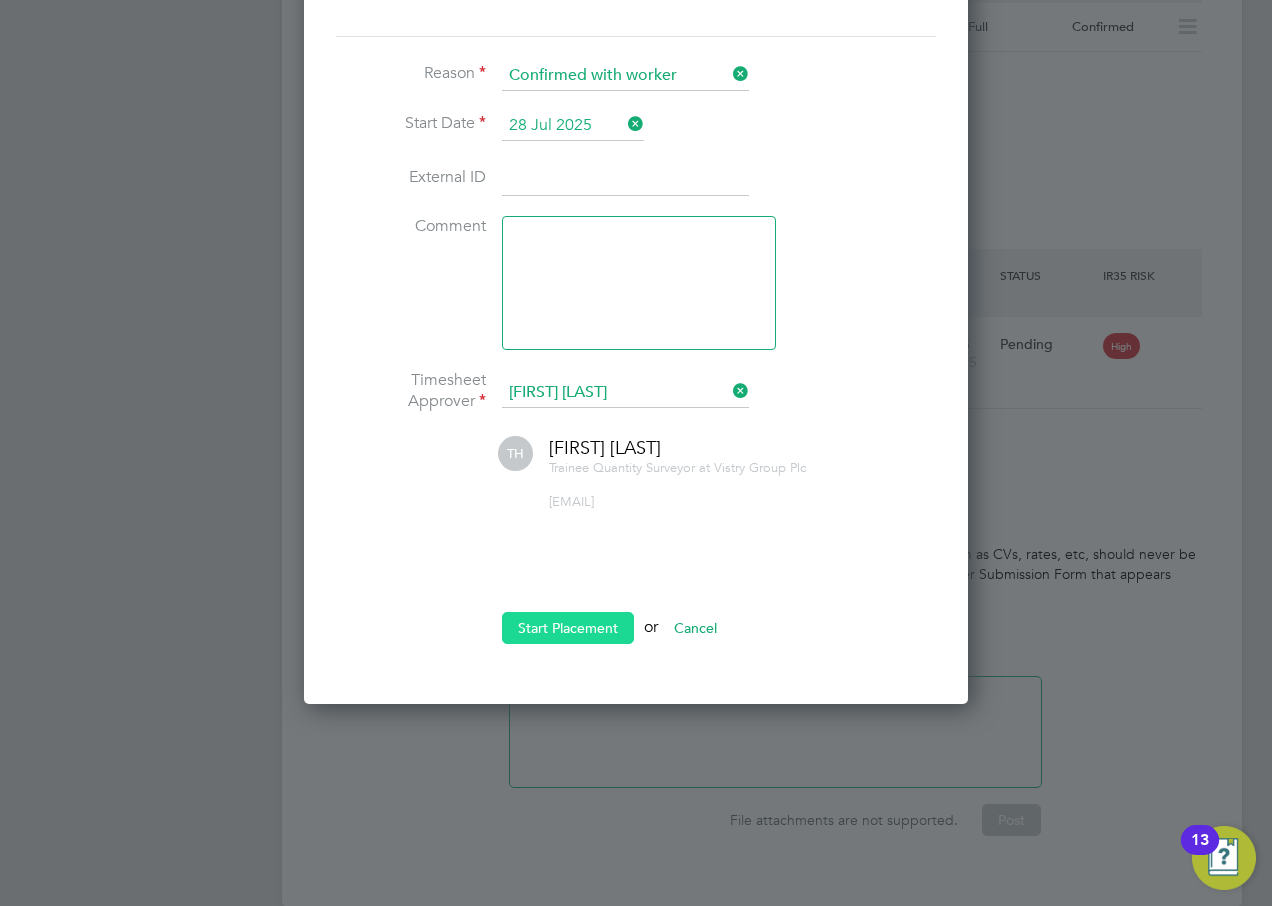 click on "Start Placement" 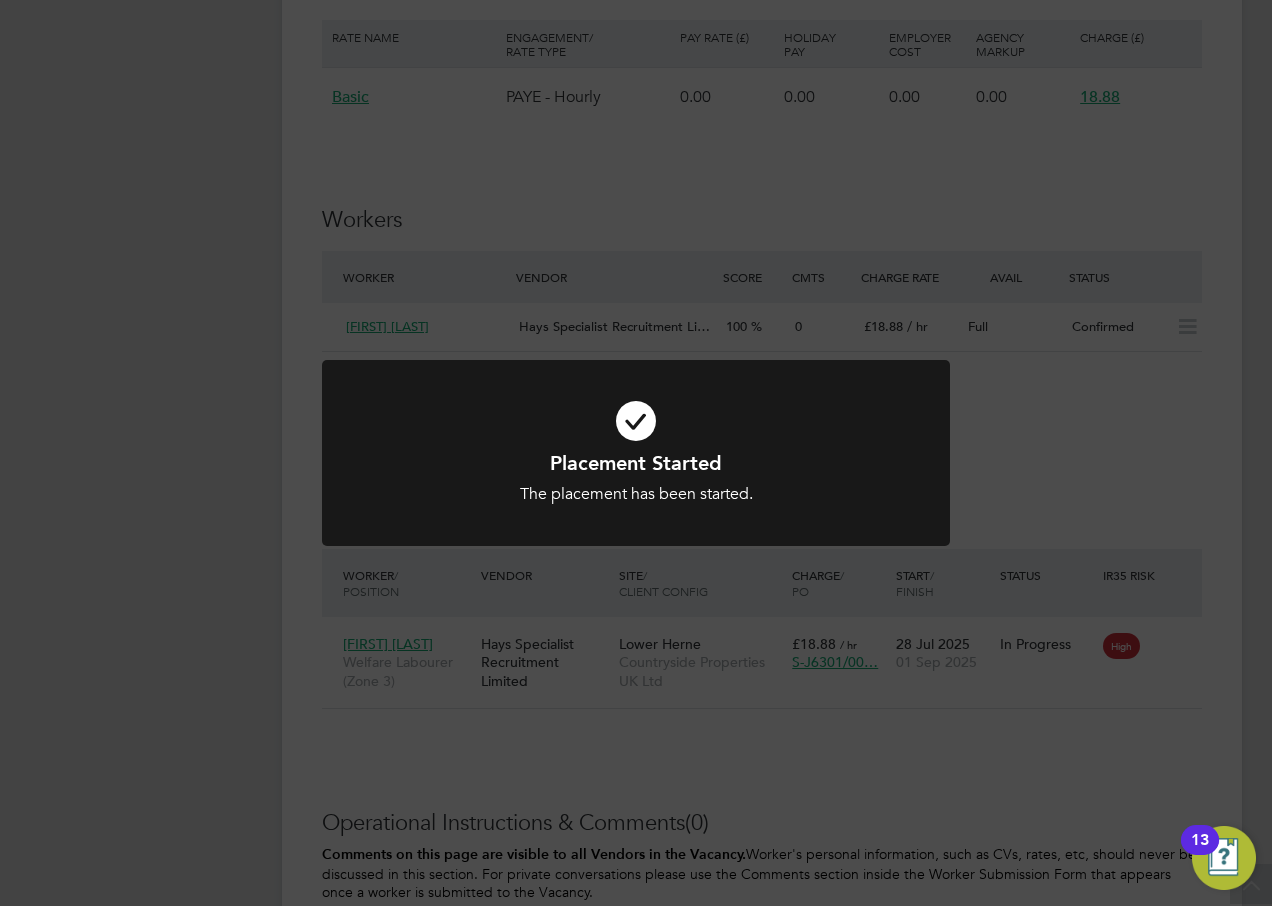 click on "Placement Started The placement has been started. Cancel Okay" 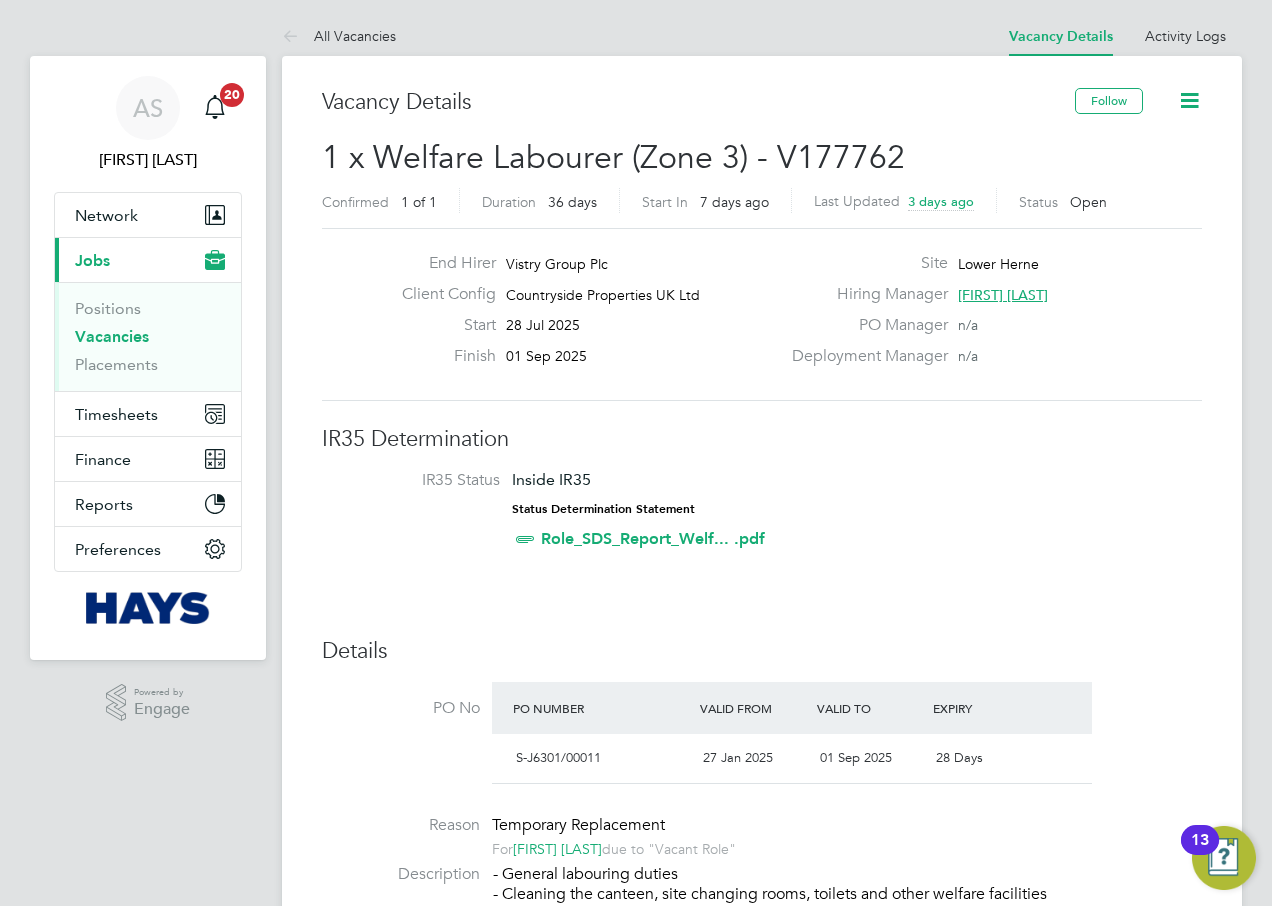 click on "Vacancies" at bounding box center [112, 336] 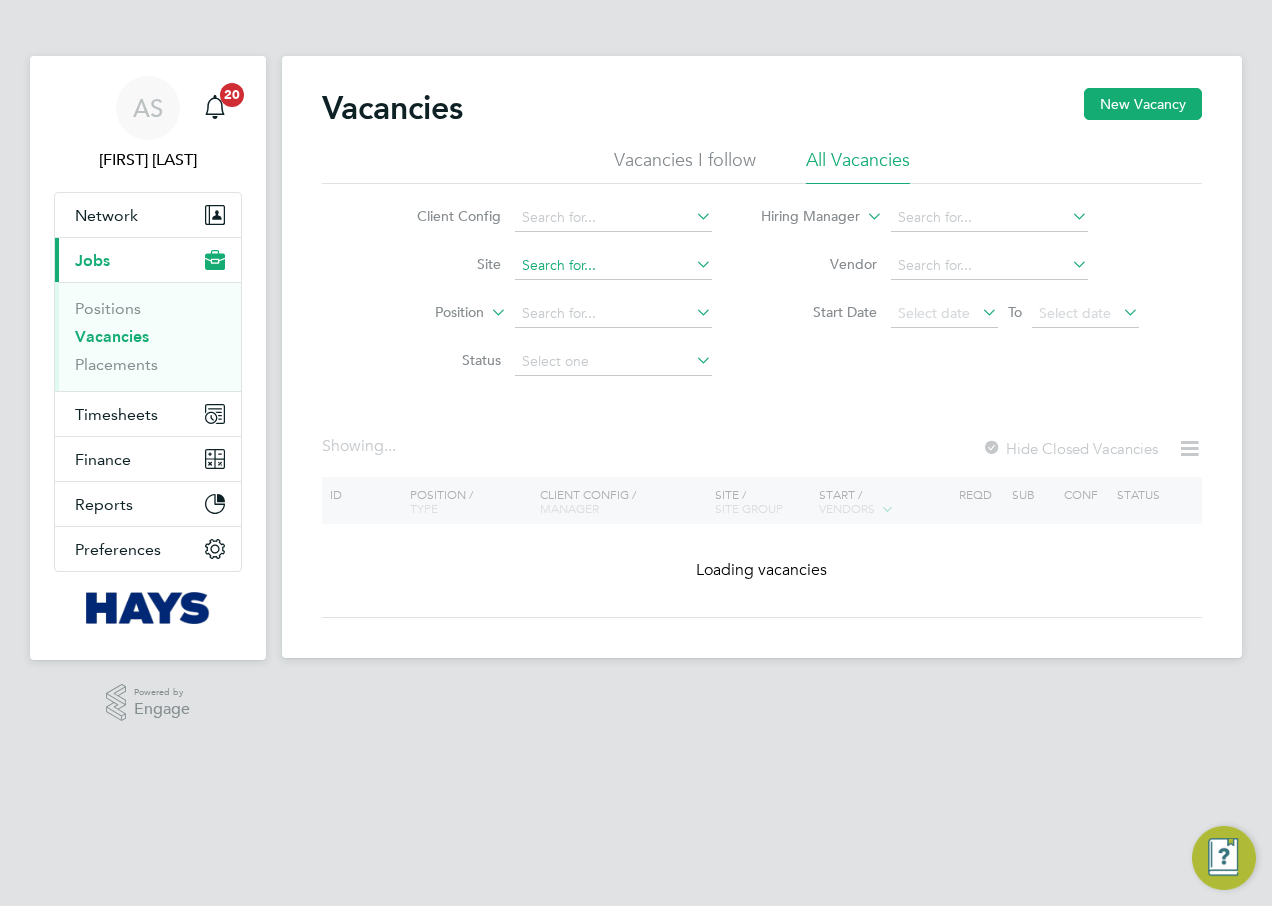 click 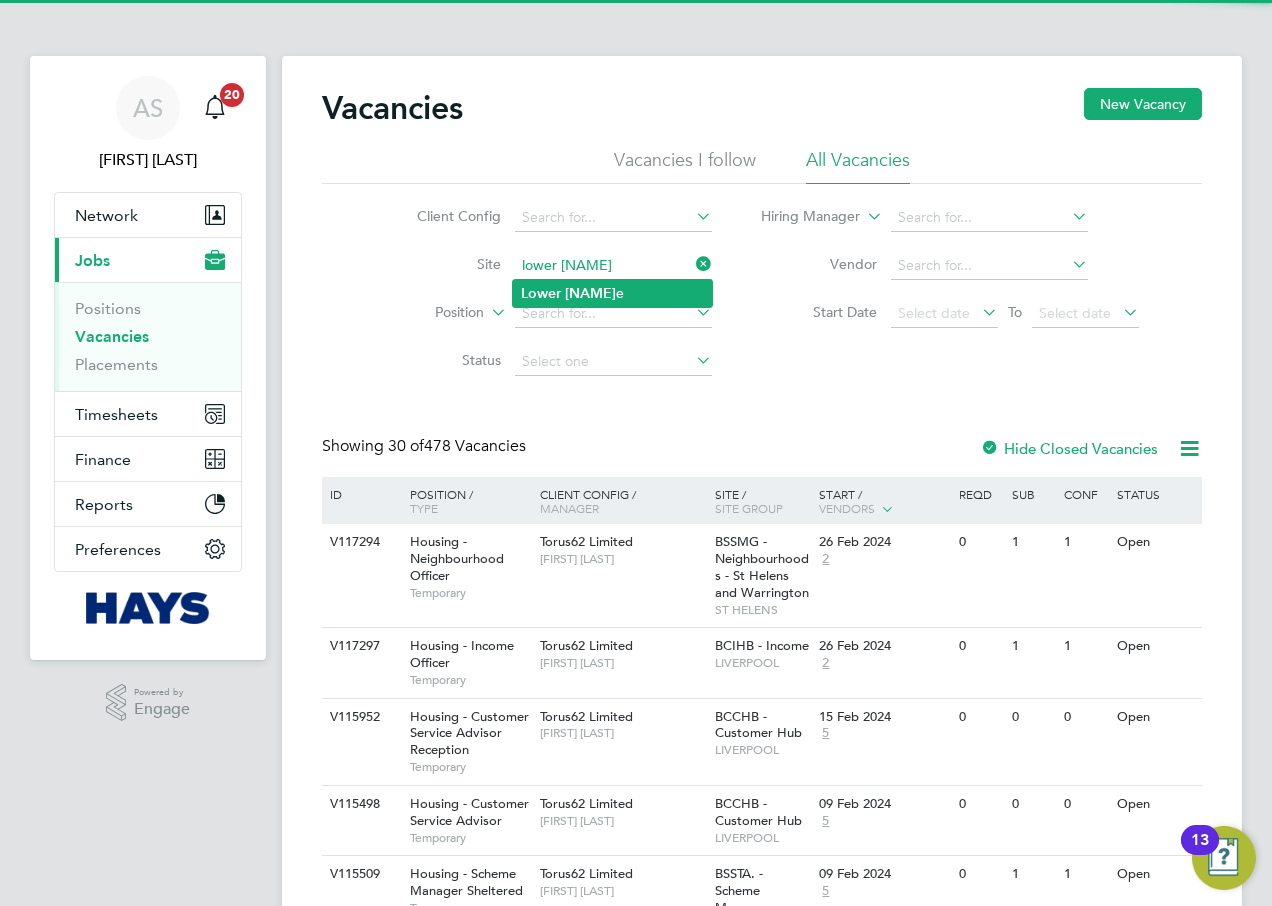 click on "Lower" 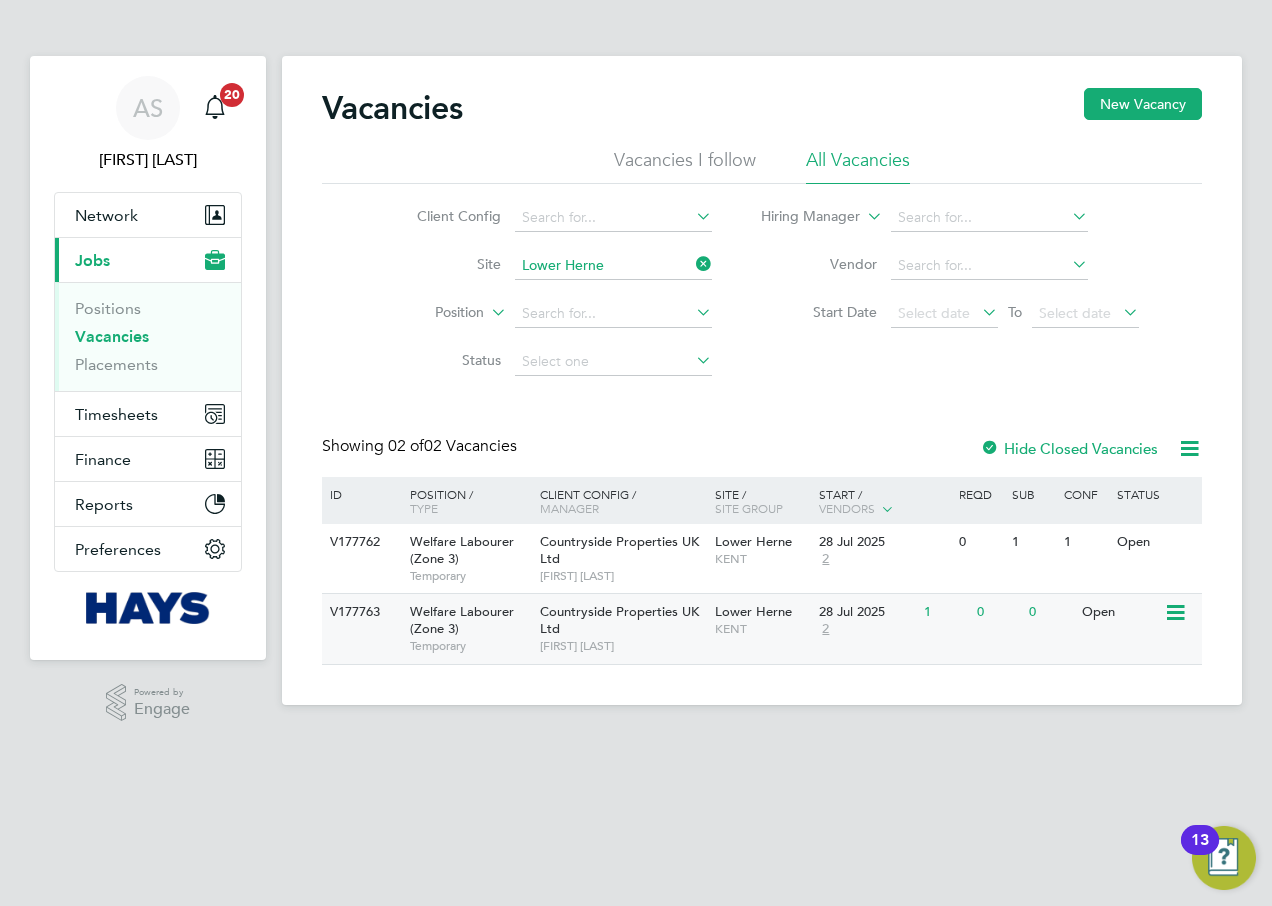 click on "Open" 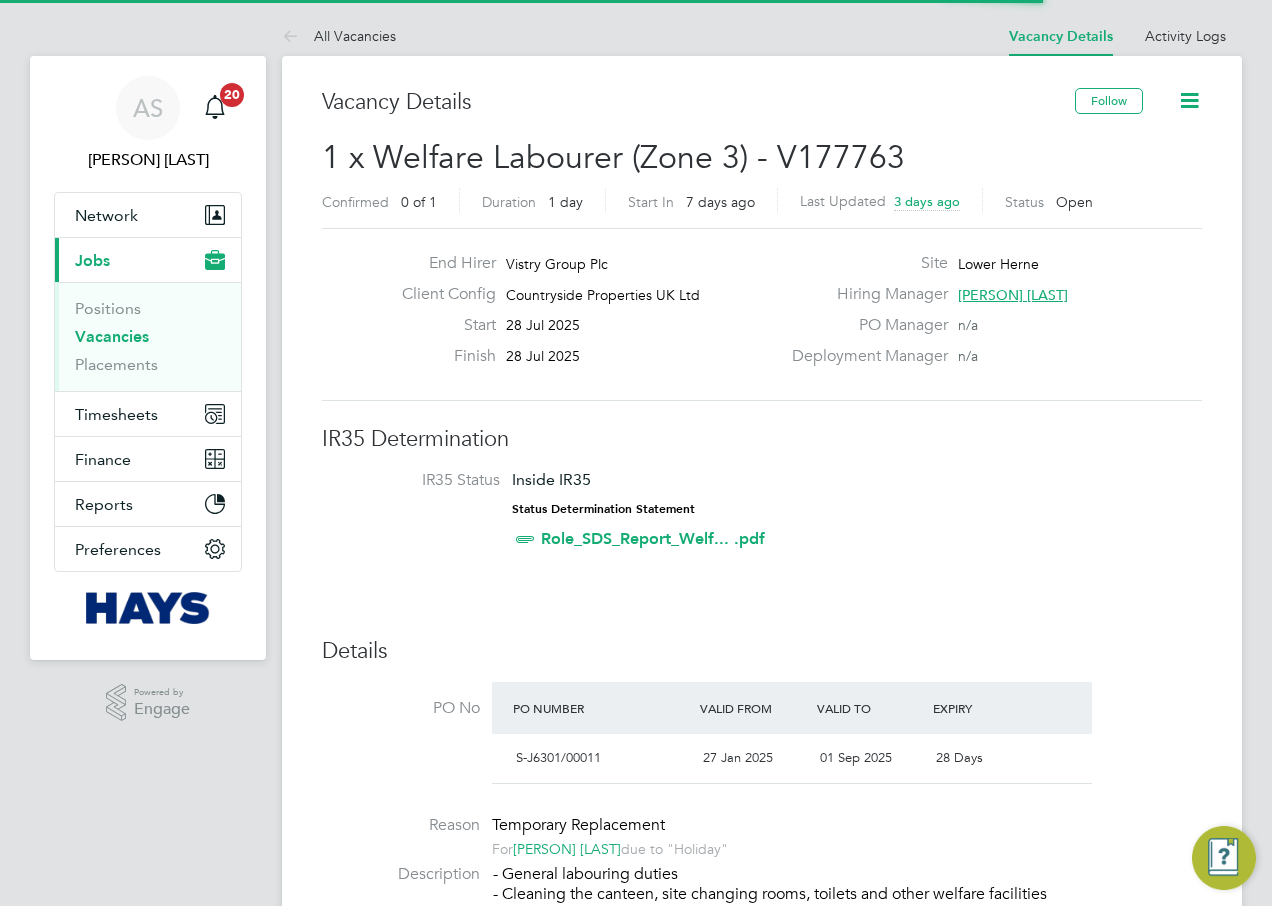 scroll, scrollTop: 0, scrollLeft: 0, axis: both 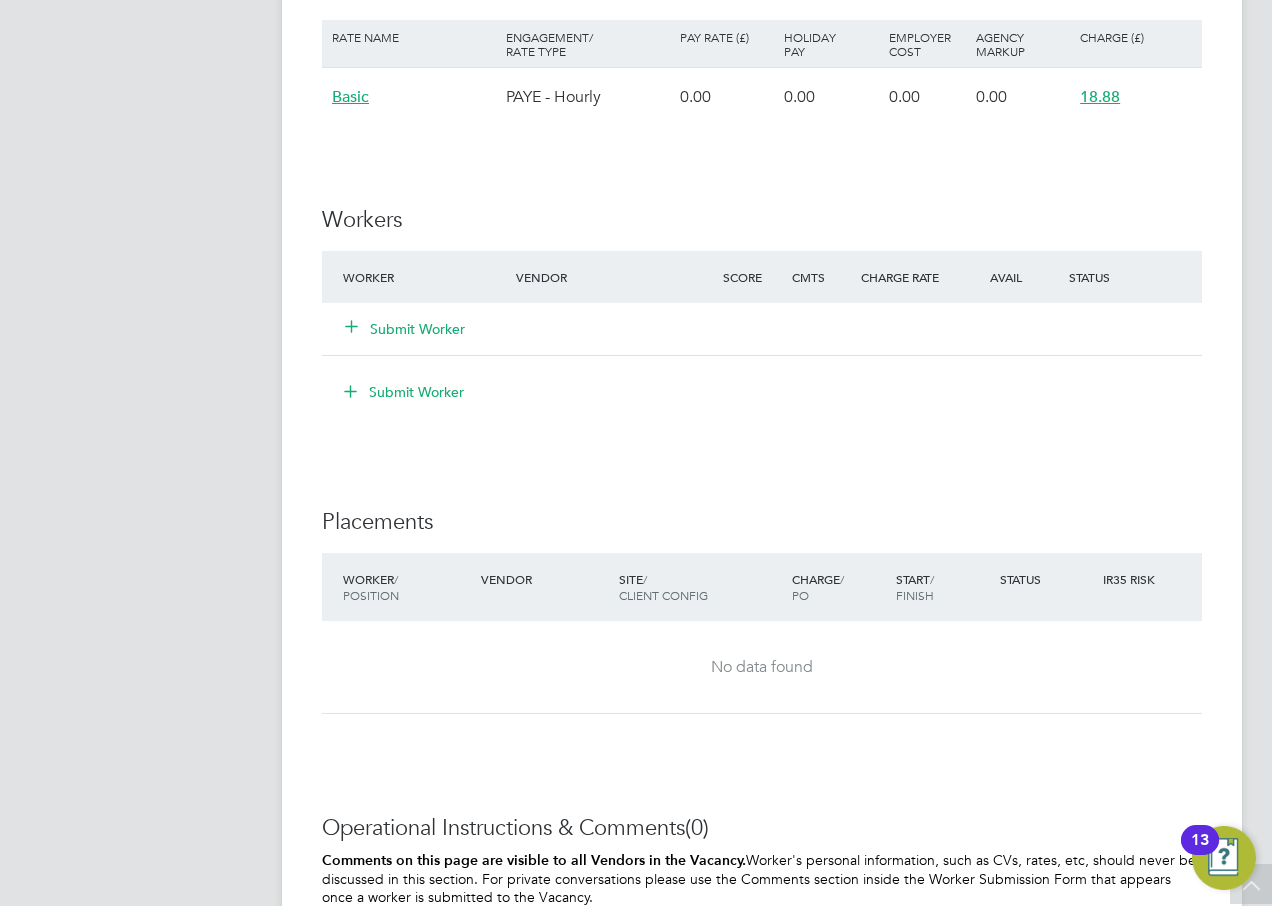 click on "Submit Worker" 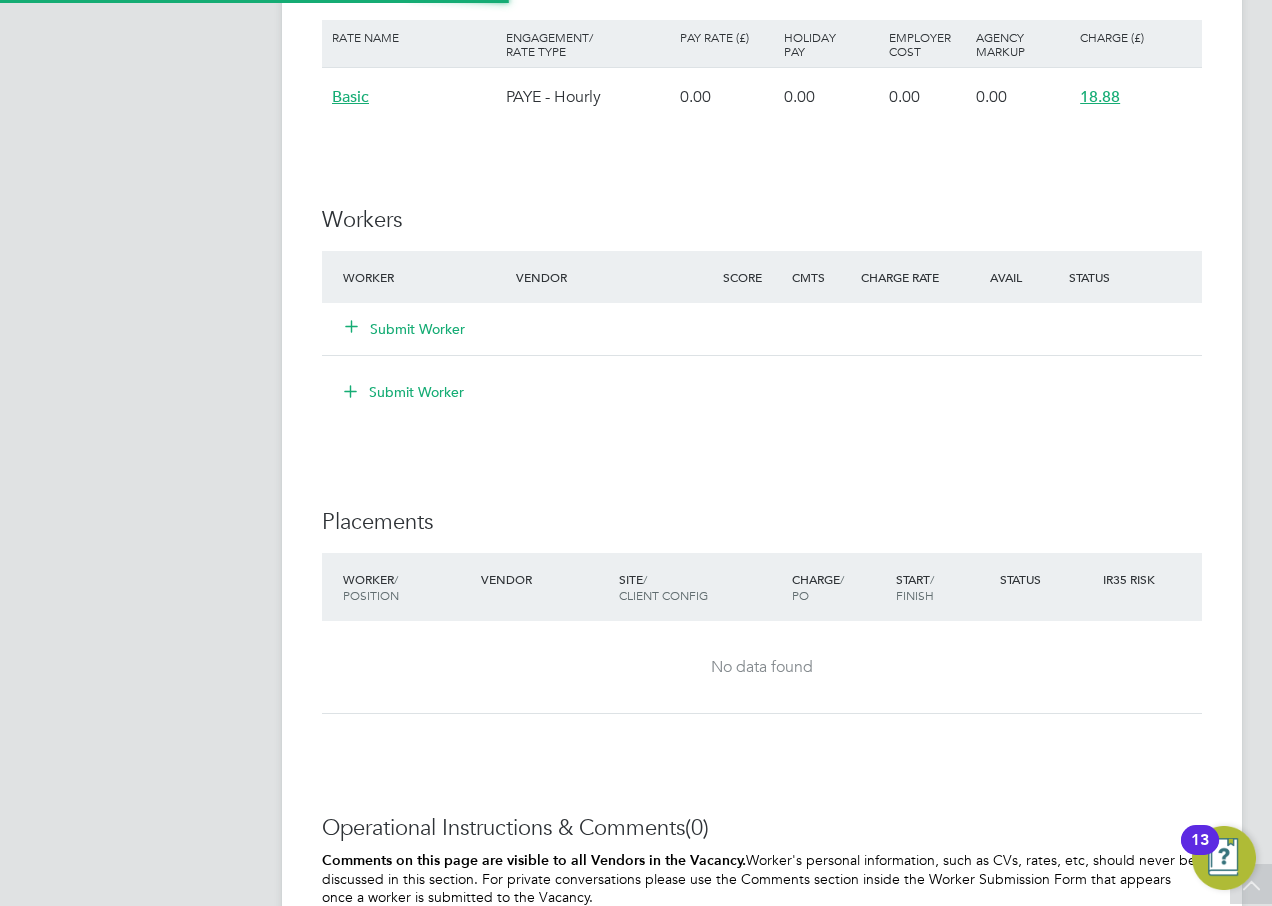 scroll, scrollTop: 10, scrollLeft: 10, axis: both 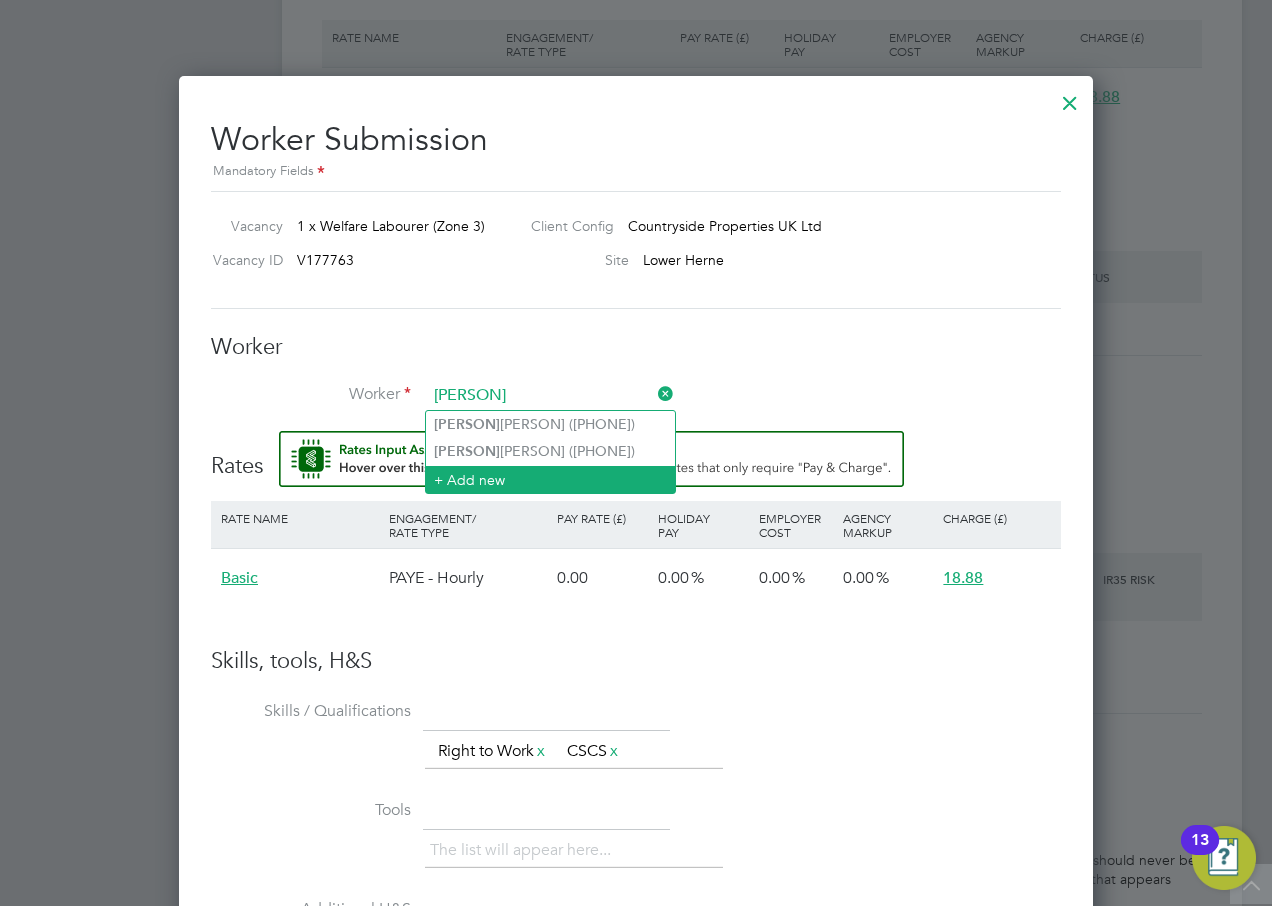 type on "taiwo" 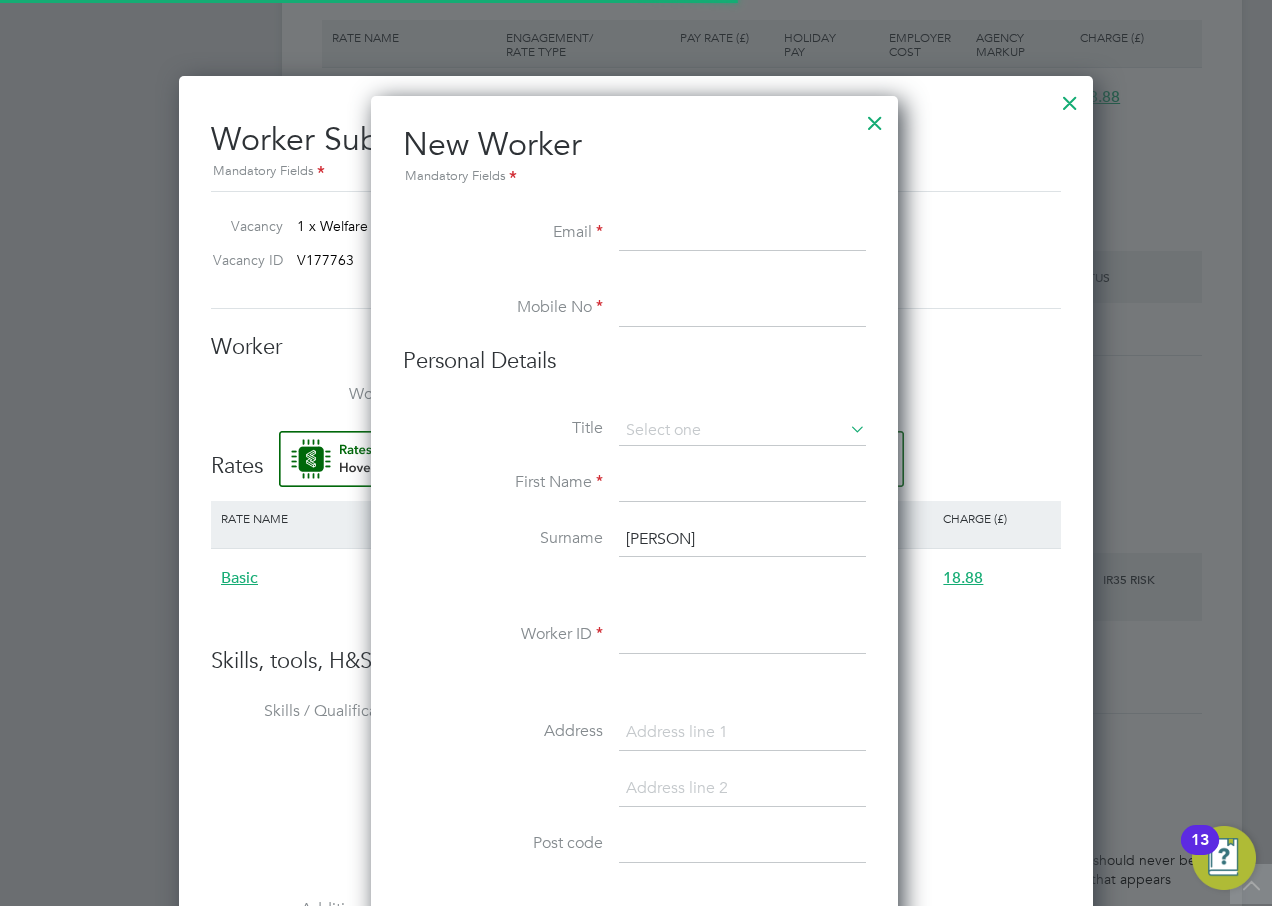 type 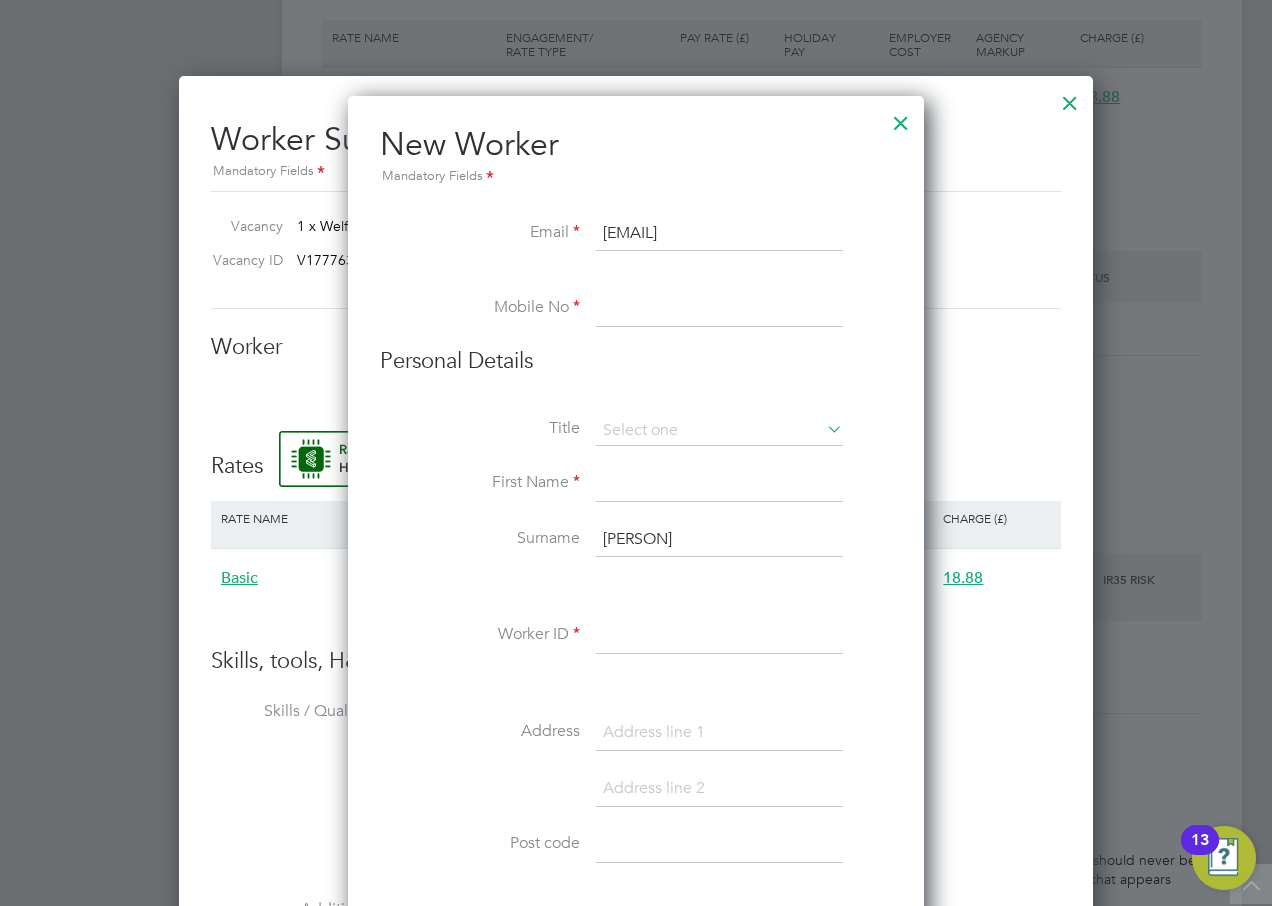 click on "dayemercy@gmail.com" at bounding box center [719, 234] 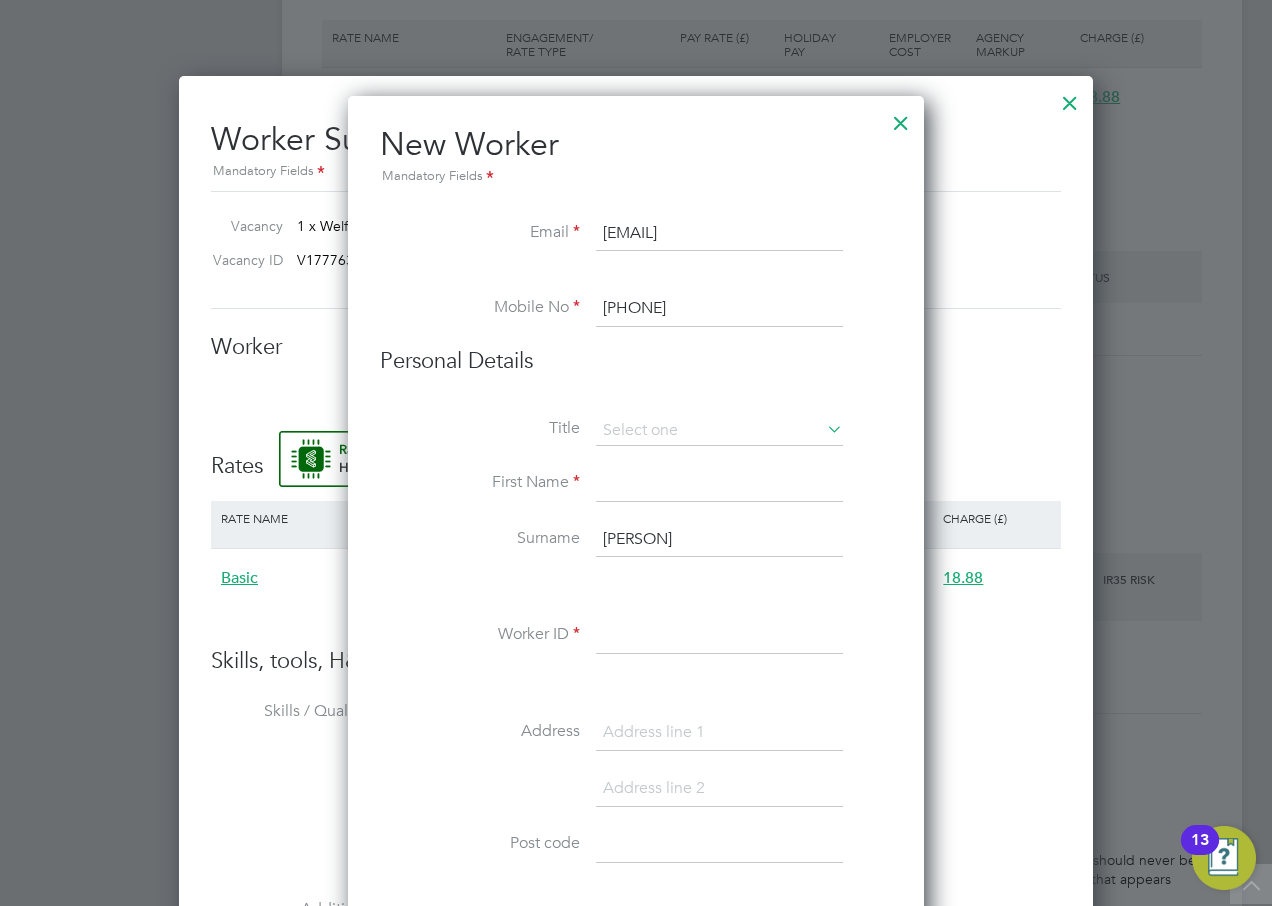 type on "+447440774064" 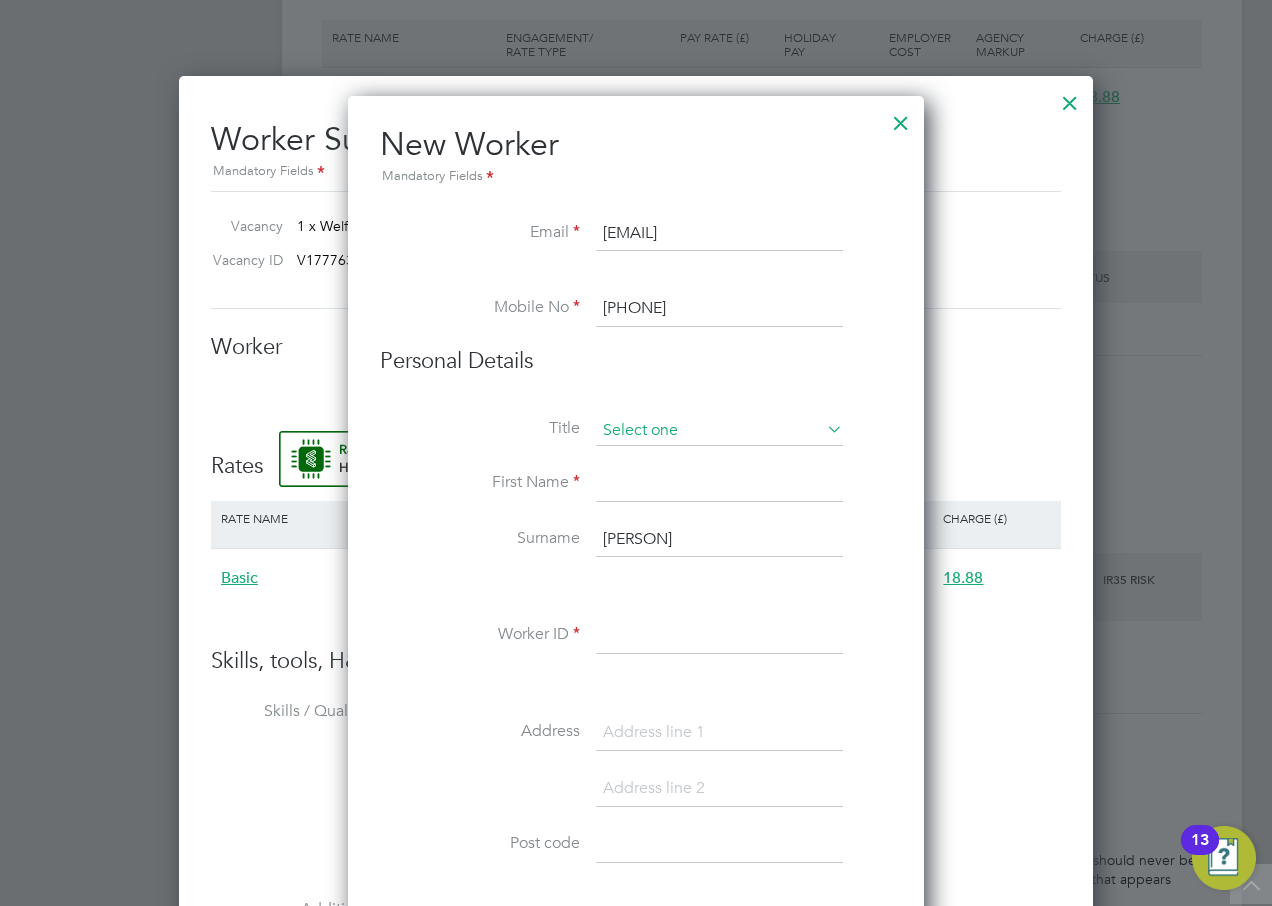 click at bounding box center (719, 431) 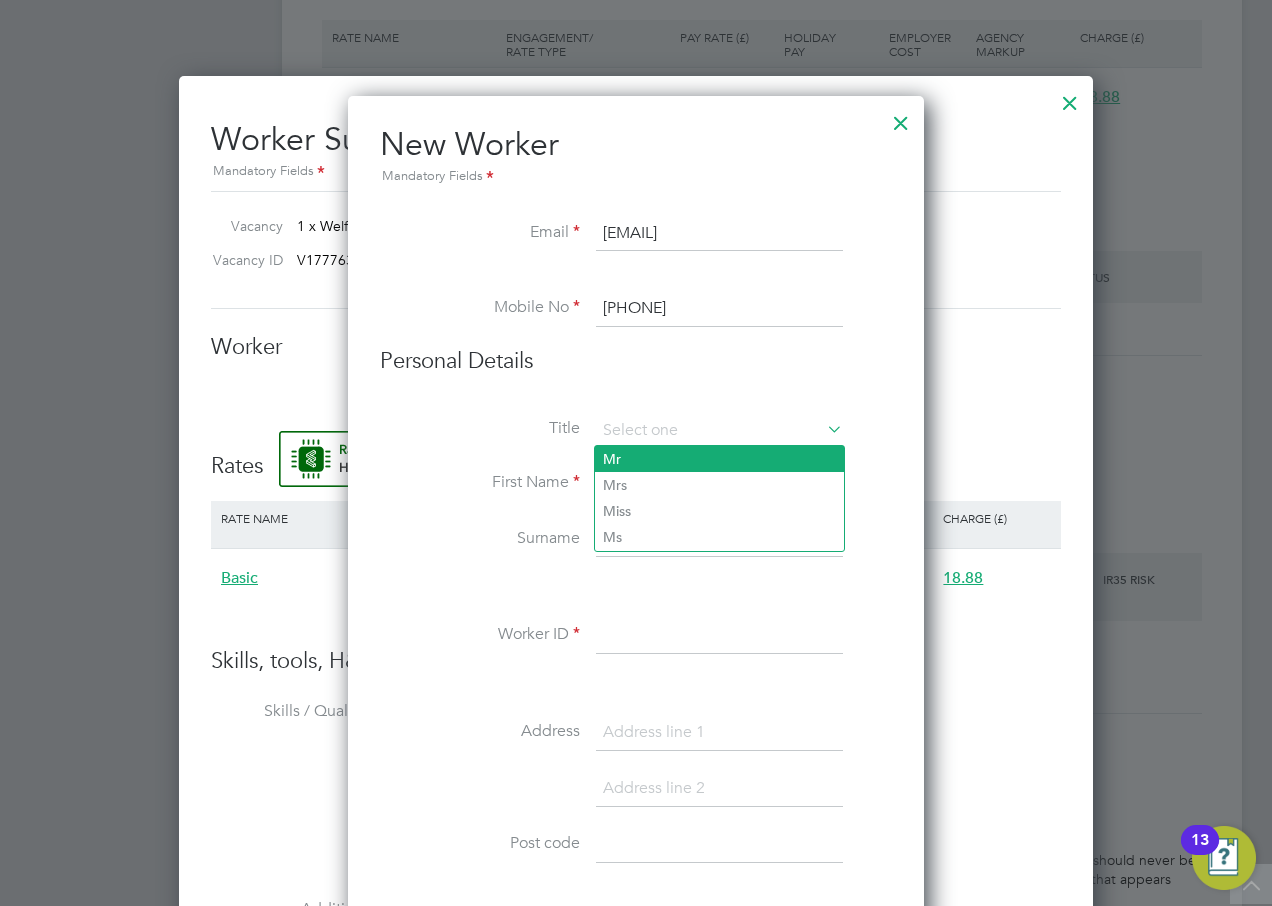 click on "Mr" 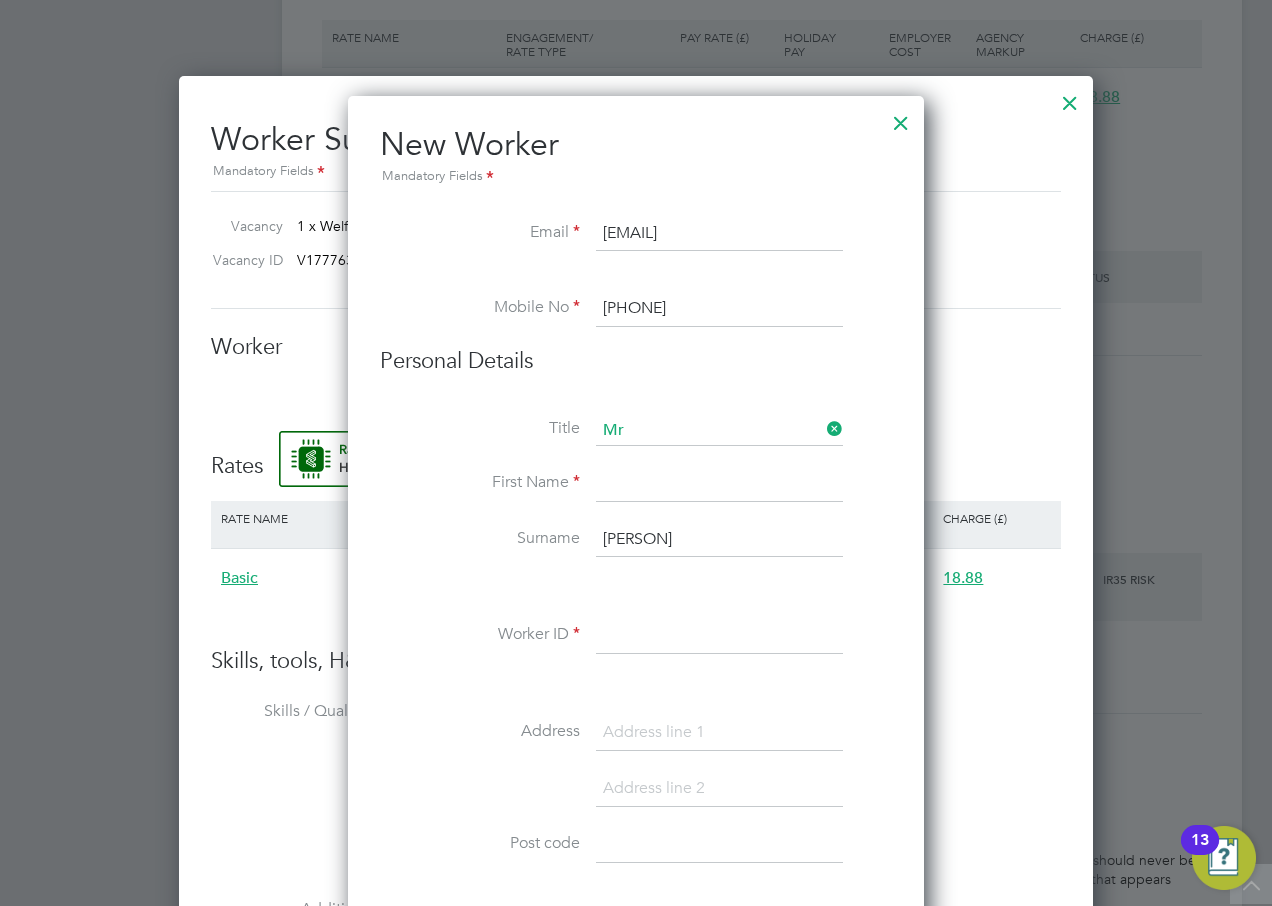 click at bounding box center [719, 484] 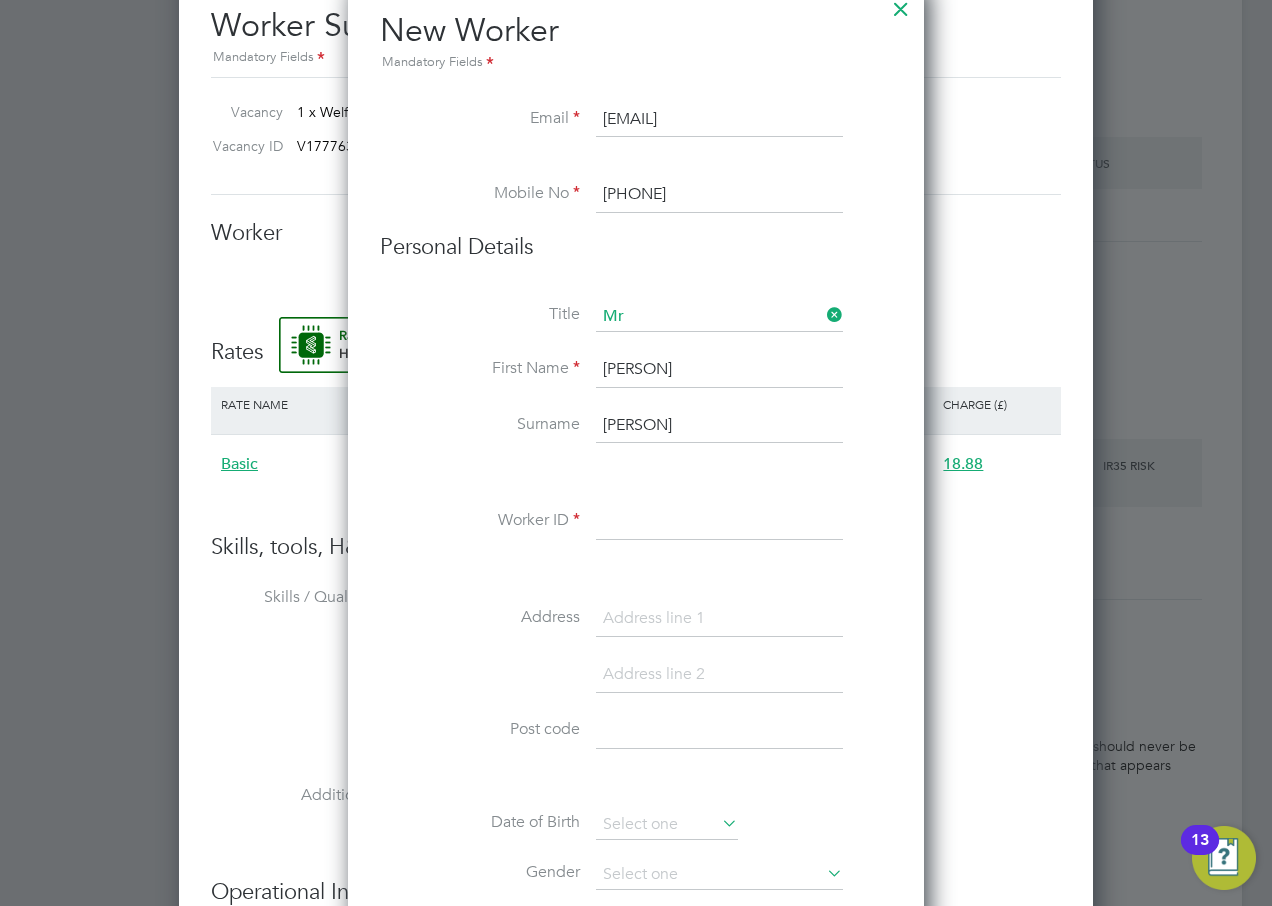 scroll, scrollTop: 1600, scrollLeft: 0, axis: vertical 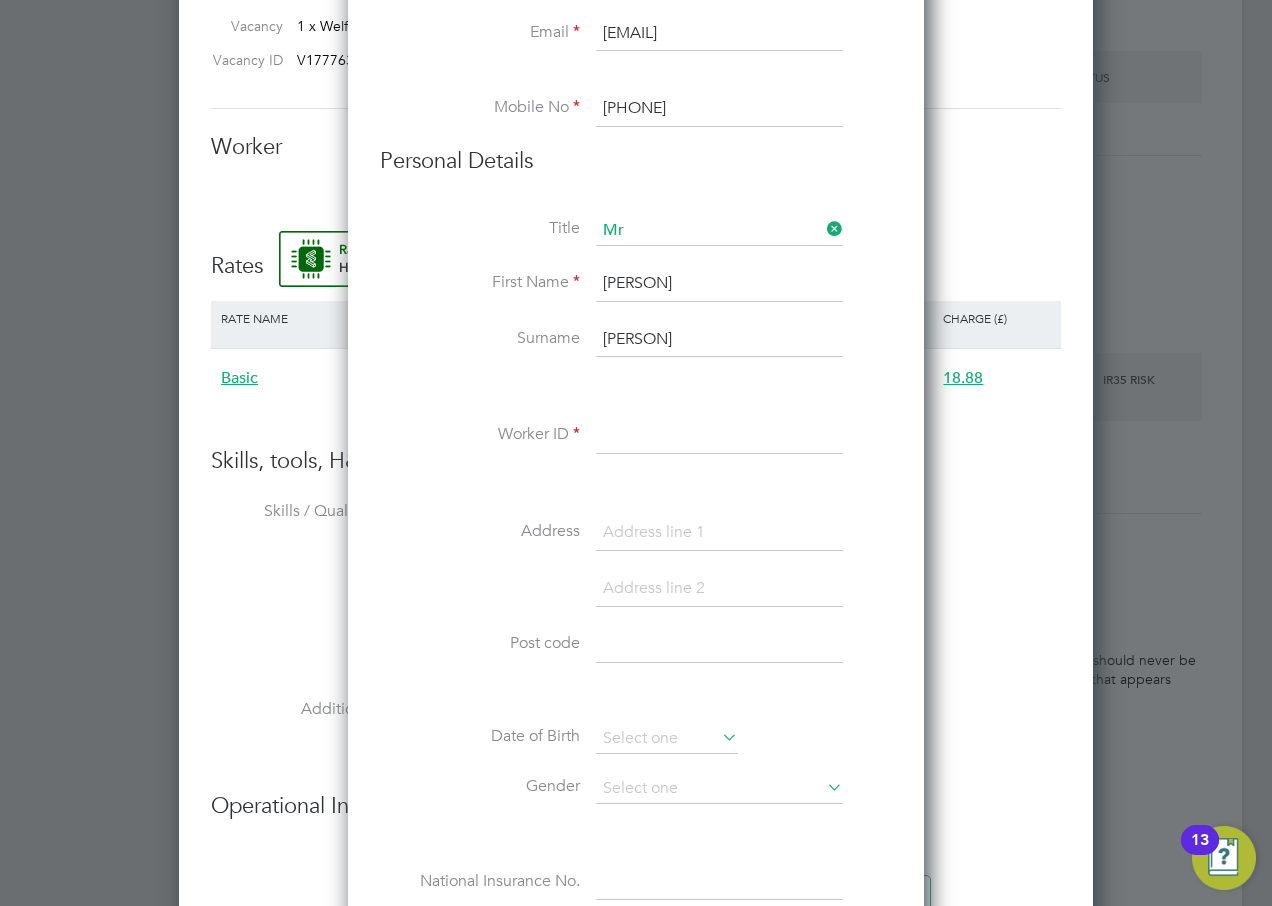 type on "Taiwo" 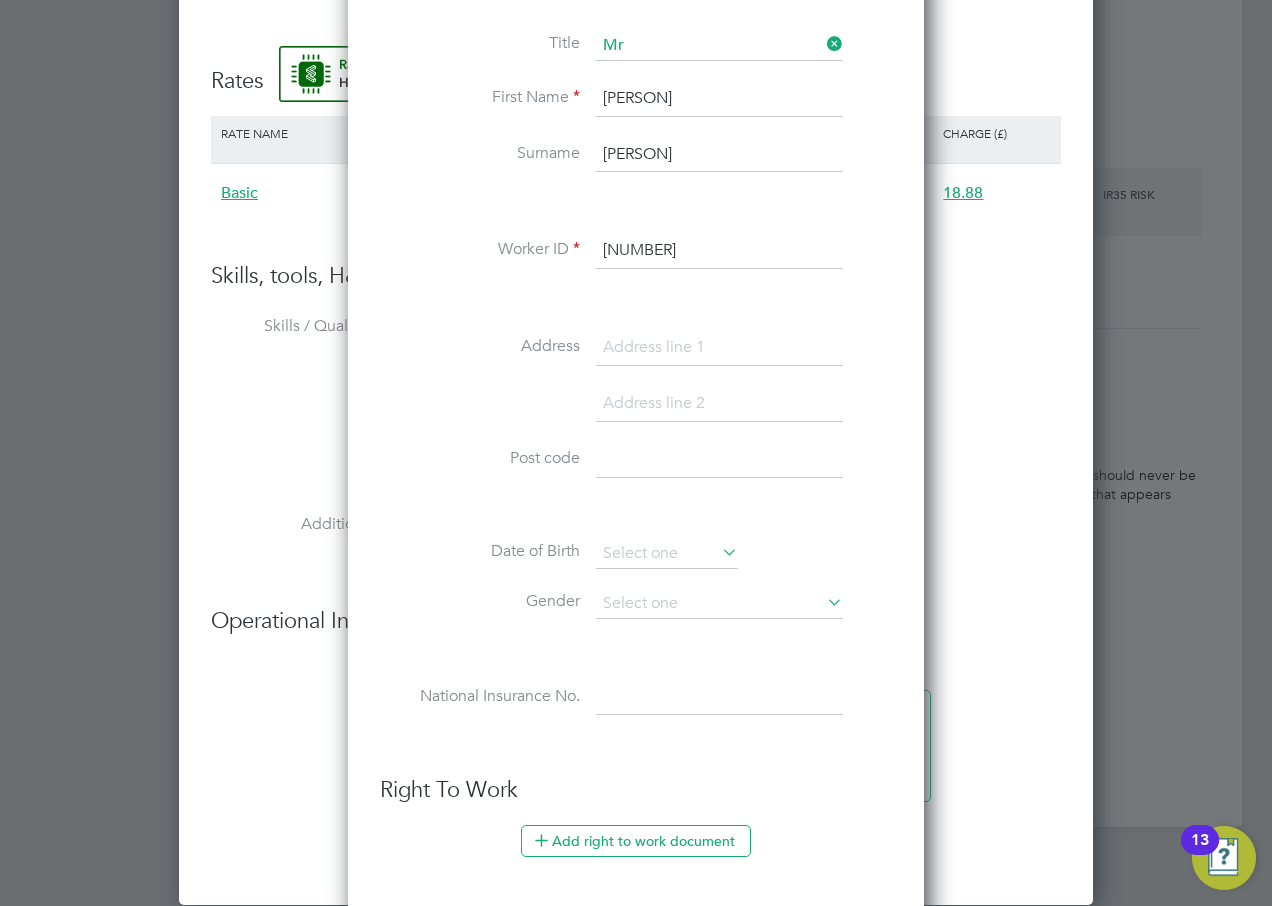 scroll, scrollTop: 1800, scrollLeft: 0, axis: vertical 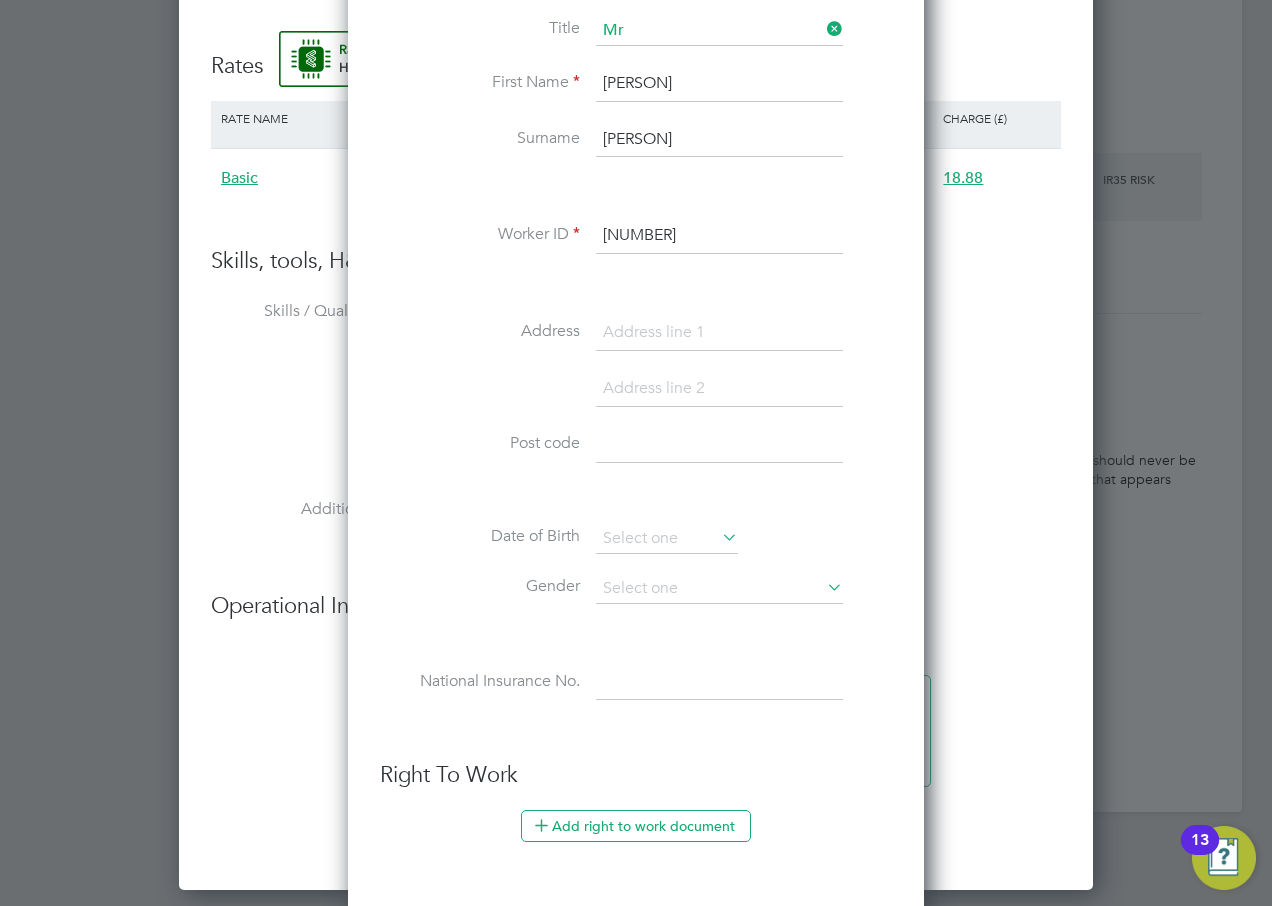 type on "19919671" 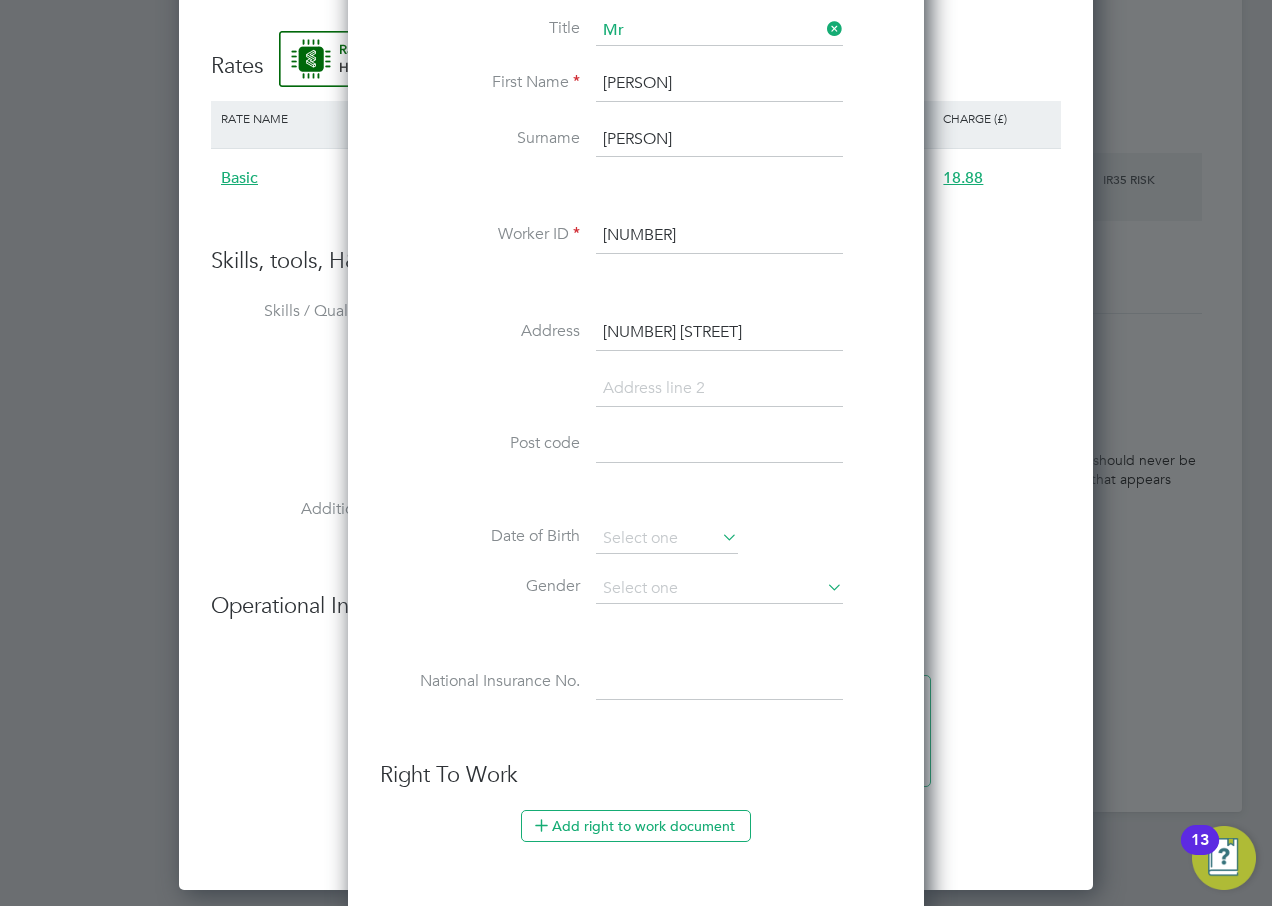 type on "29 Queens Road" 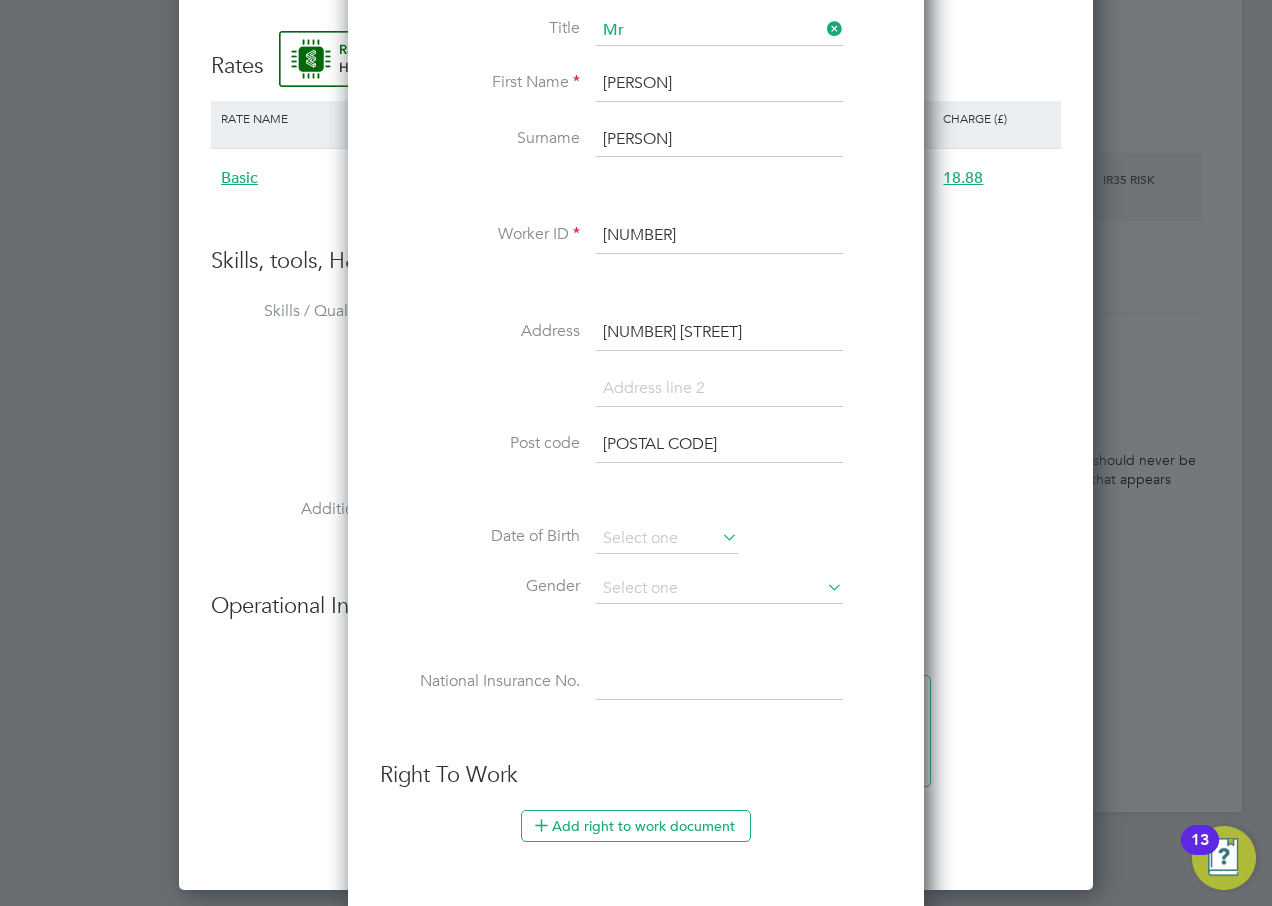 type on "DA12 5JP" 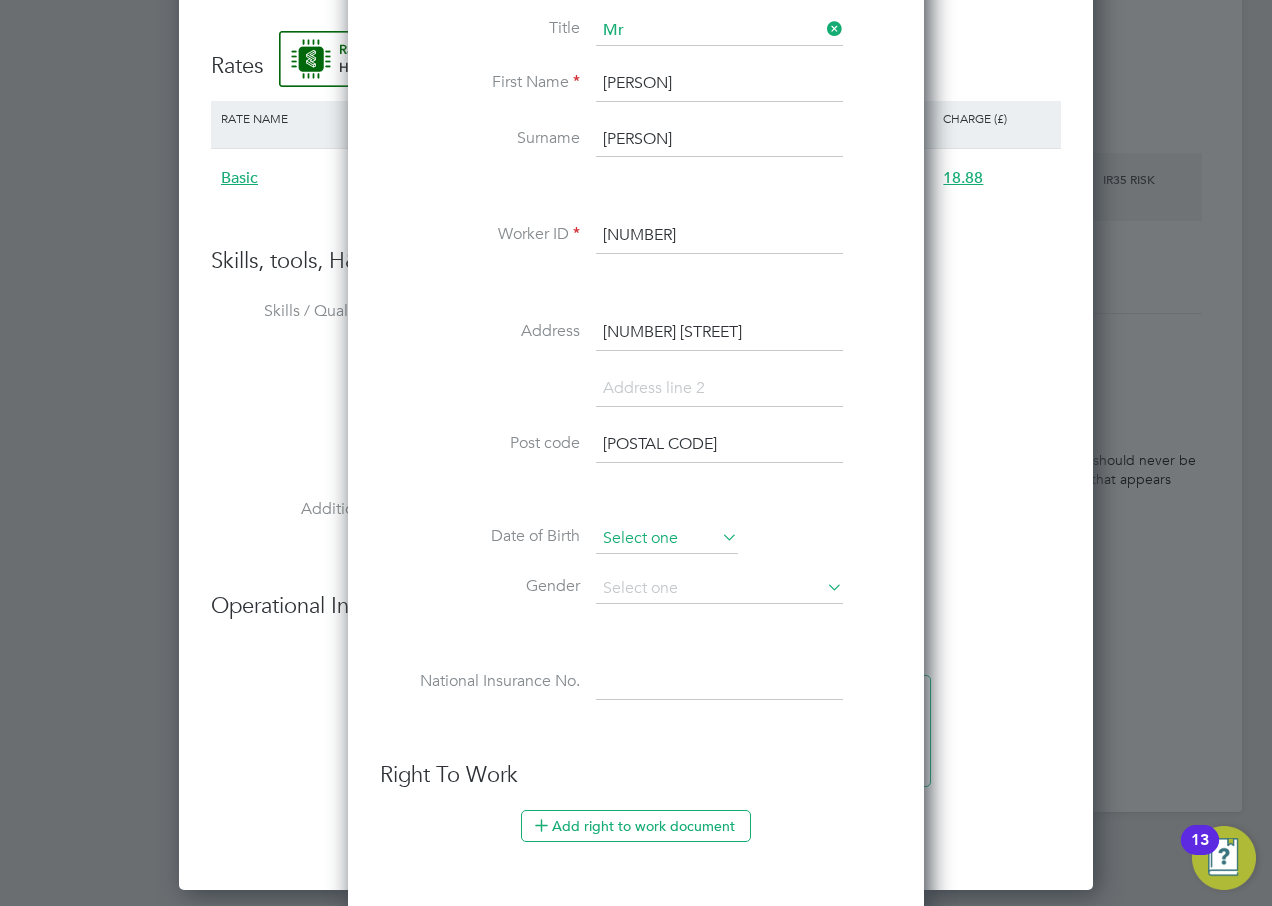 drag, startPoint x: 669, startPoint y: 537, endPoint x: 679, endPoint y: 534, distance: 10.440307 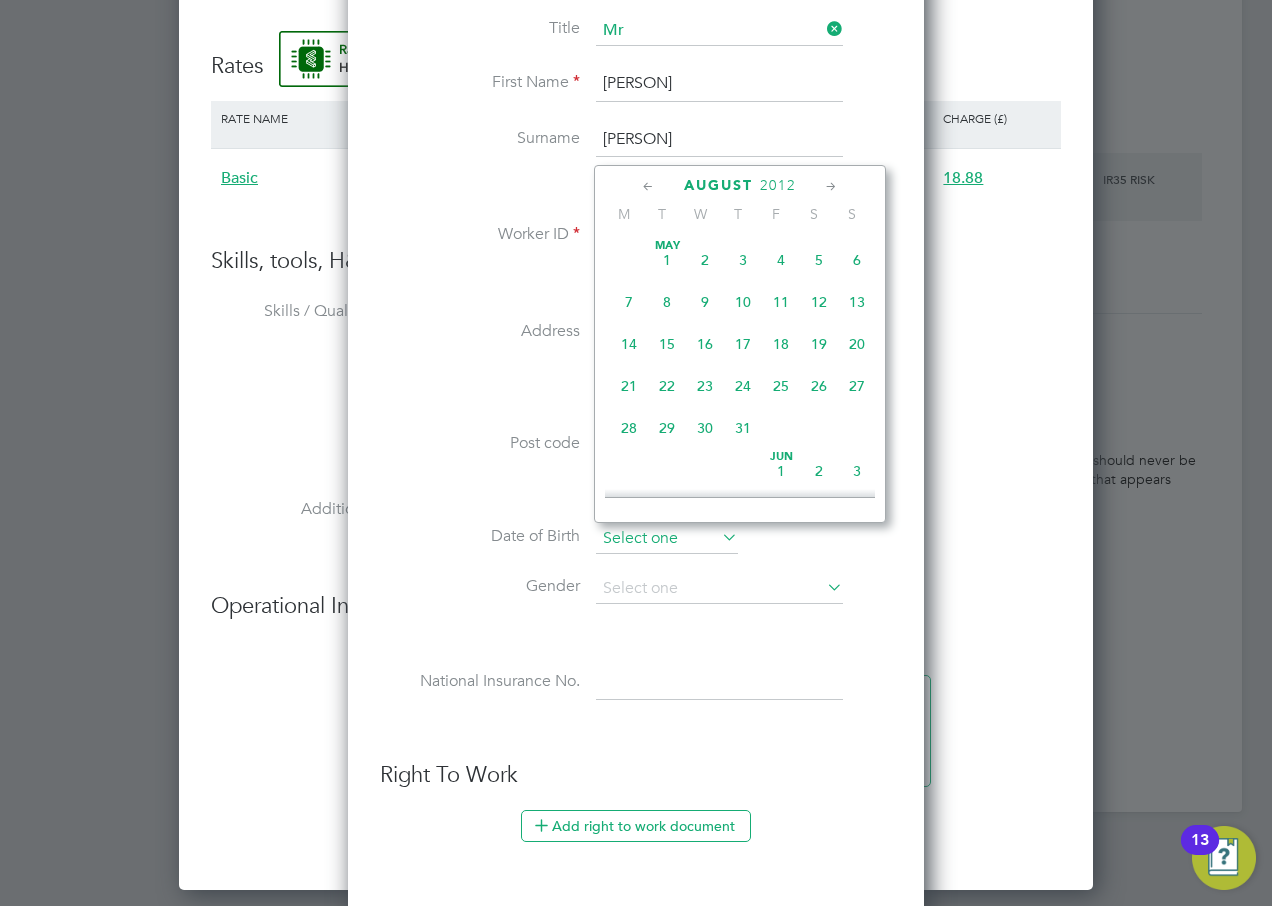 scroll, scrollTop: 606, scrollLeft: 0, axis: vertical 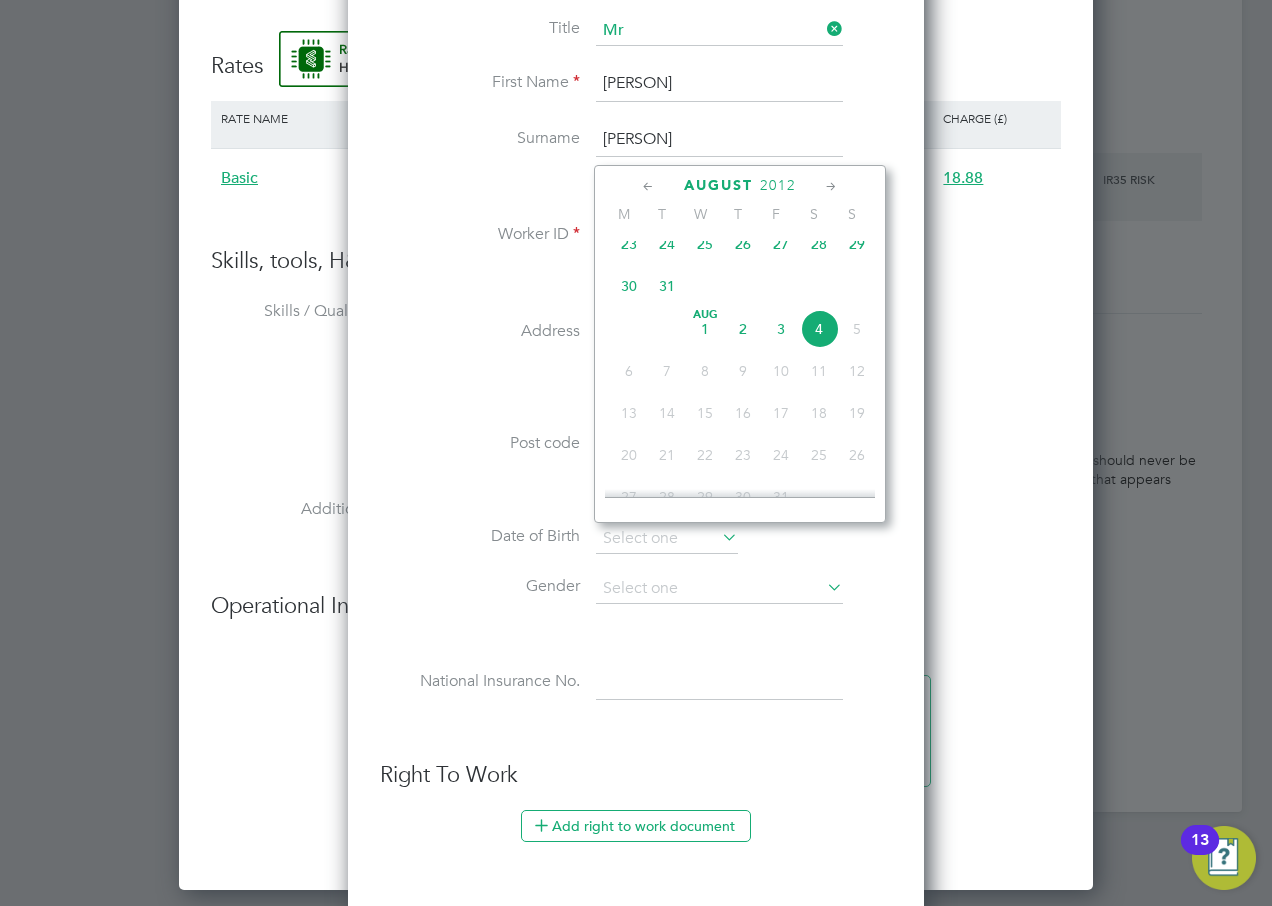 click on "2012" 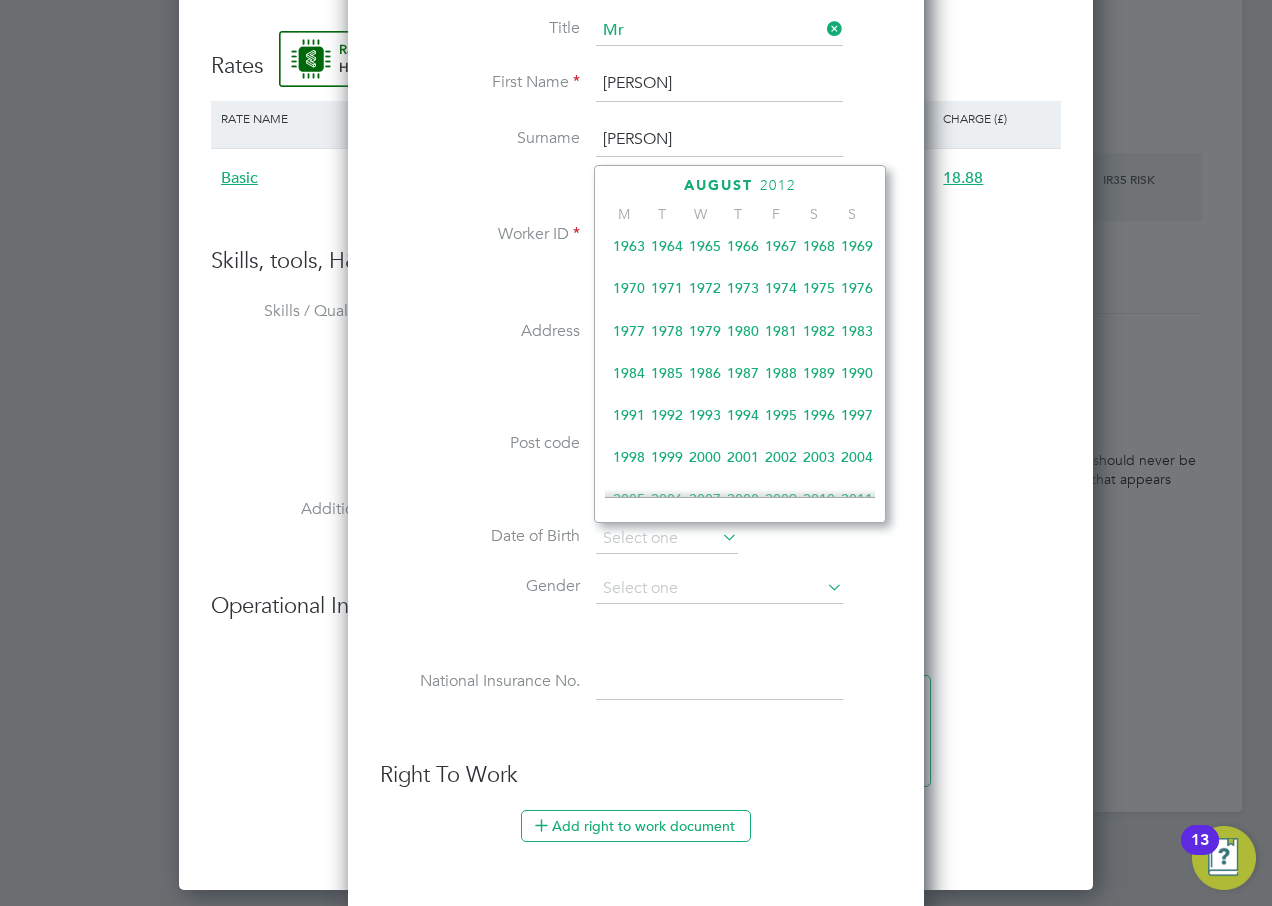 scroll, scrollTop: 330, scrollLeft: 0, axis: vertical 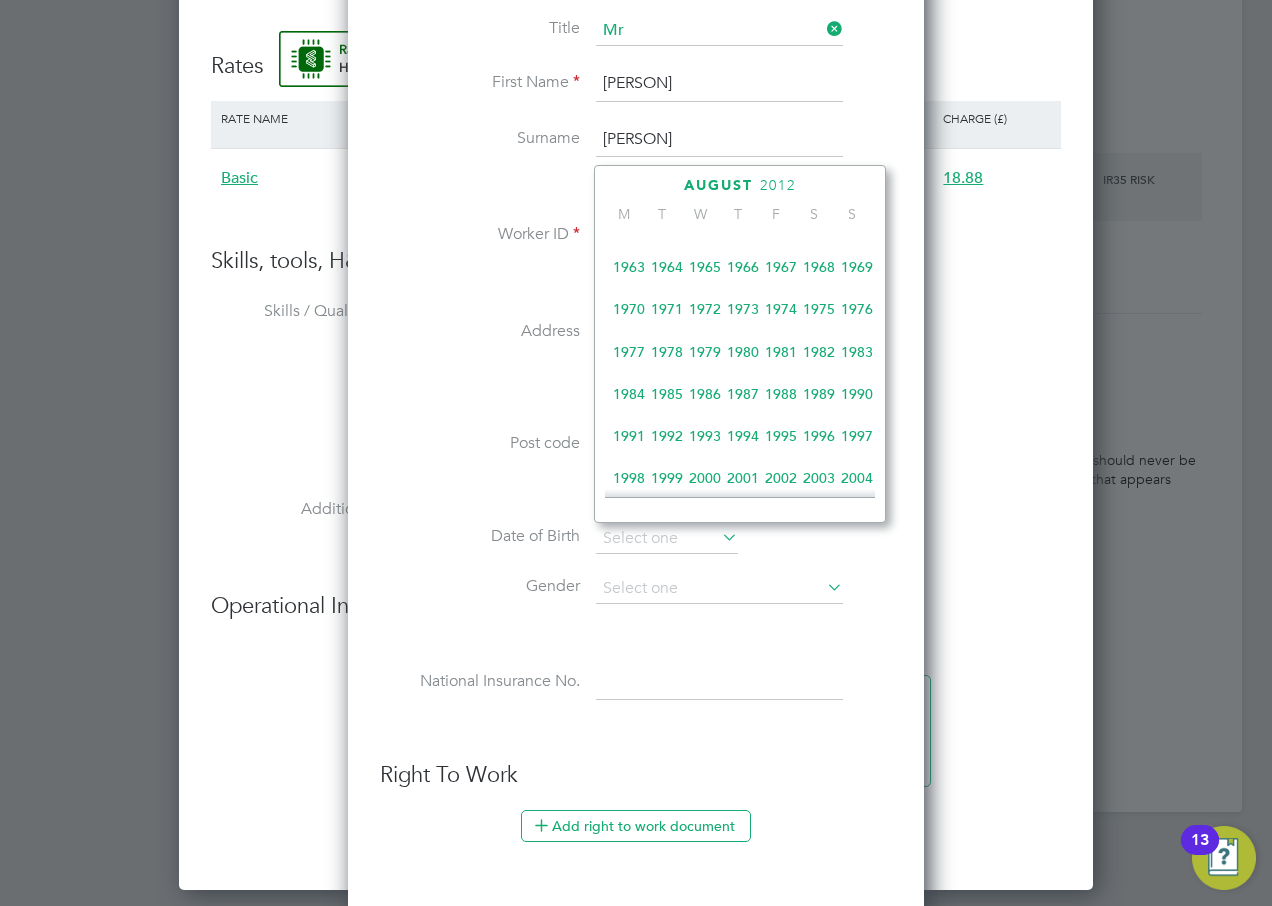 click on "1969" 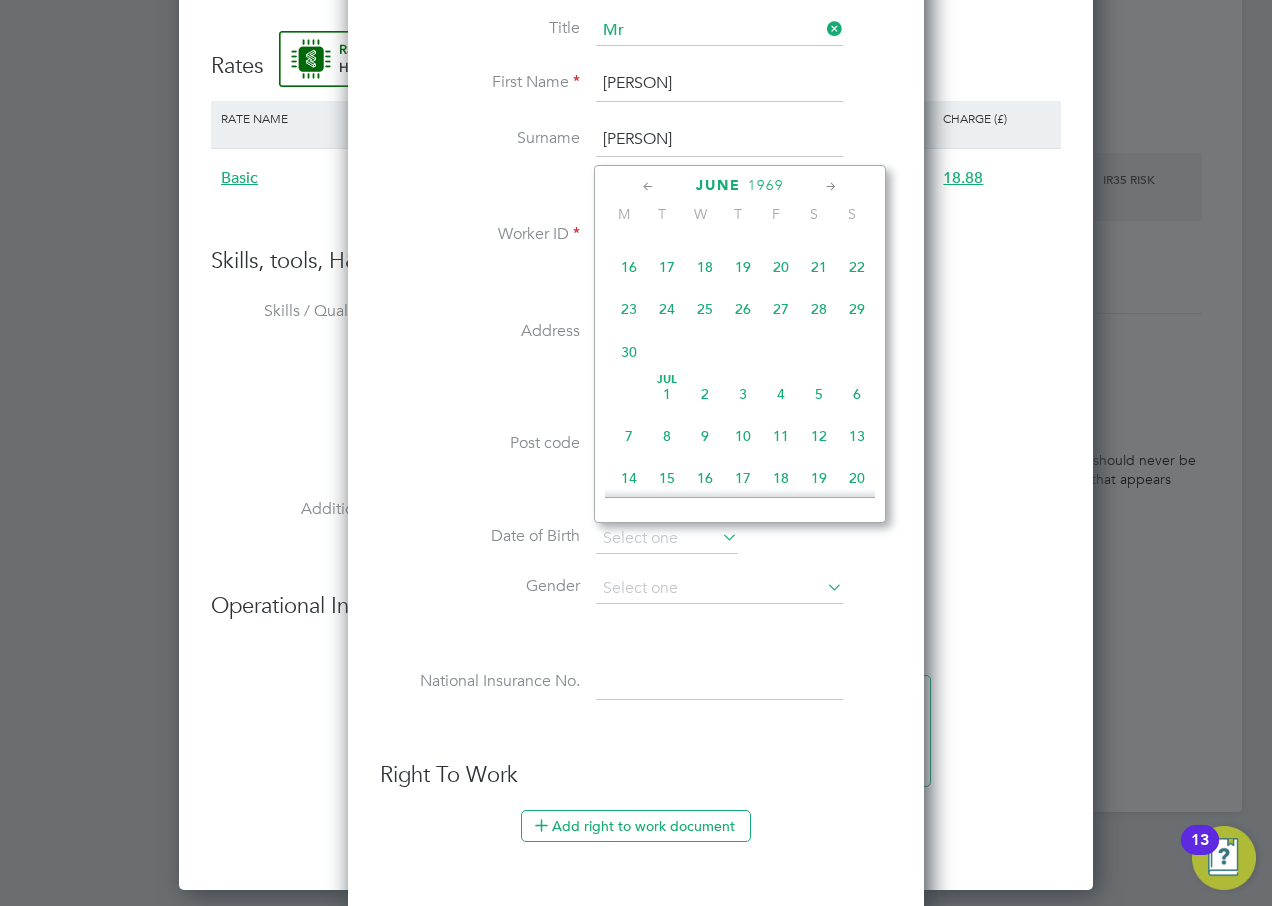 click 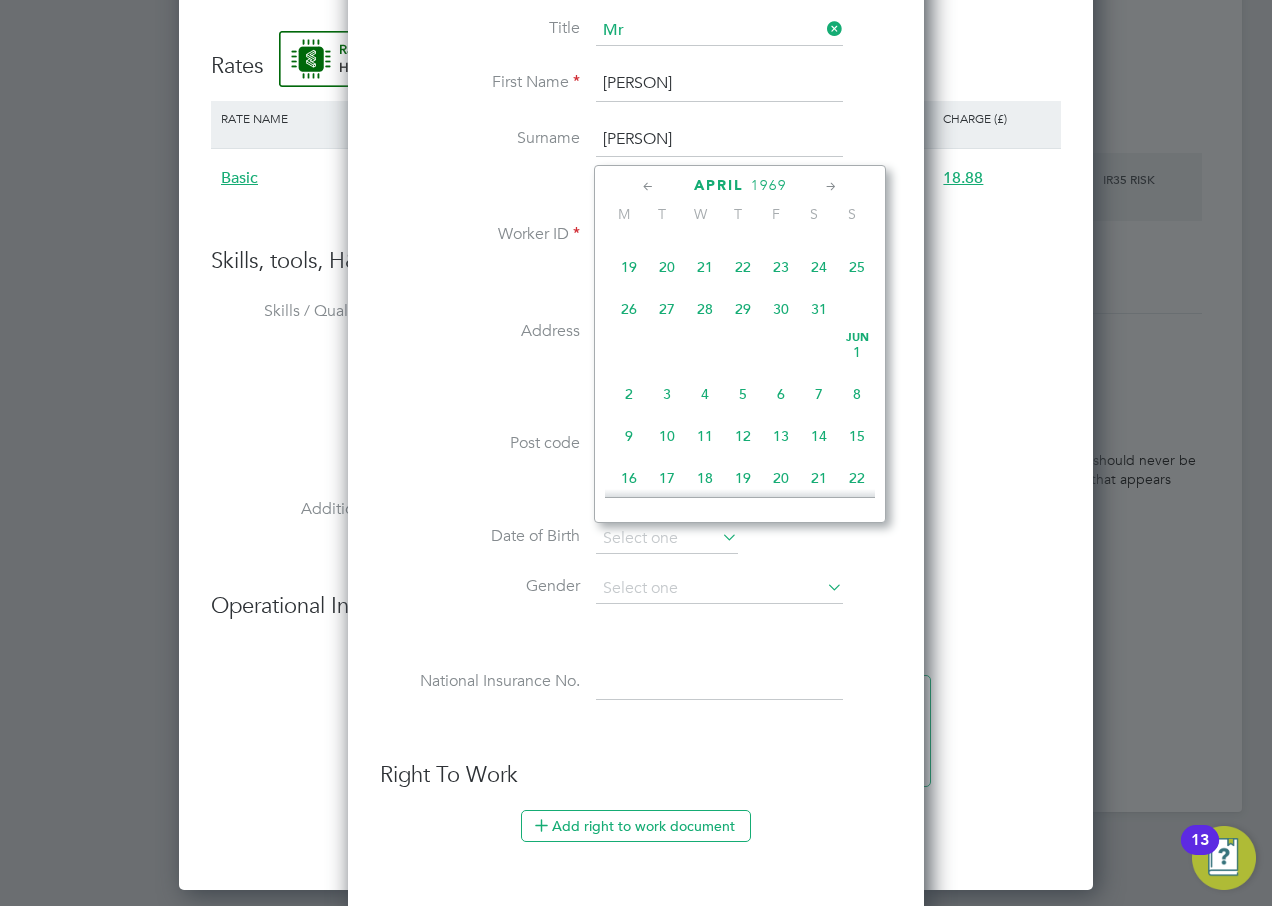 scroll, scrollTop: 0, scrollLeft: 0, axis: both 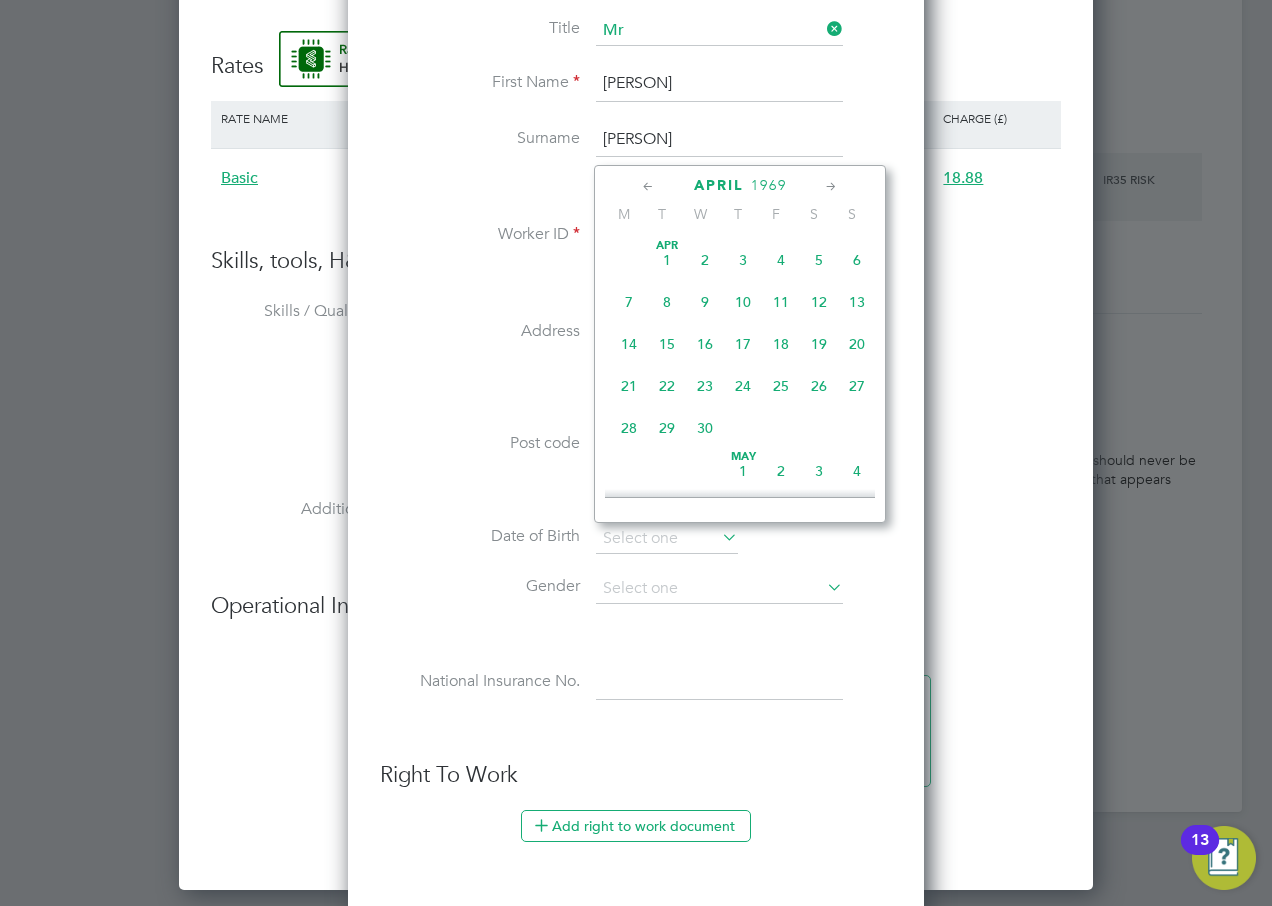 click 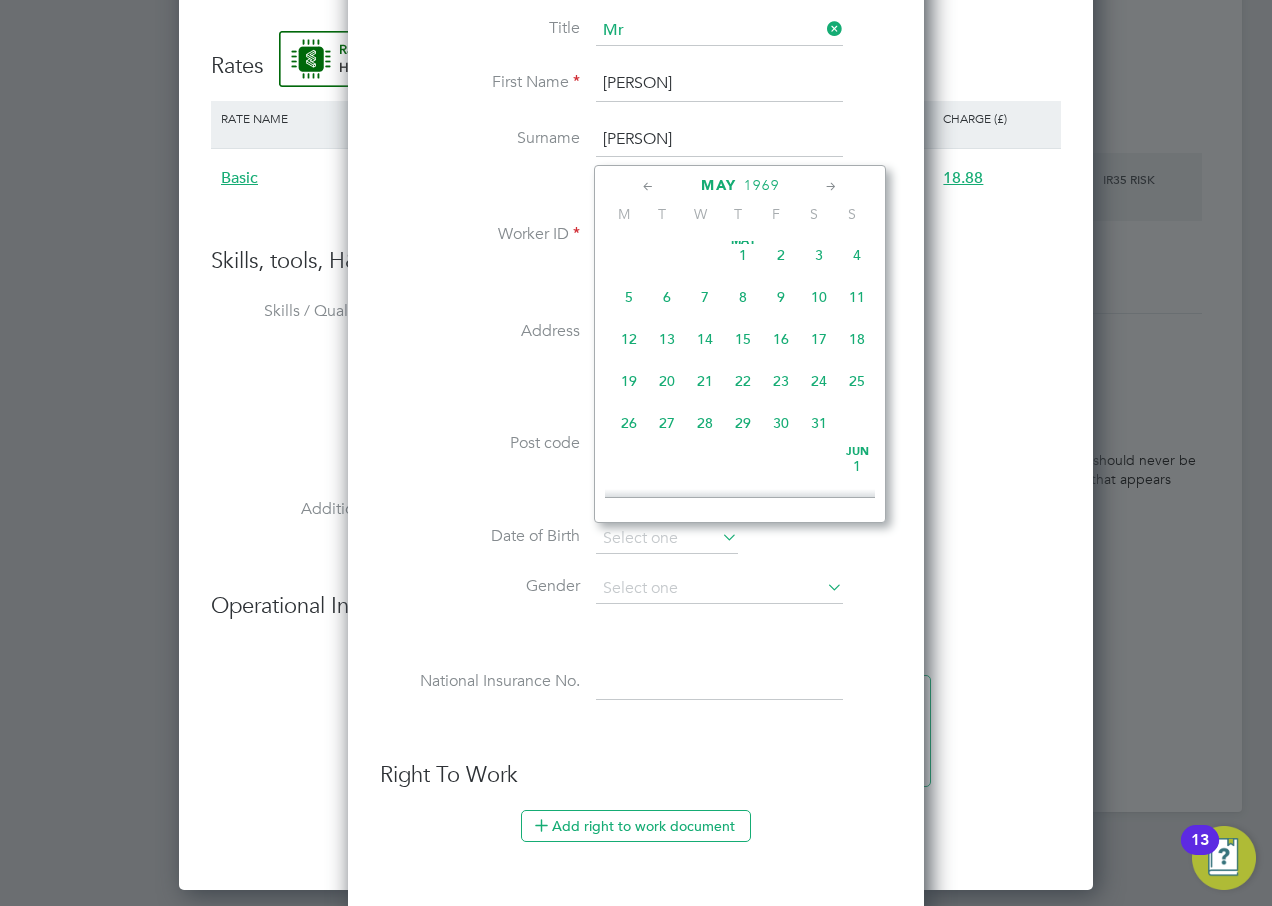 click 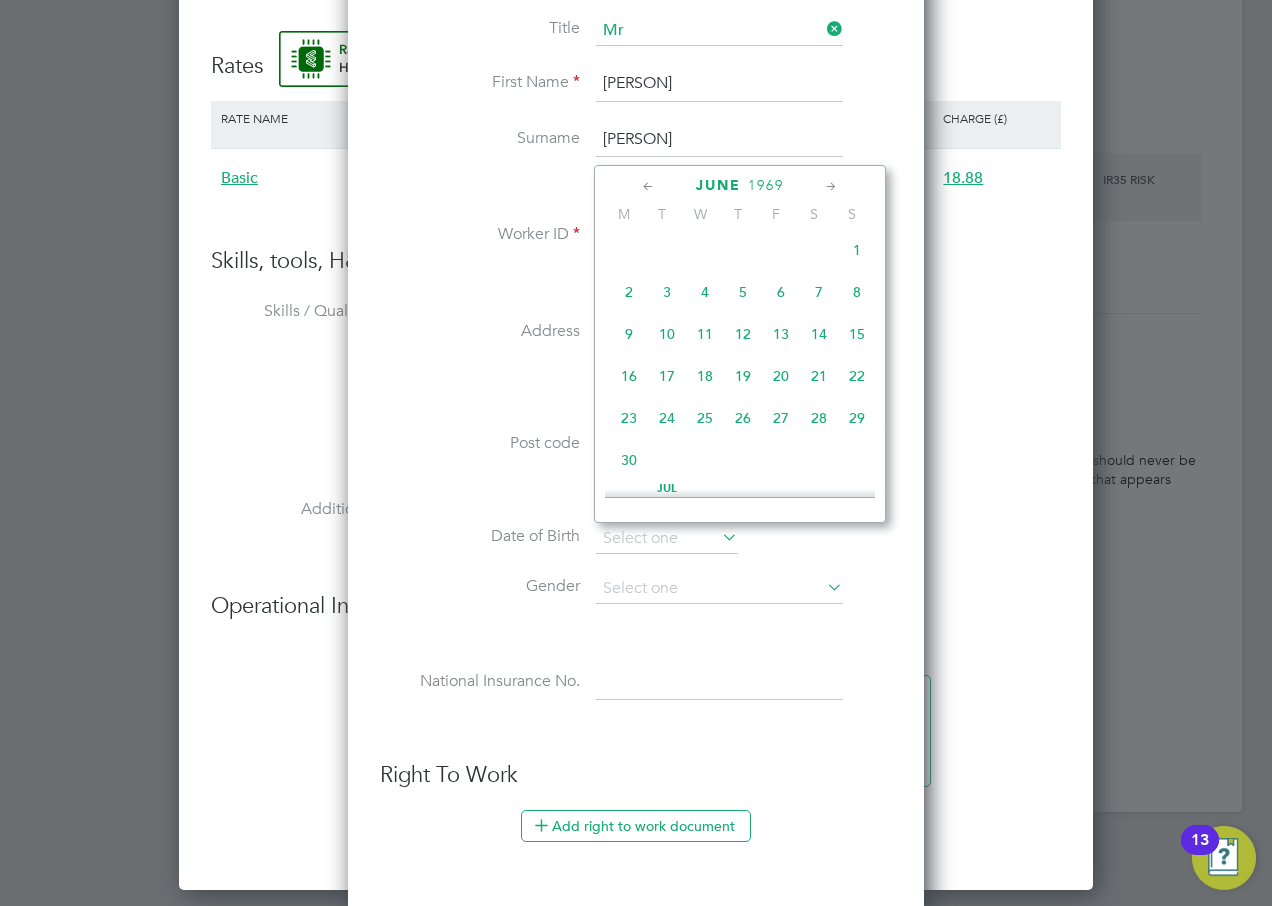 click on "22" 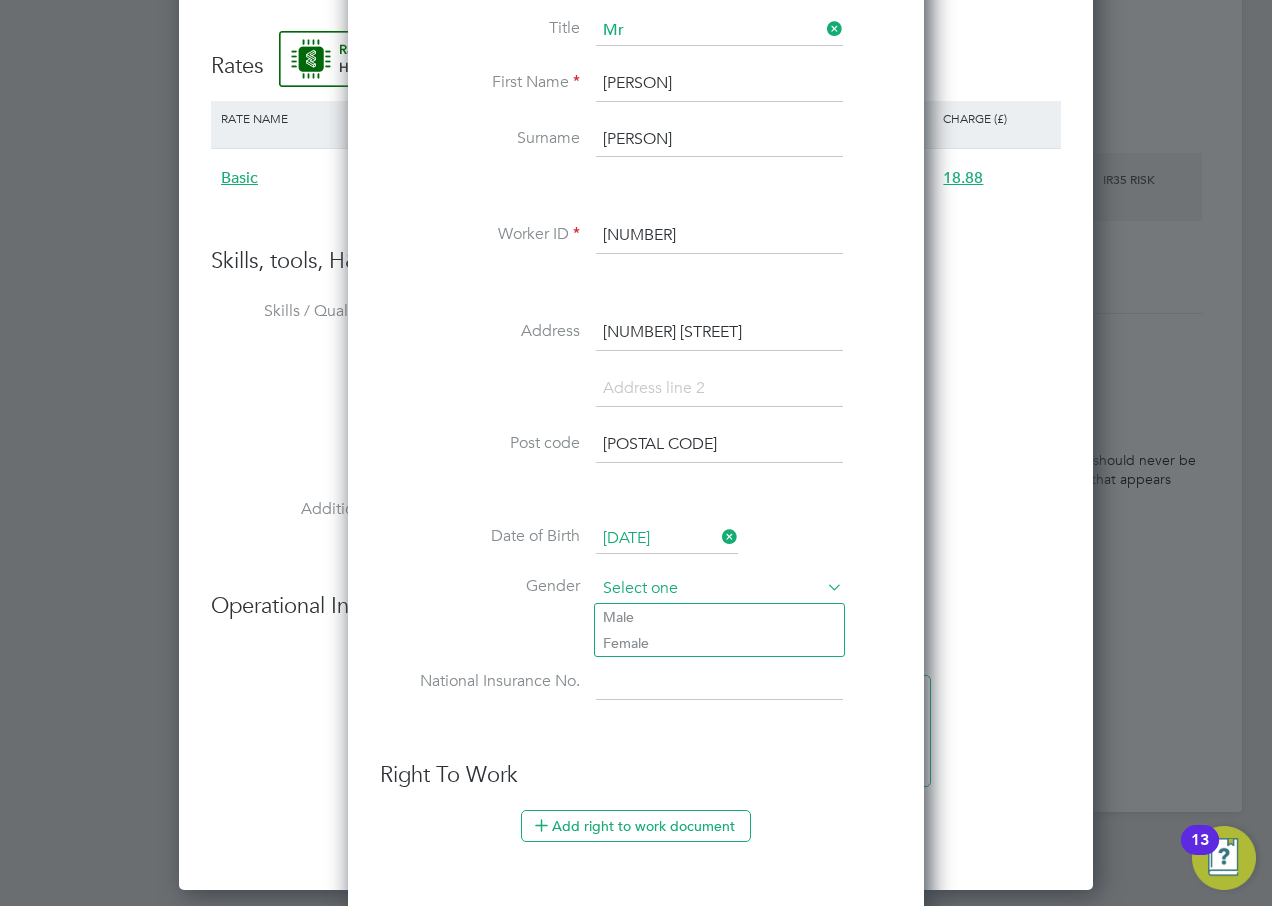 click at bounding box center (719, 589) 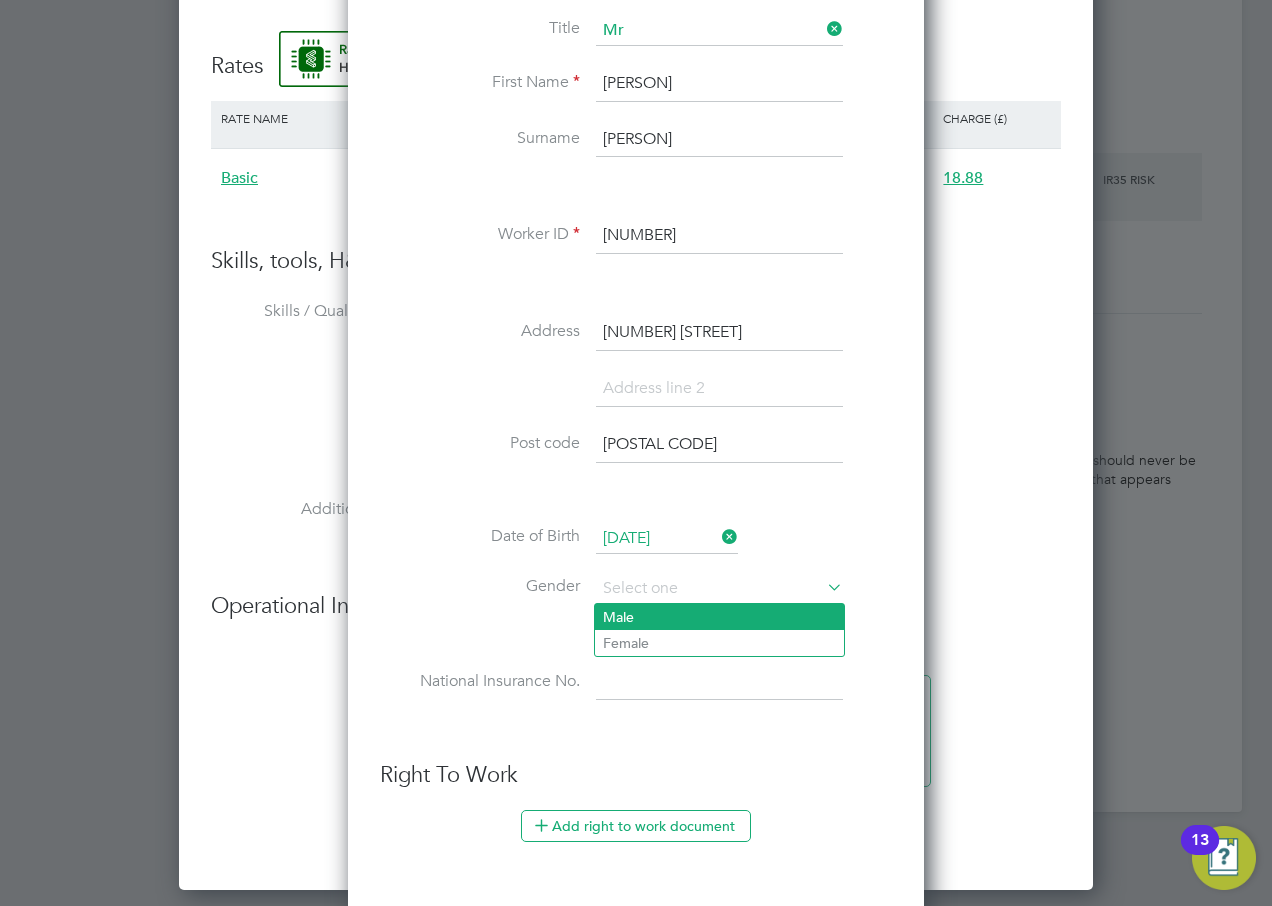 click on "Male" 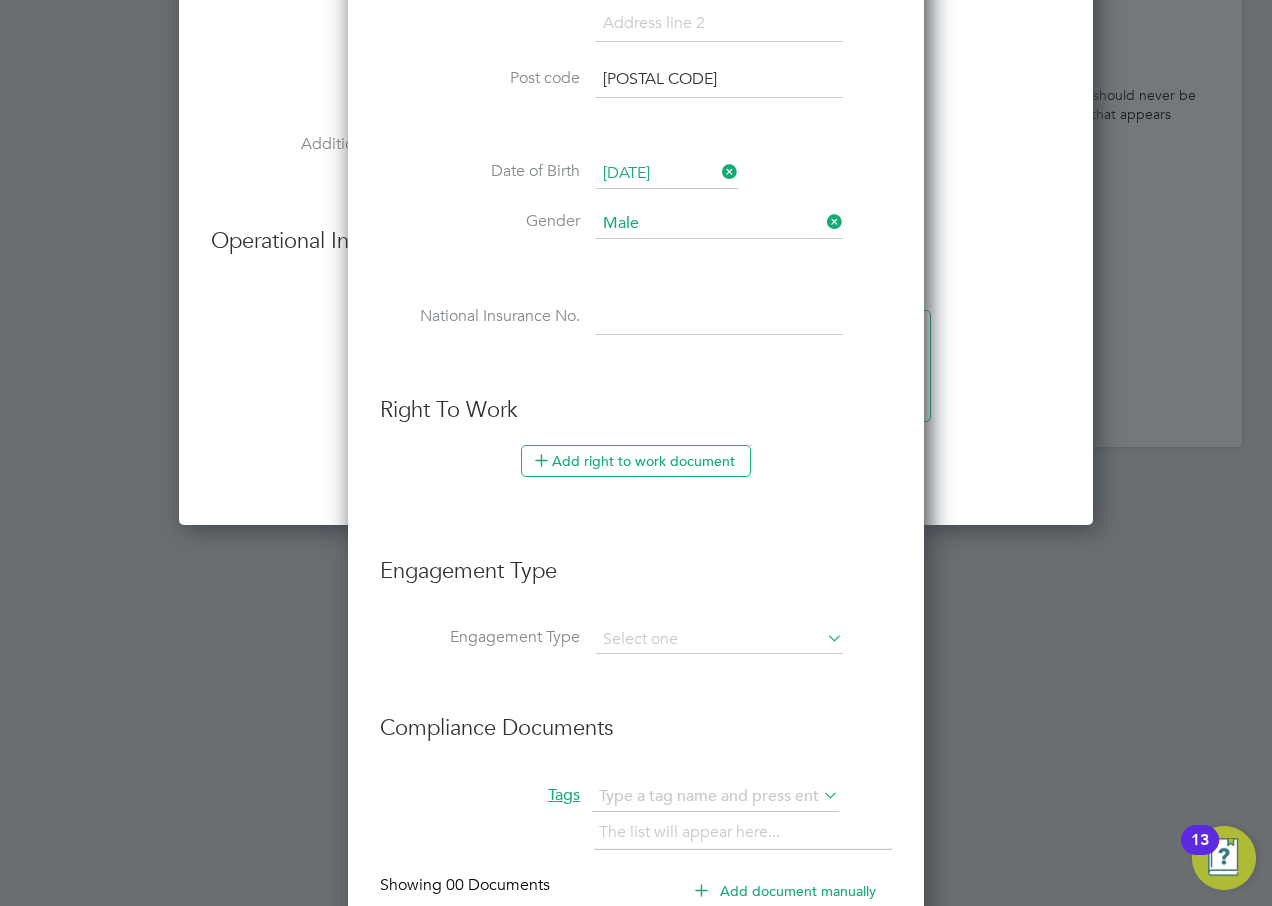 scroll, scrollTop: 2200, scrollLeft: 0, axis: vertical 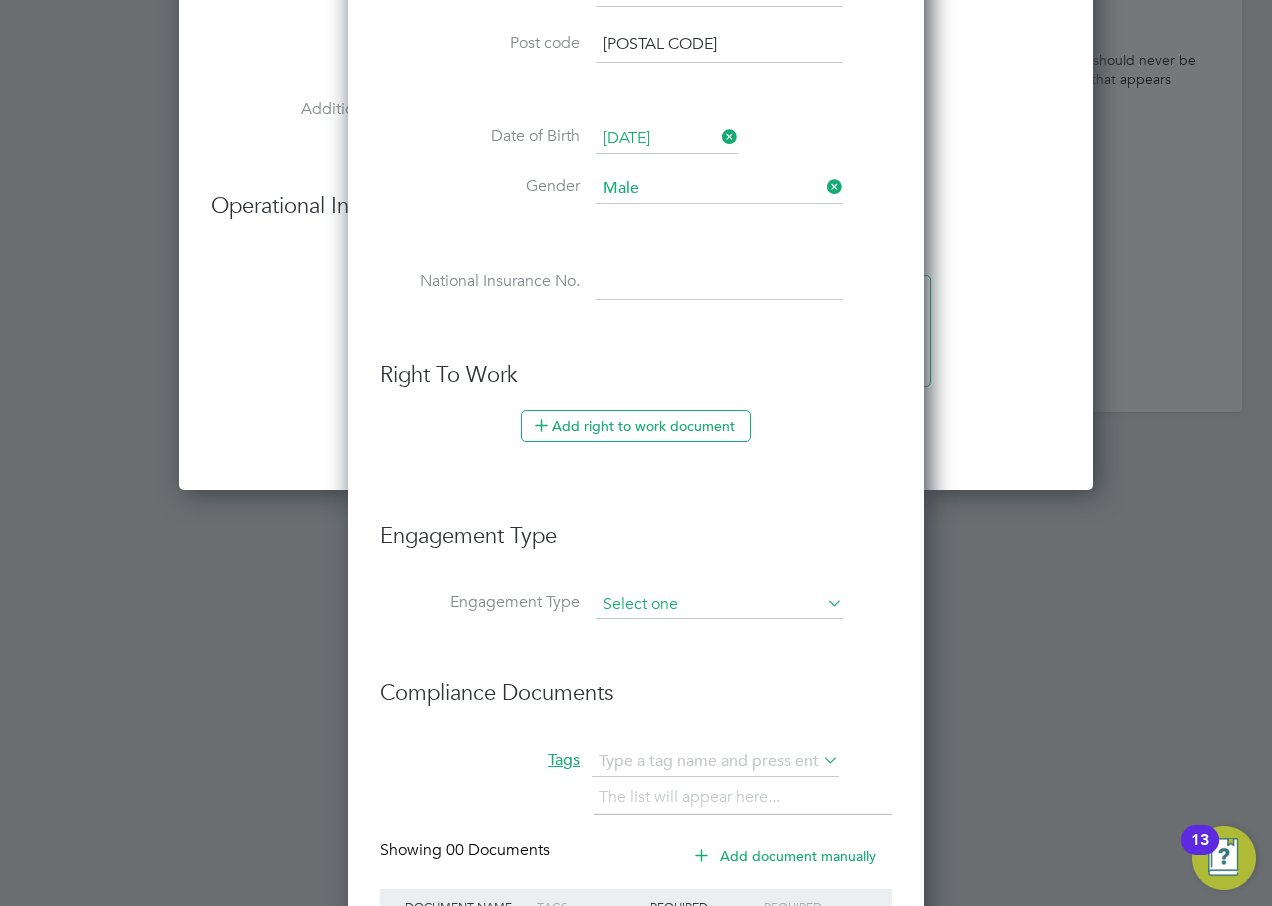 click at bounding box center [719, 605] 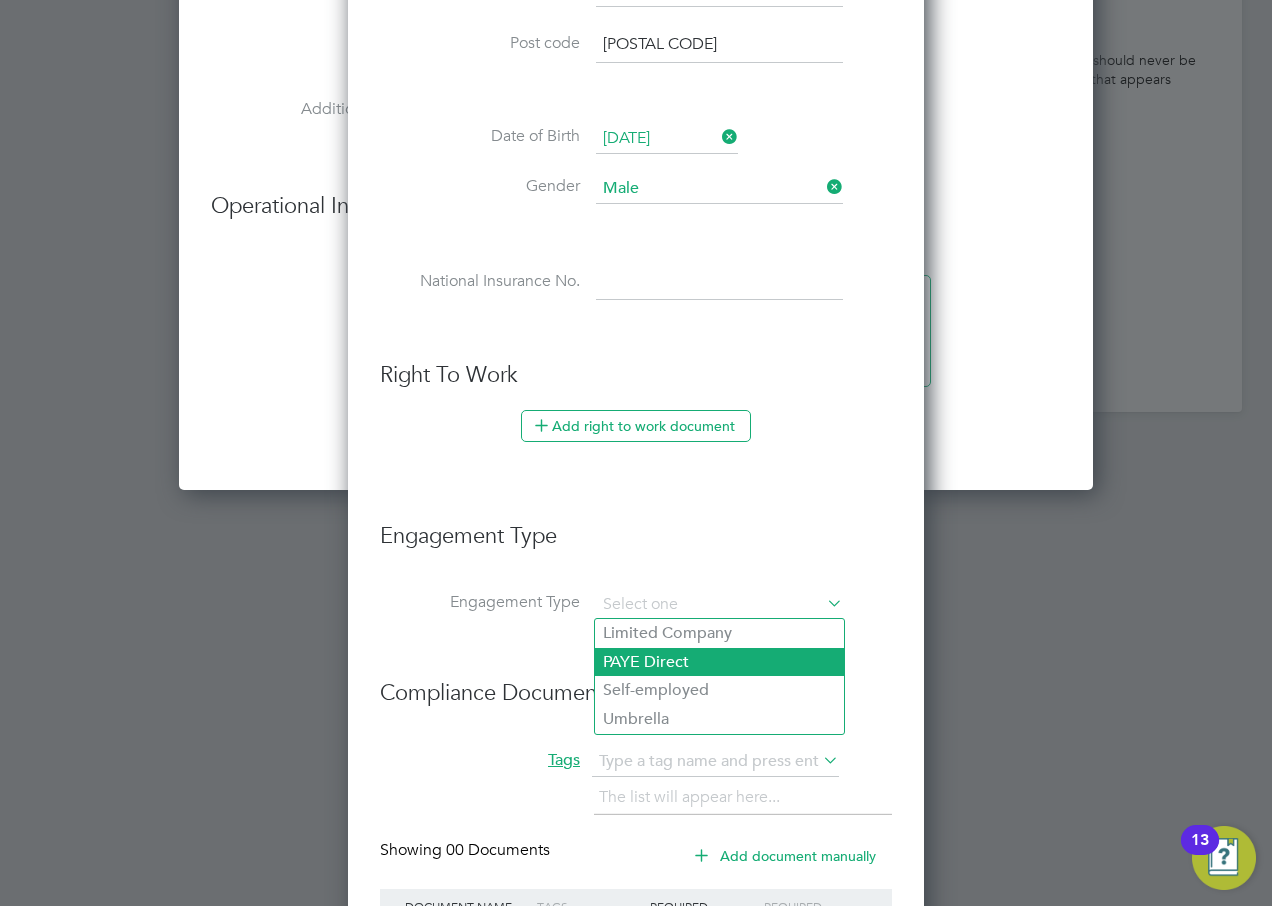 click on "PAYE Direct" 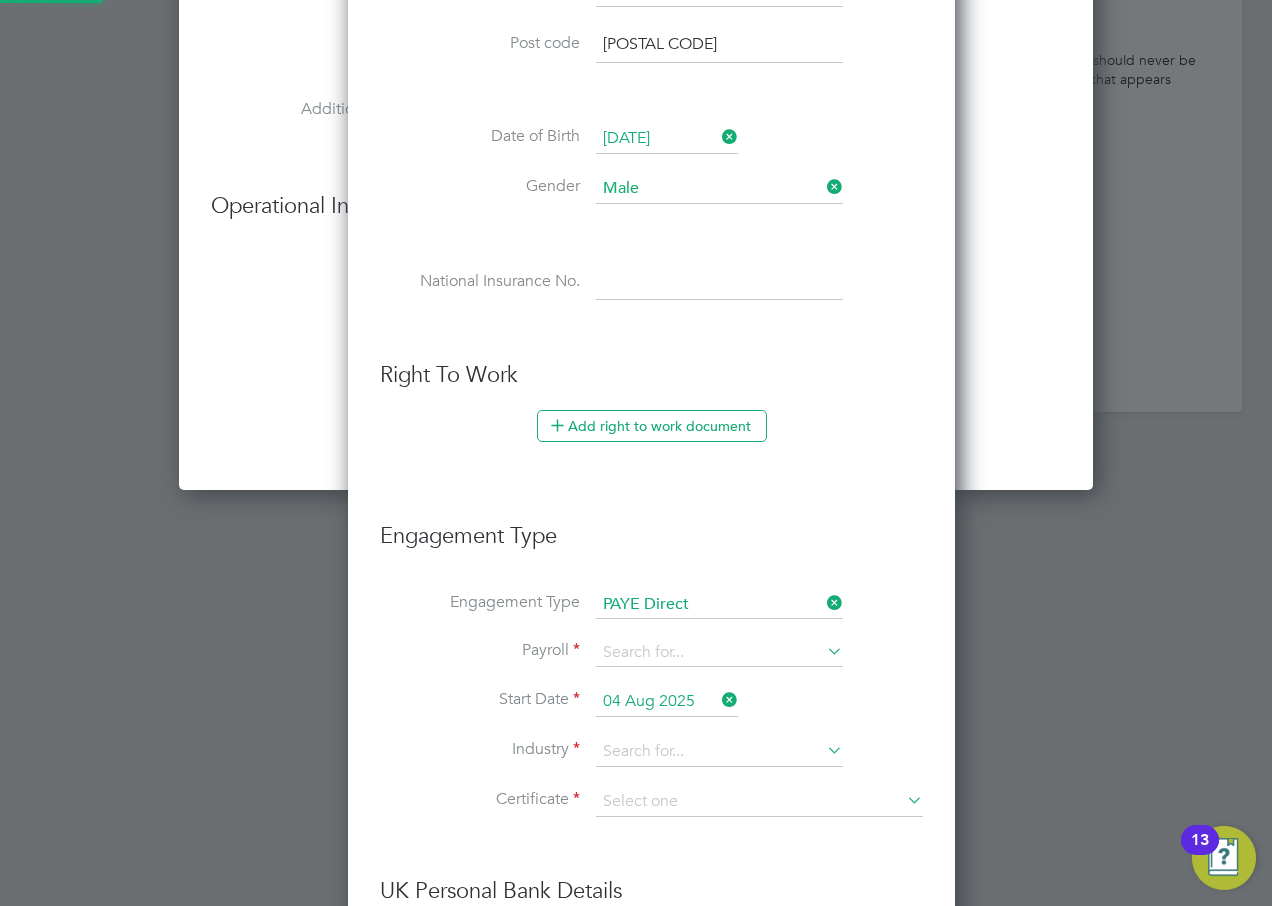 scroll, scrollTop: 0, scrollLeft: 10, axis: horizontal 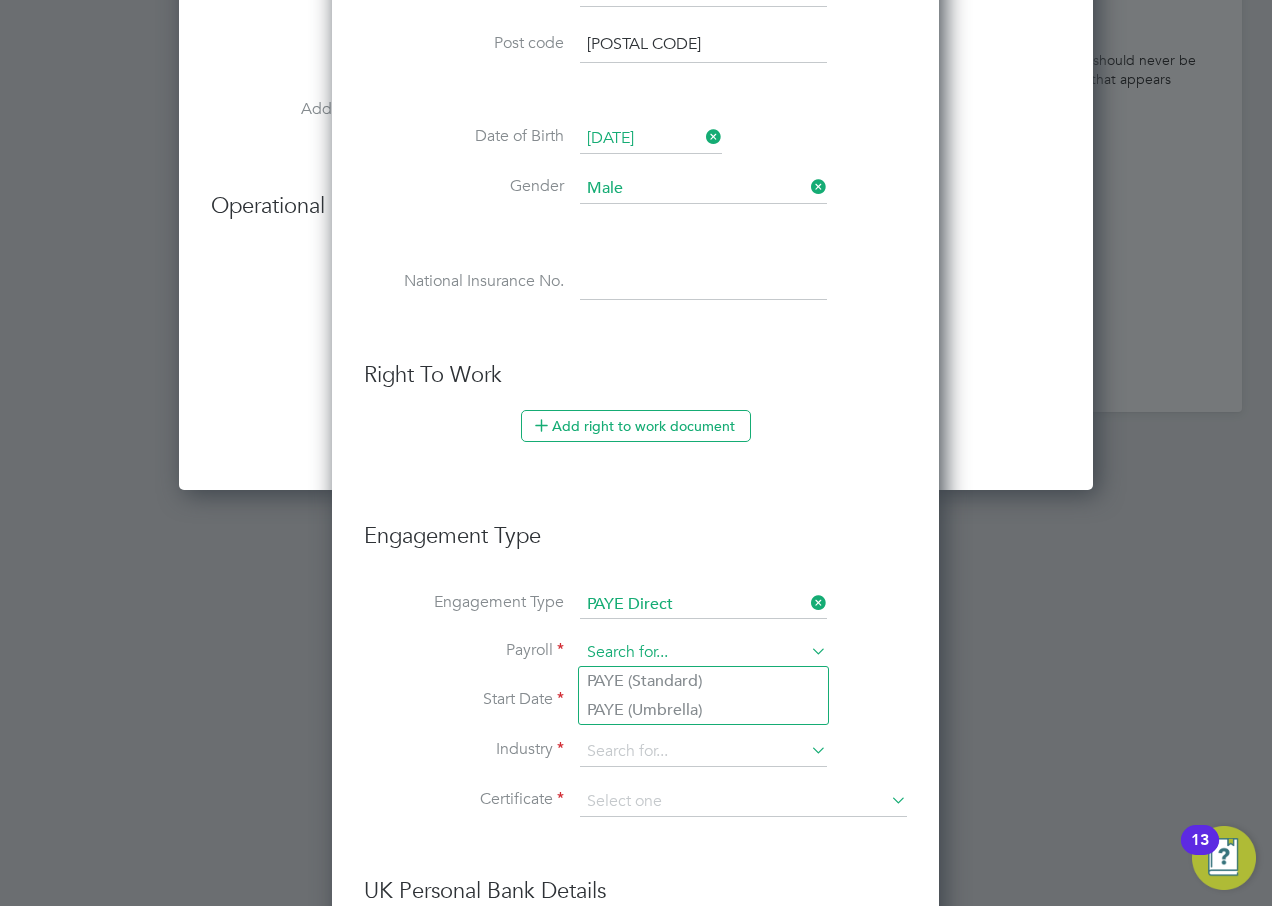 click at bounding box center (703, 653) 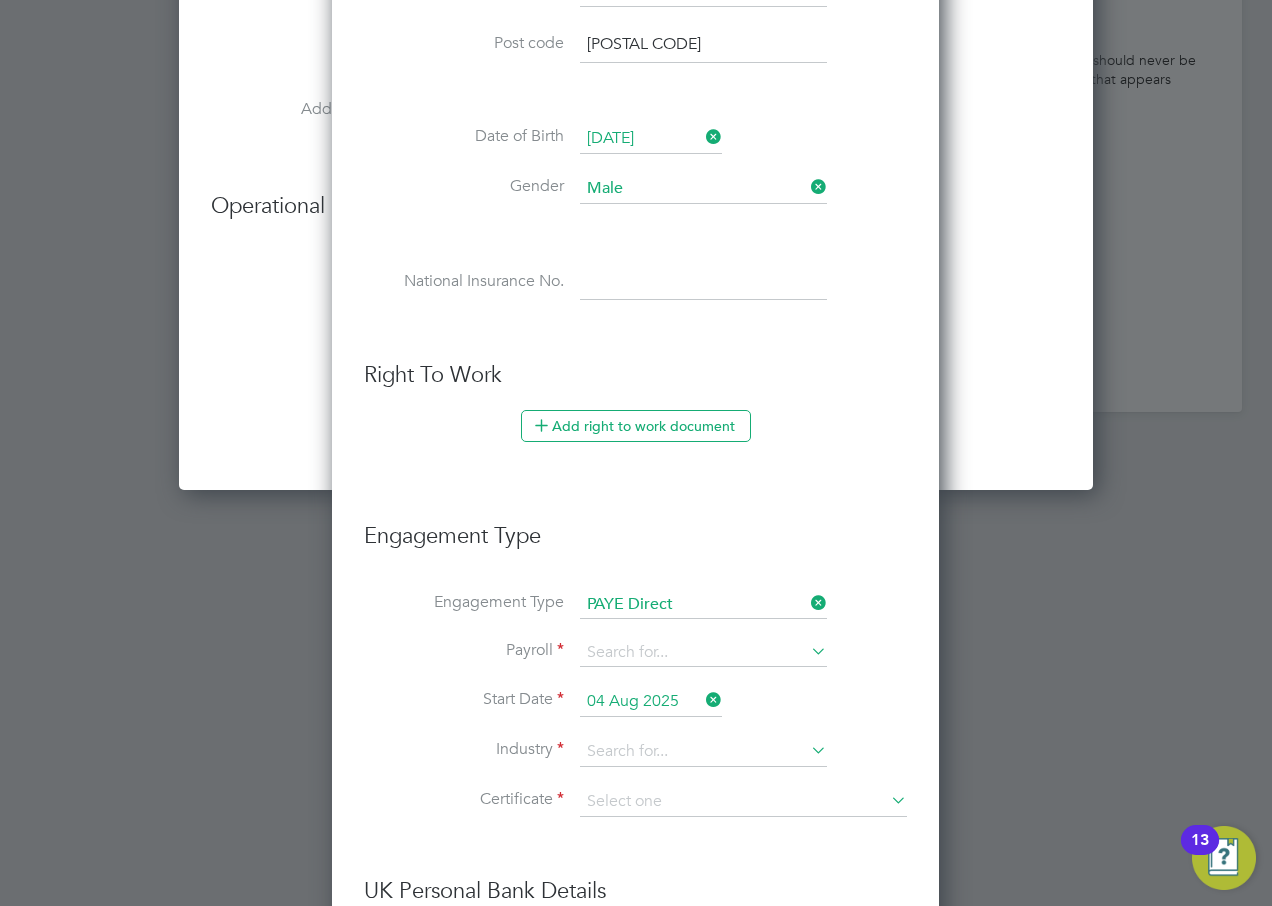 click on "PAYE (Umbrella)" 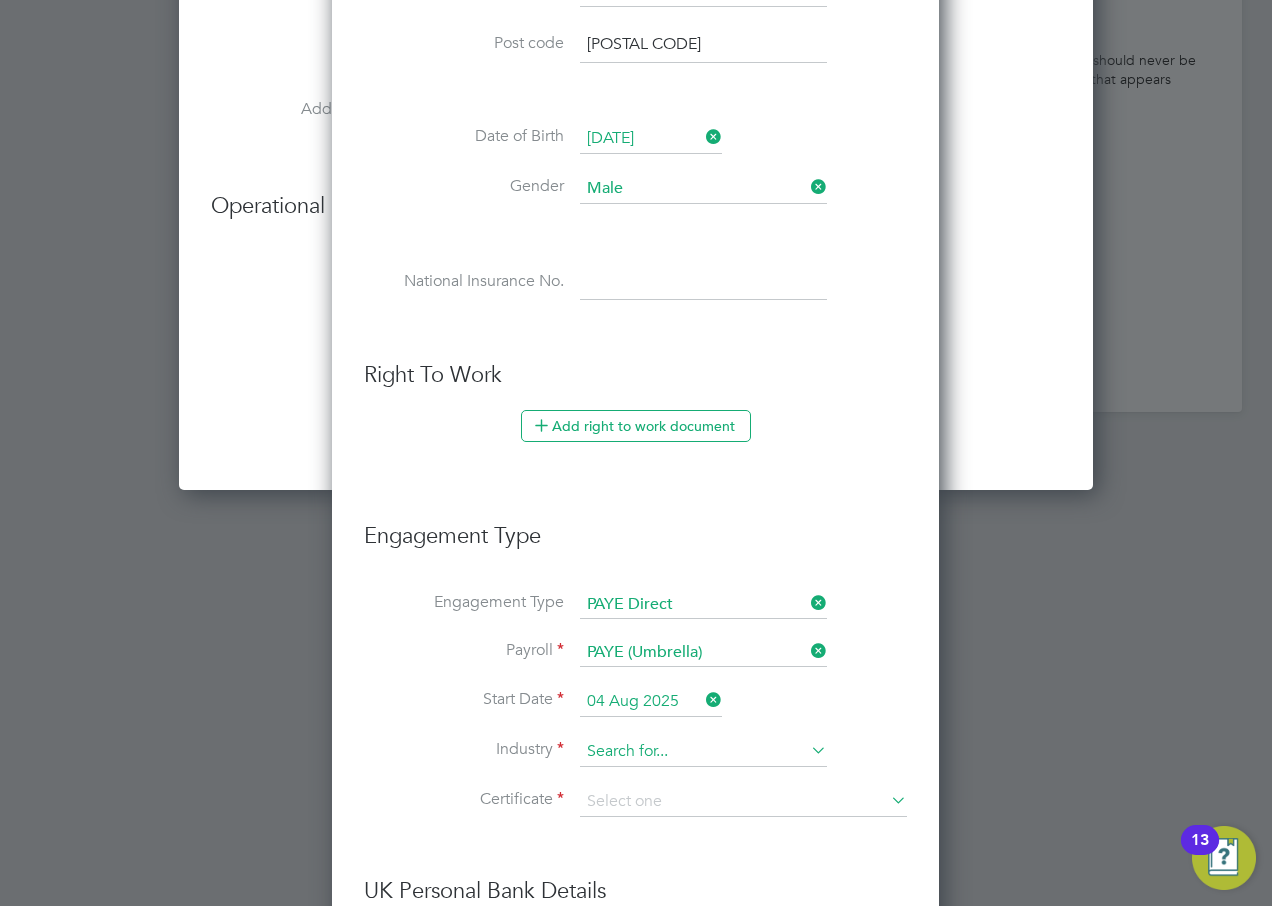 click at bounding box center (703, 752) 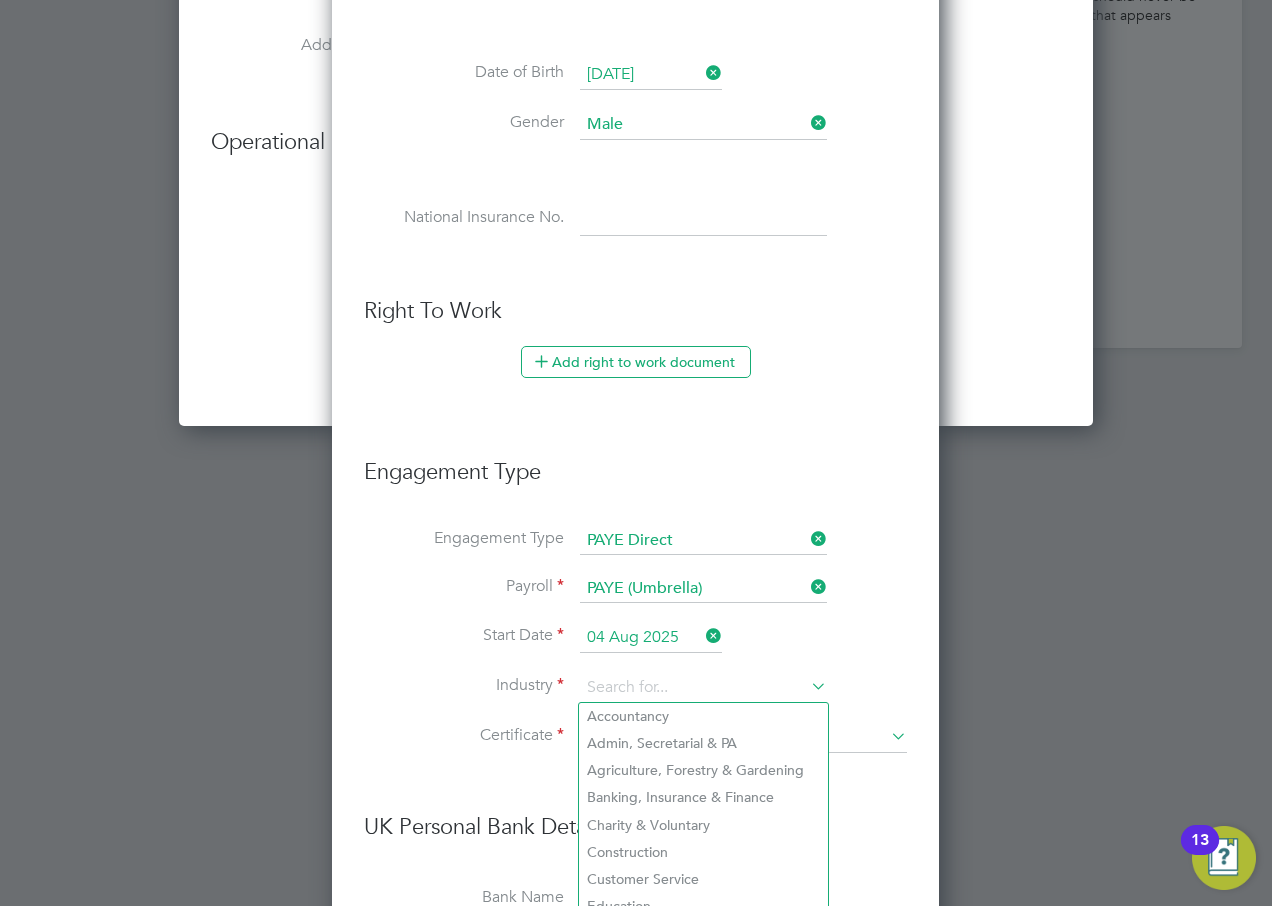 scroll, scrollTop: 2300, scrollLeft: 0, axis: vertical 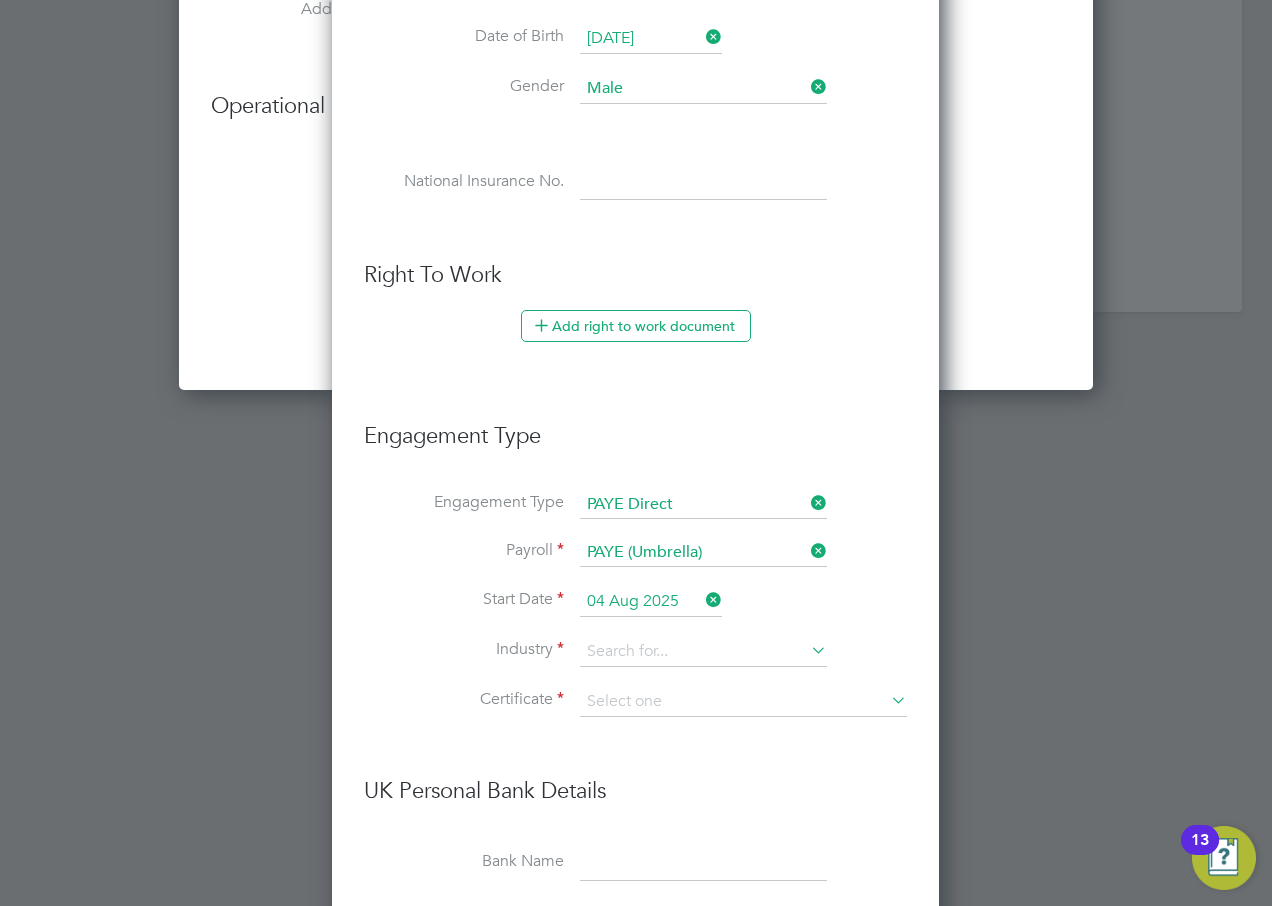 click on "Construction" 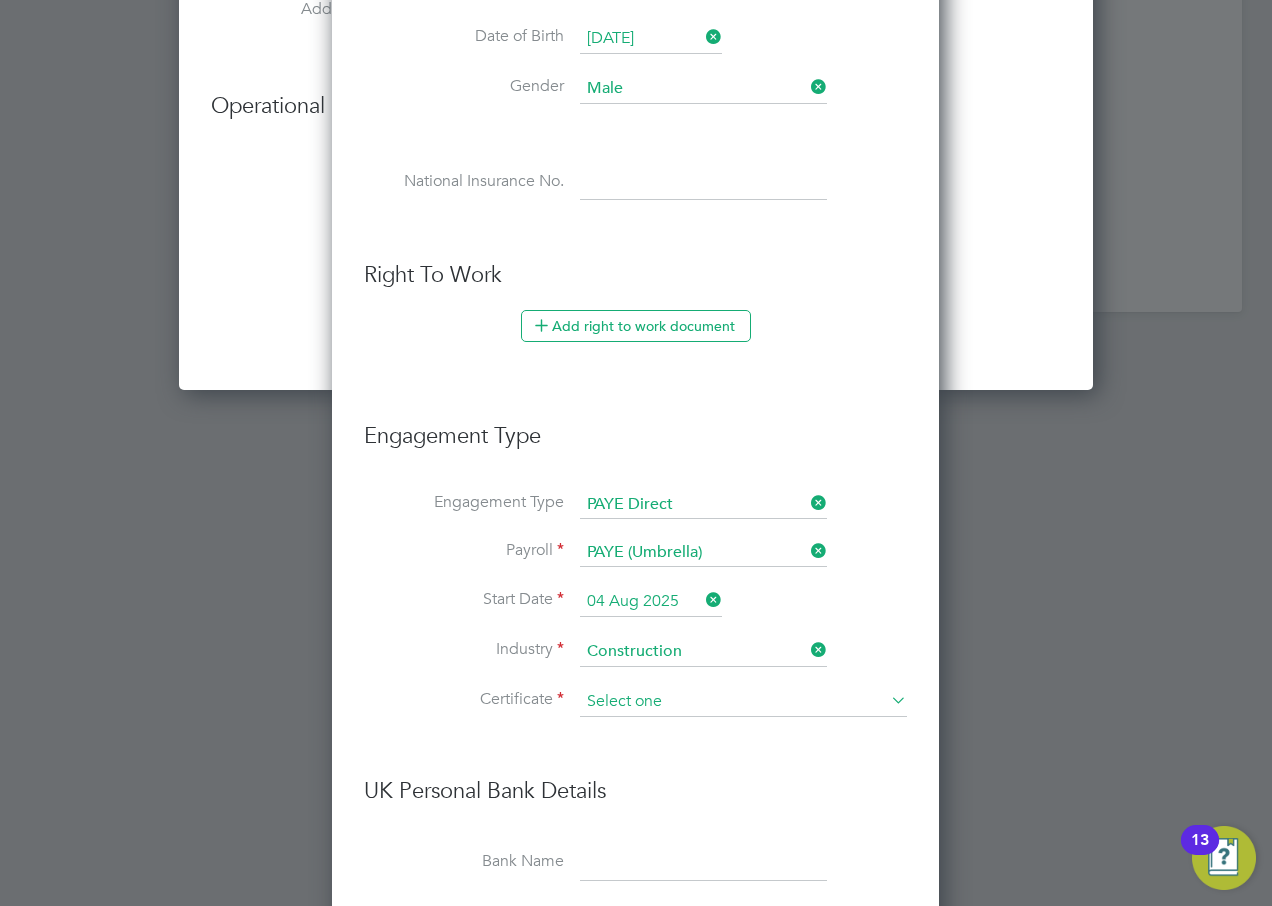 click at bounding box center [743, 702] 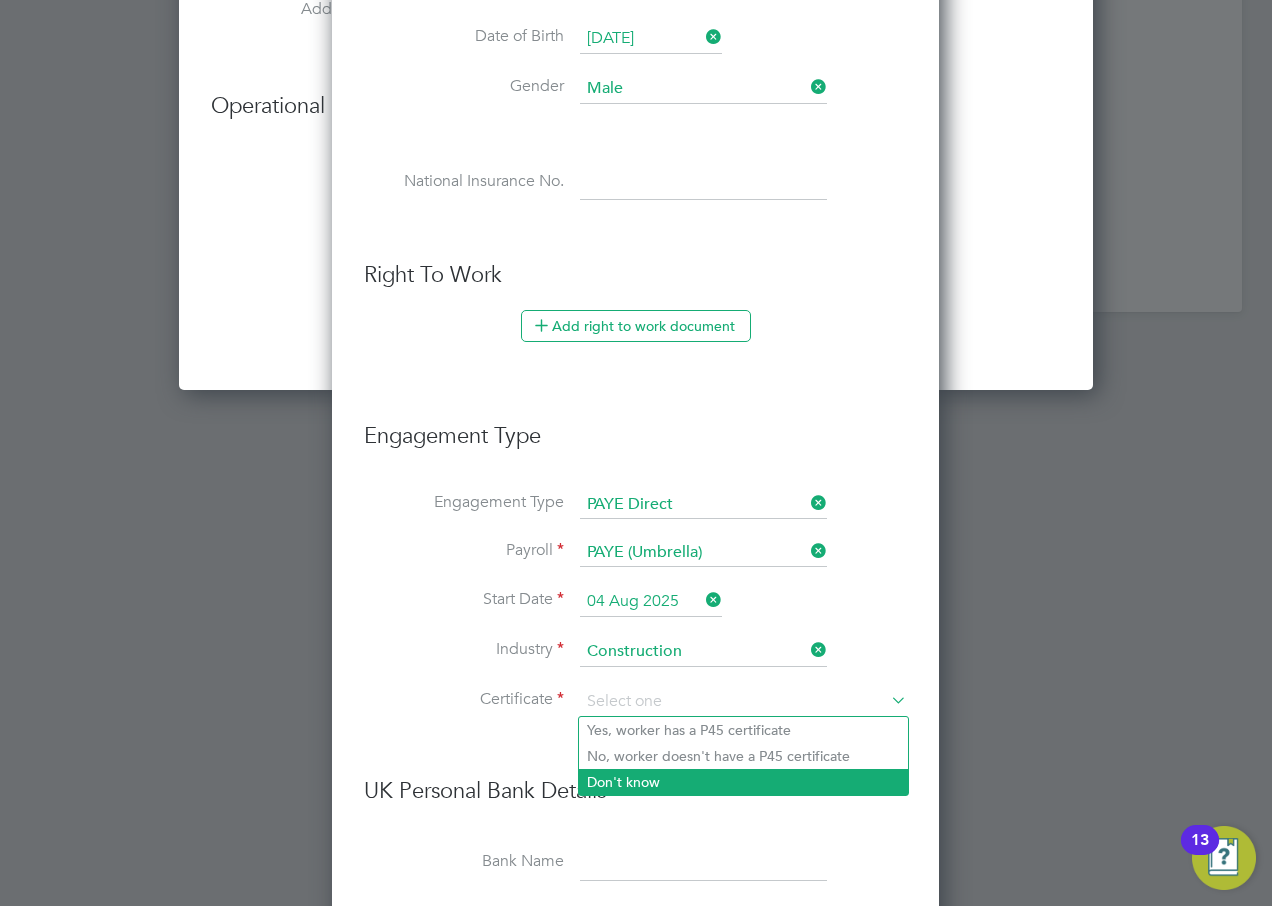 click on "Don't know" 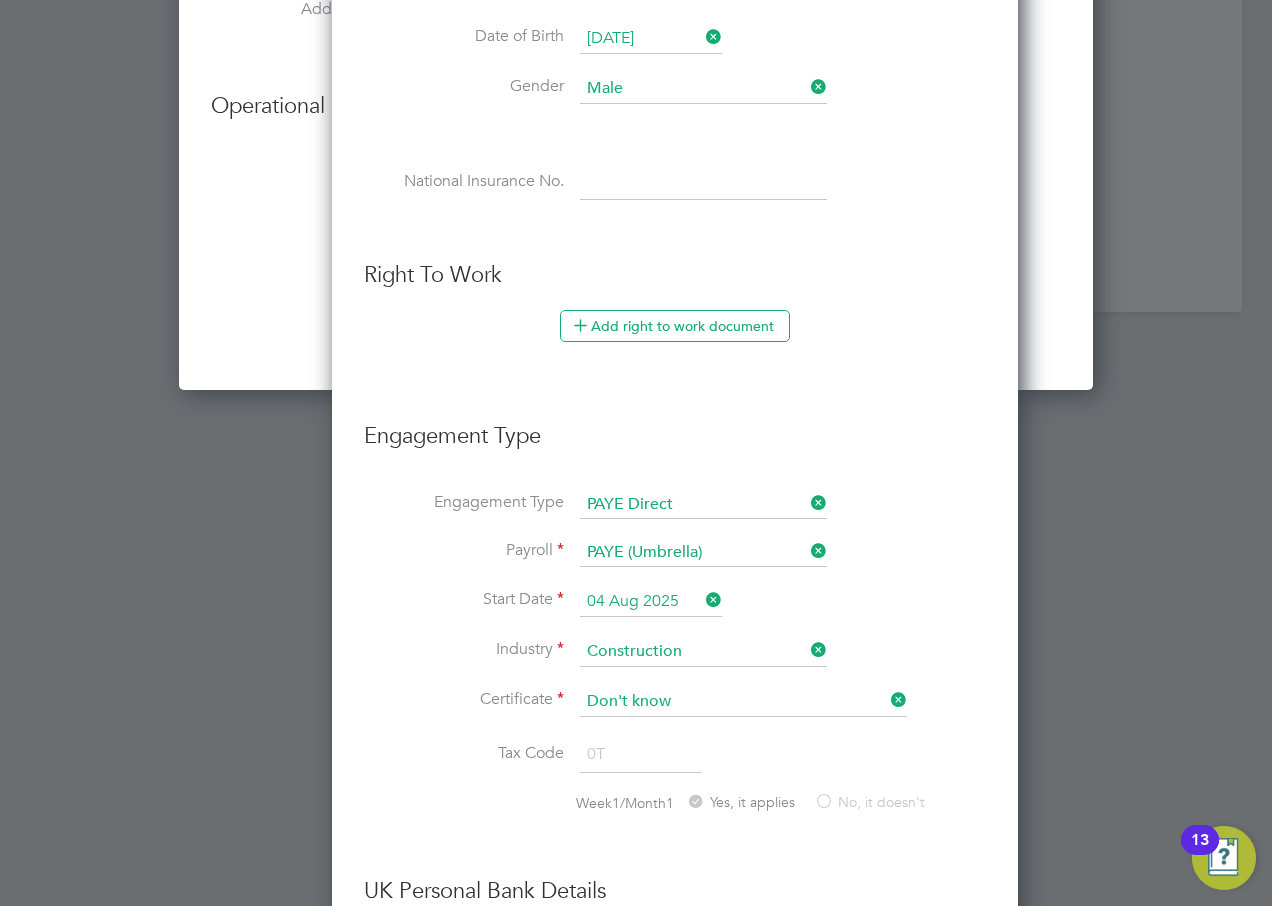 scroll, scrollTop: 10, scrollLeft: 10, axis: both 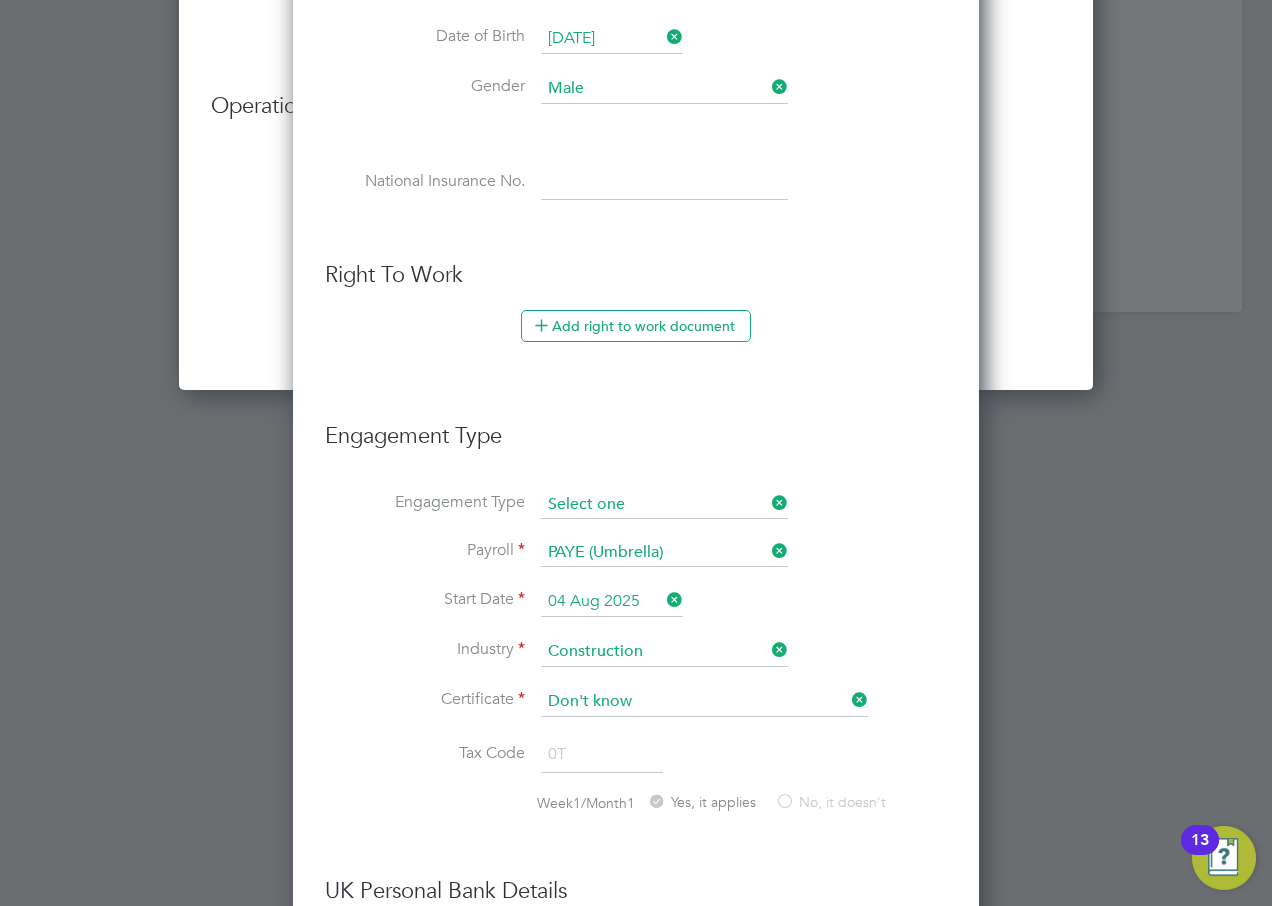 click at bounding box center (664, 505) 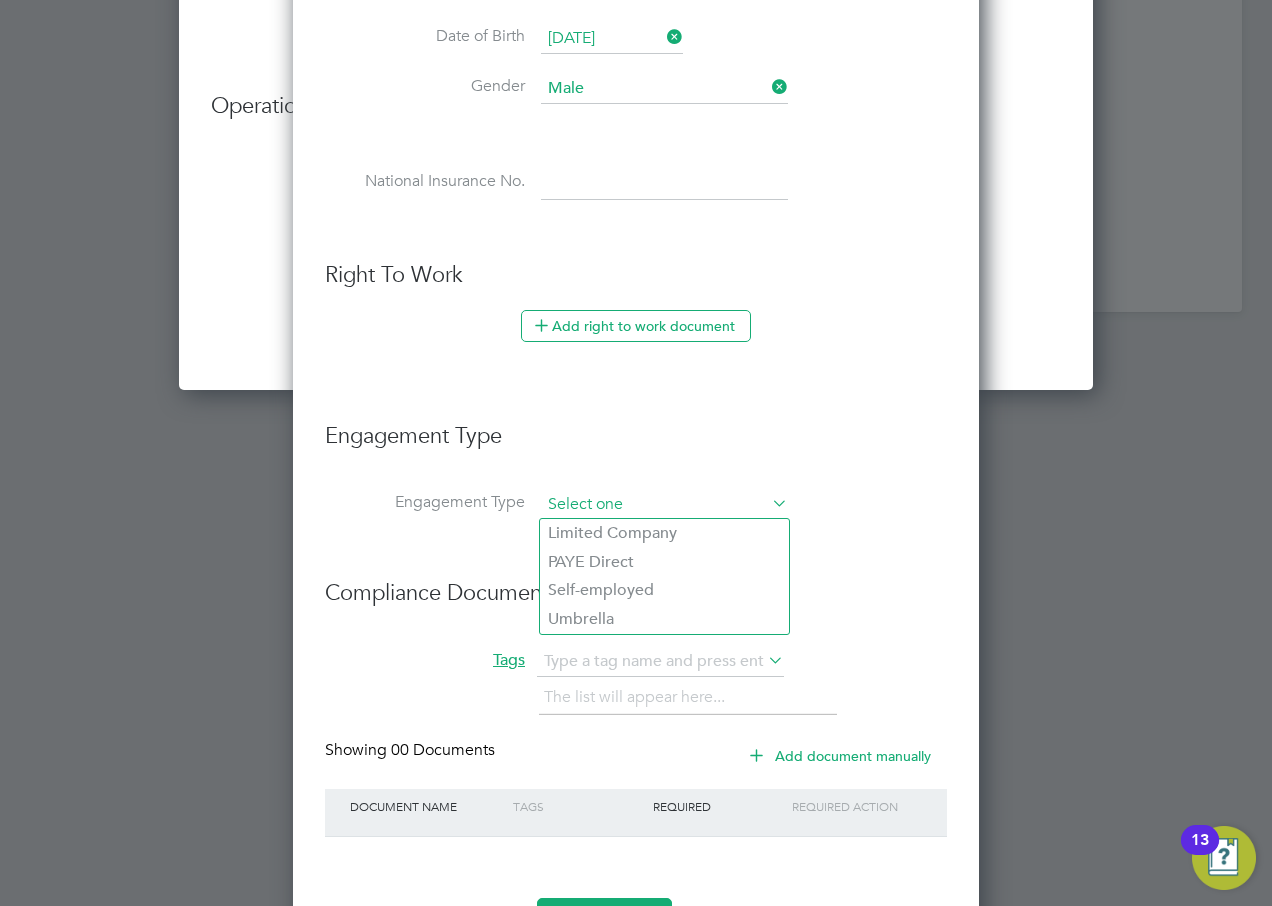 scroll, scrollTop: 1795, scrollLeft: 577, axis: both 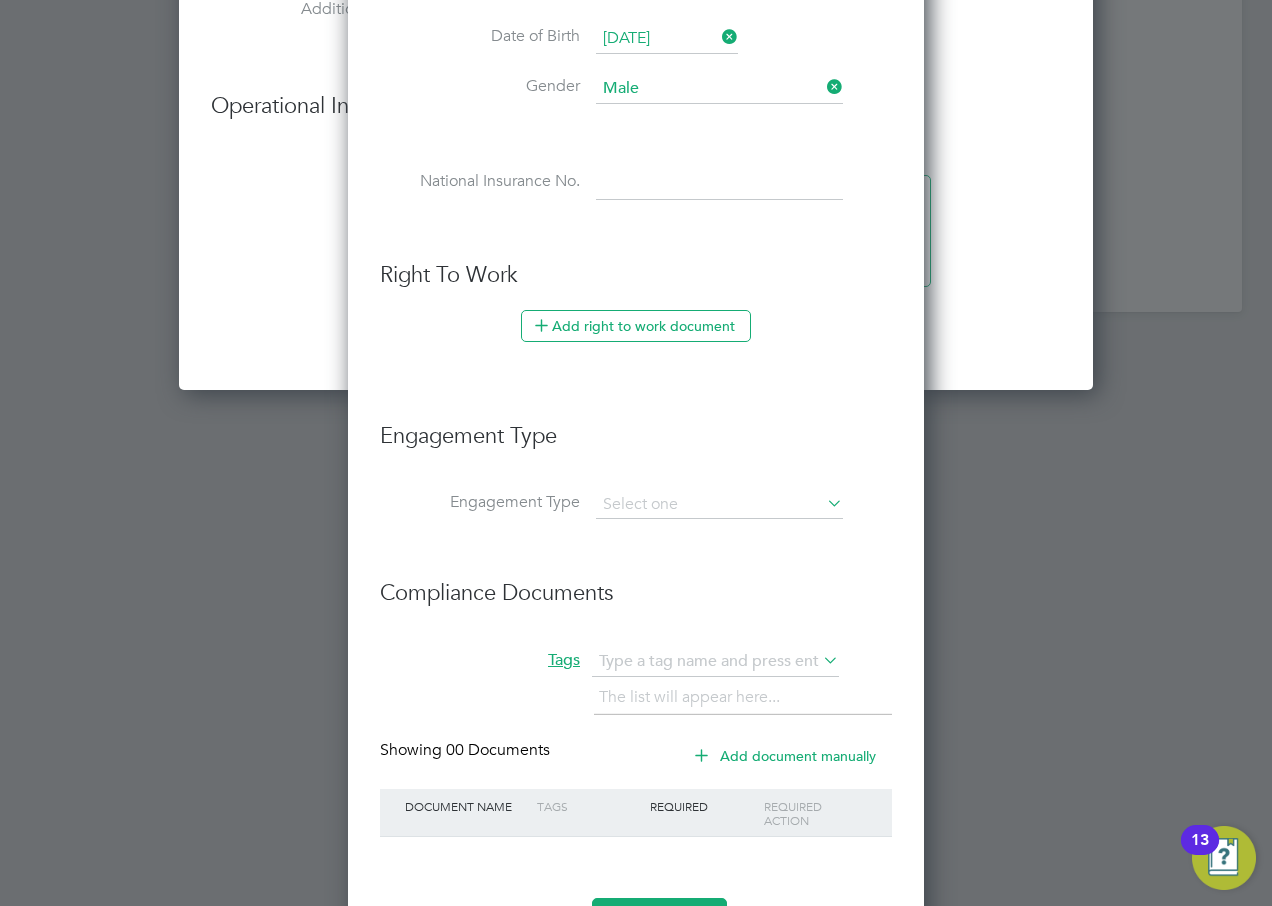 click on "Umbrella" 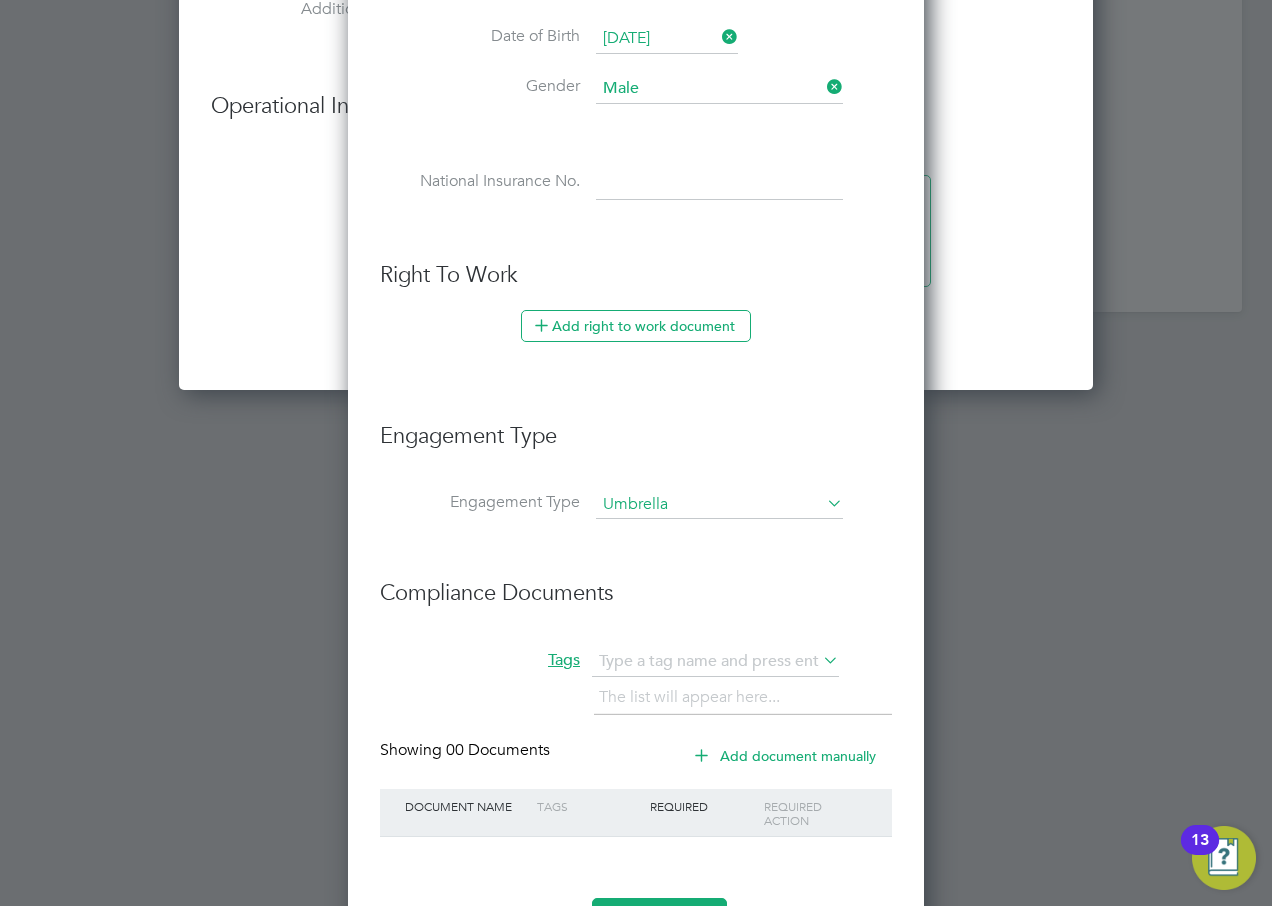 scroll, scrollTop: 10, scrollLeft: 10, axis: both 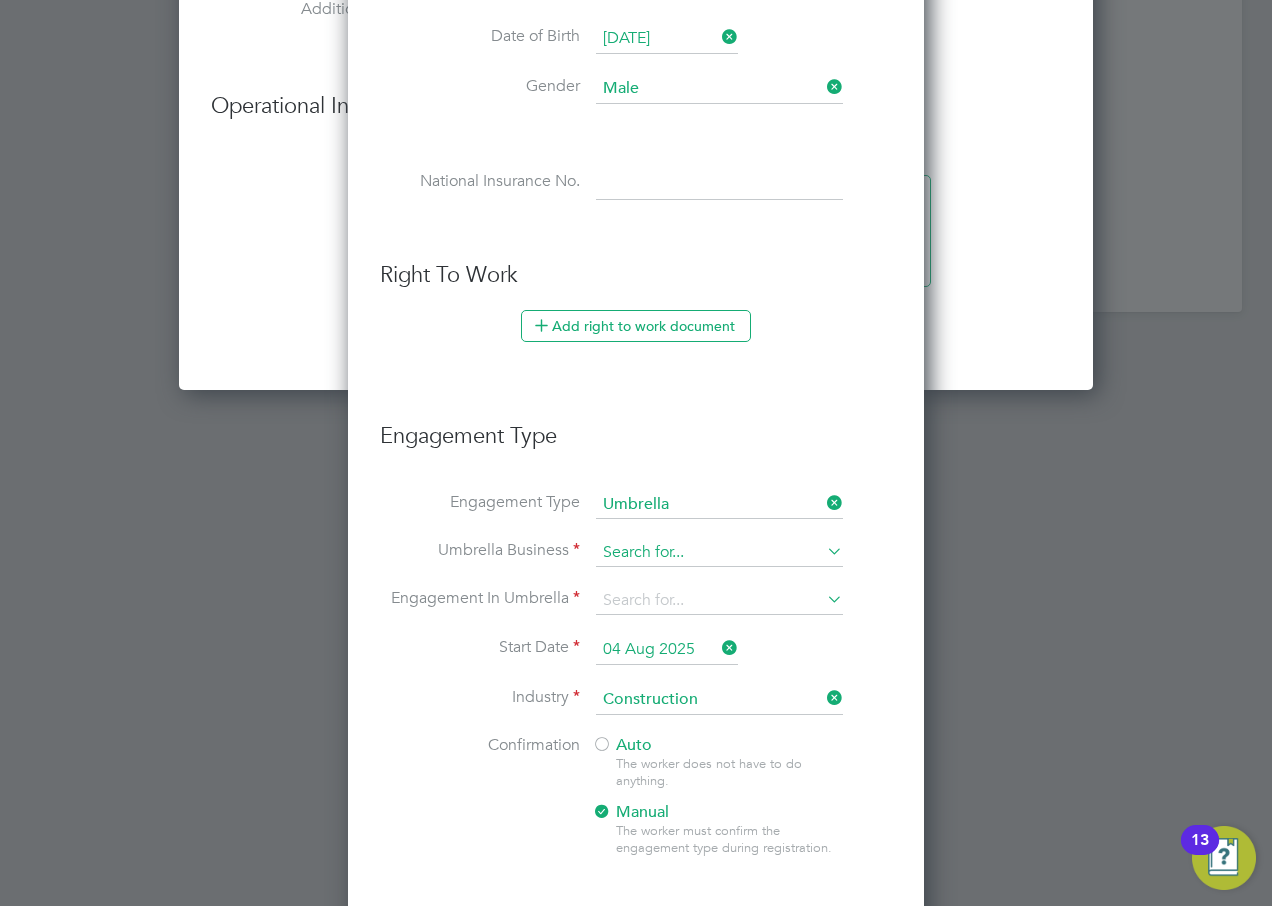 click at bounding box center [719, 553] 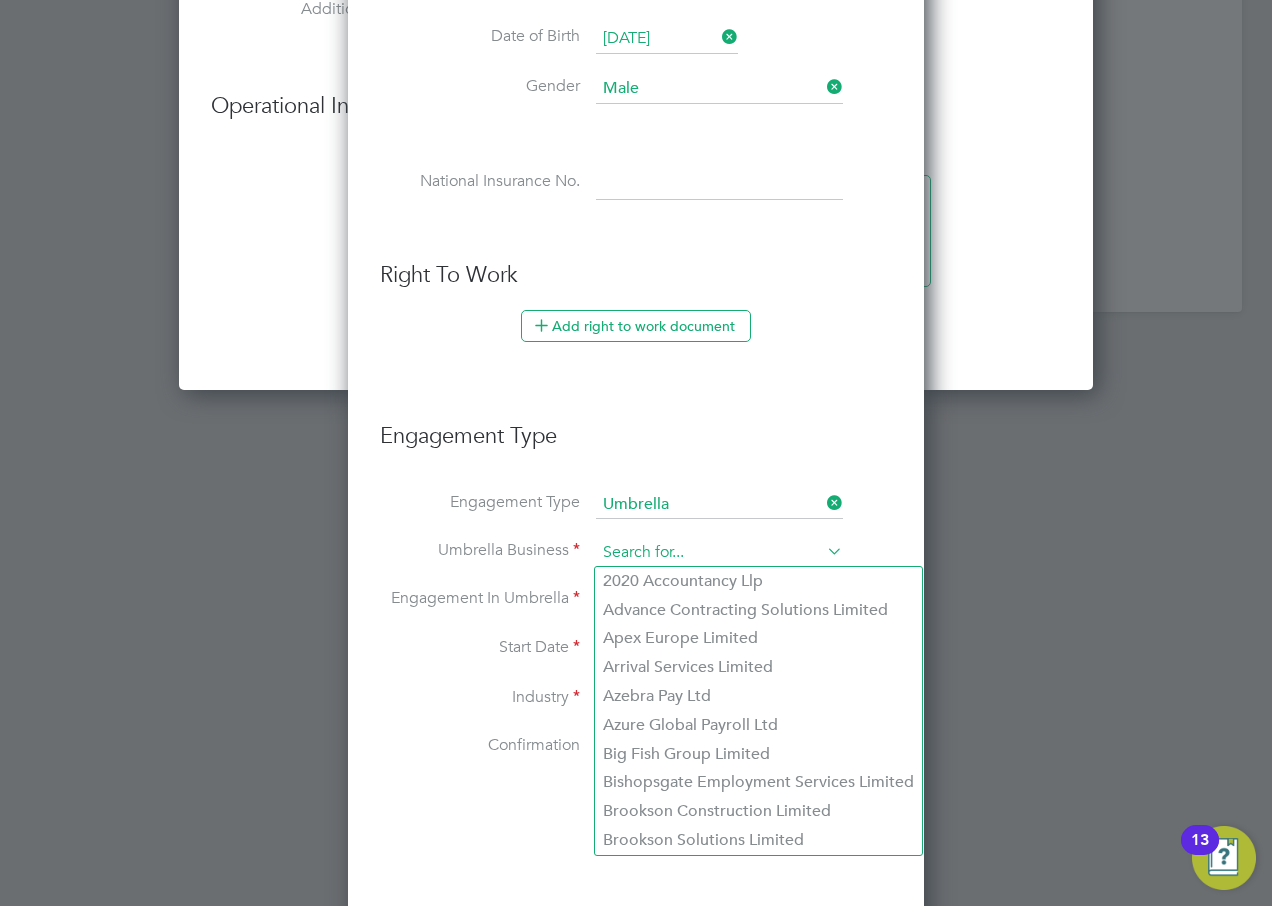 type on "NWM Commercial Ltd" 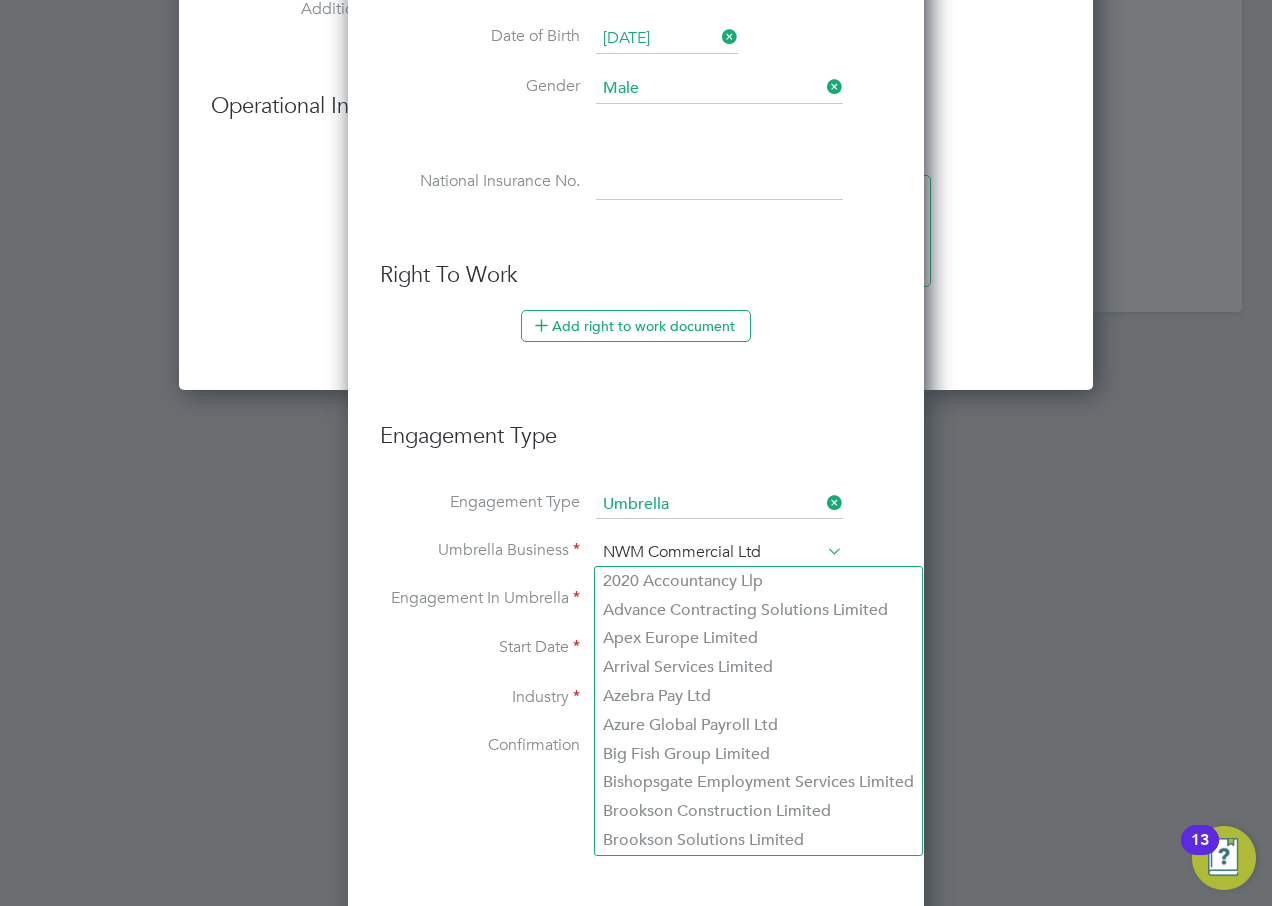 type on "JS 13 53 74 C" 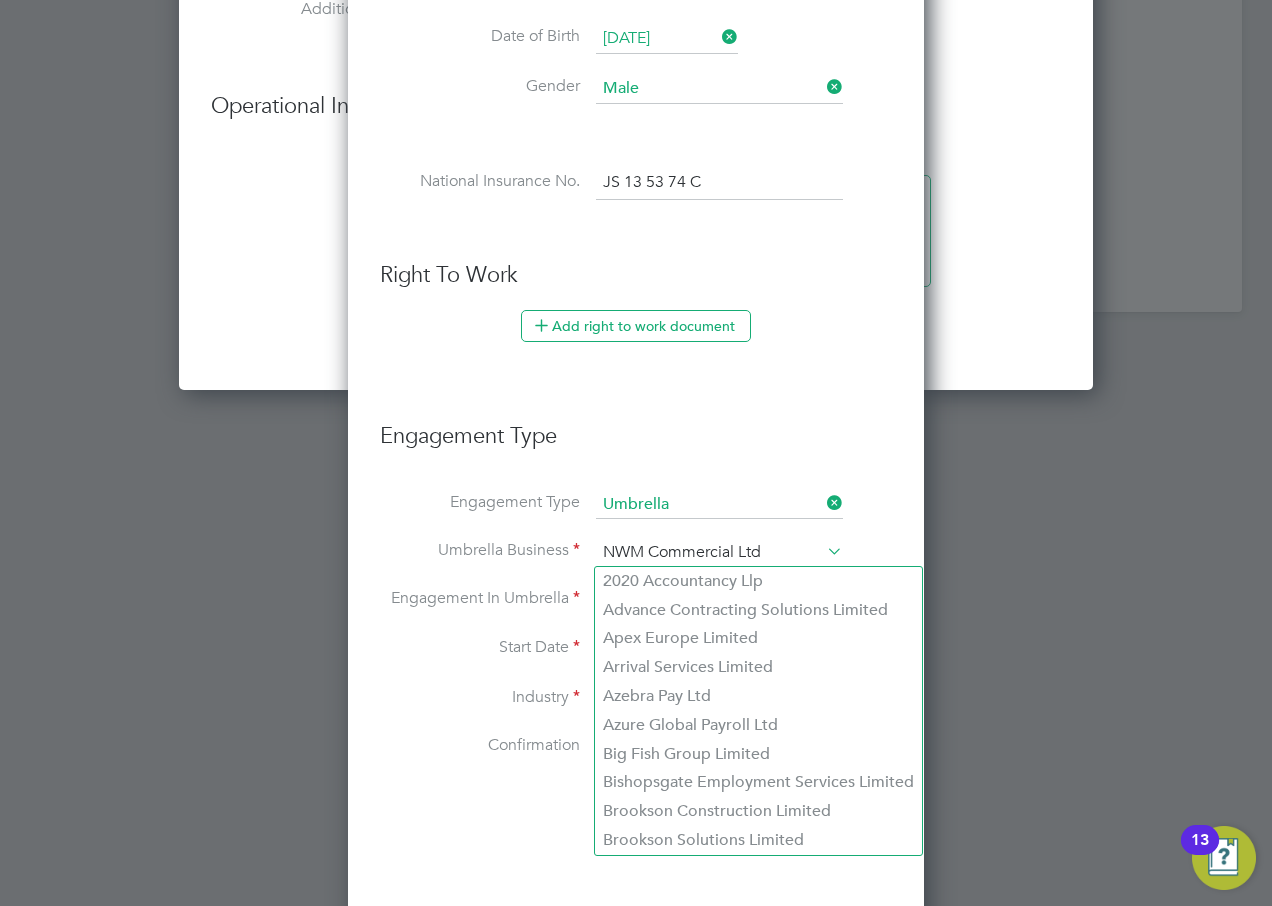 type on "PAYE Umbrella" 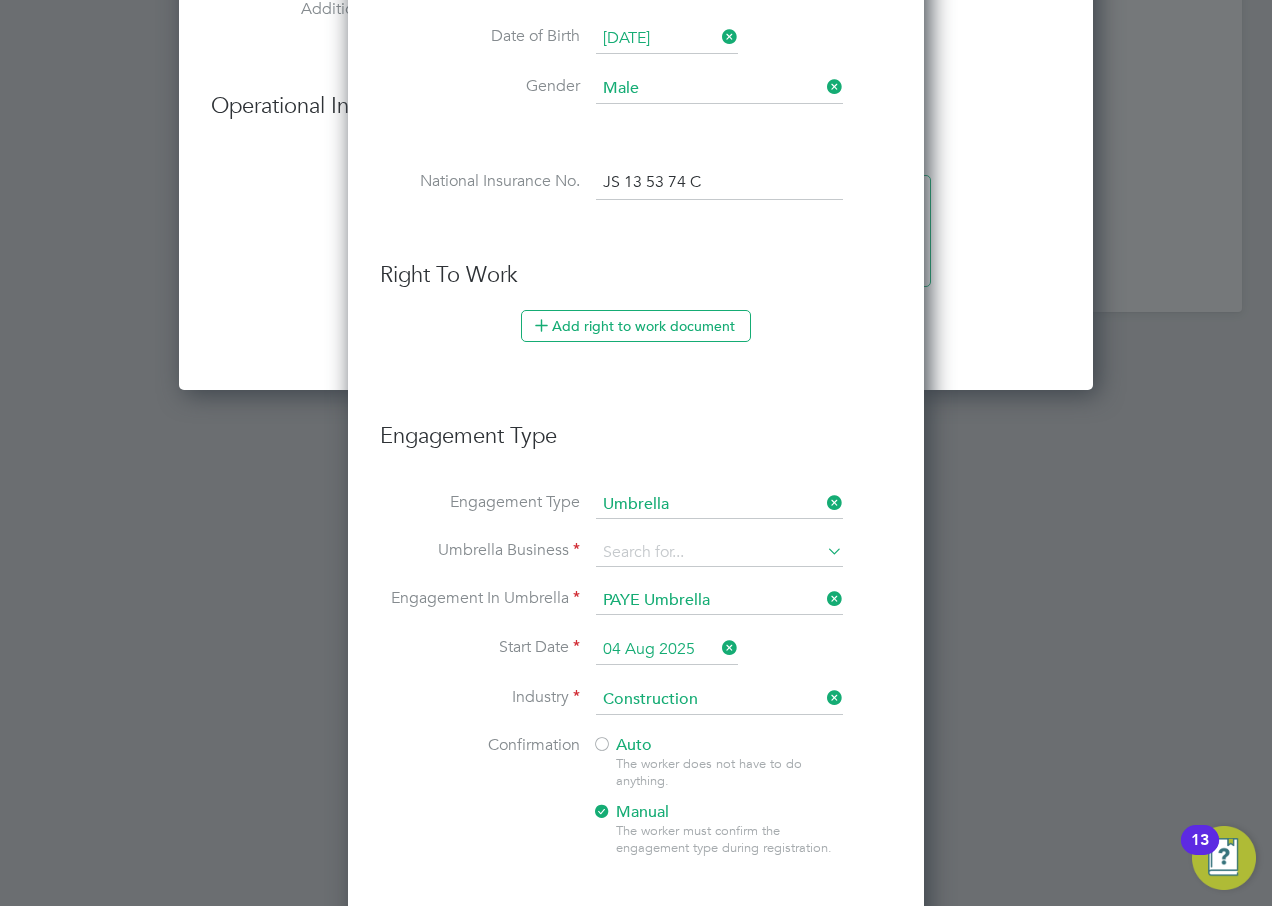type on "NWM Commercial Ltd" 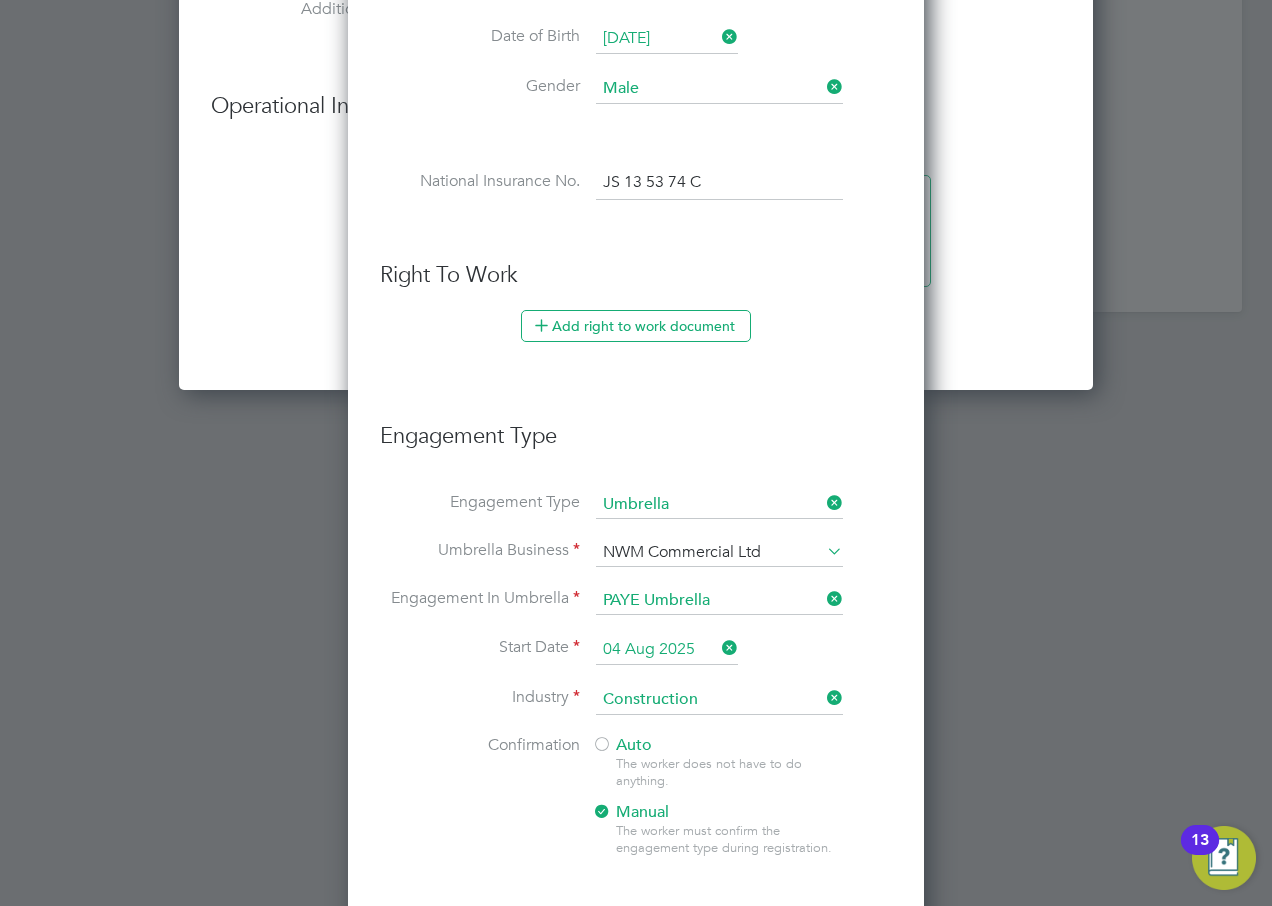 type 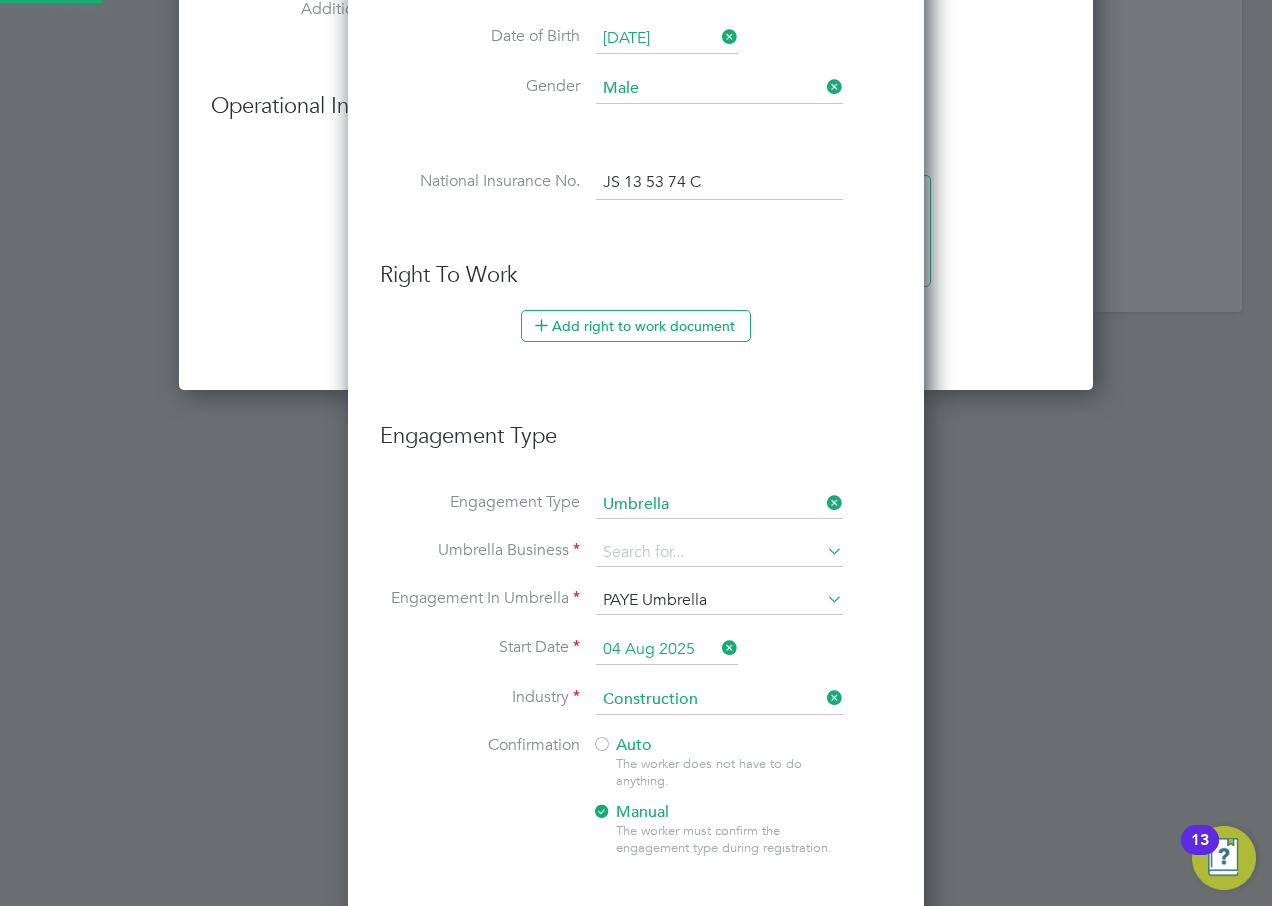 type 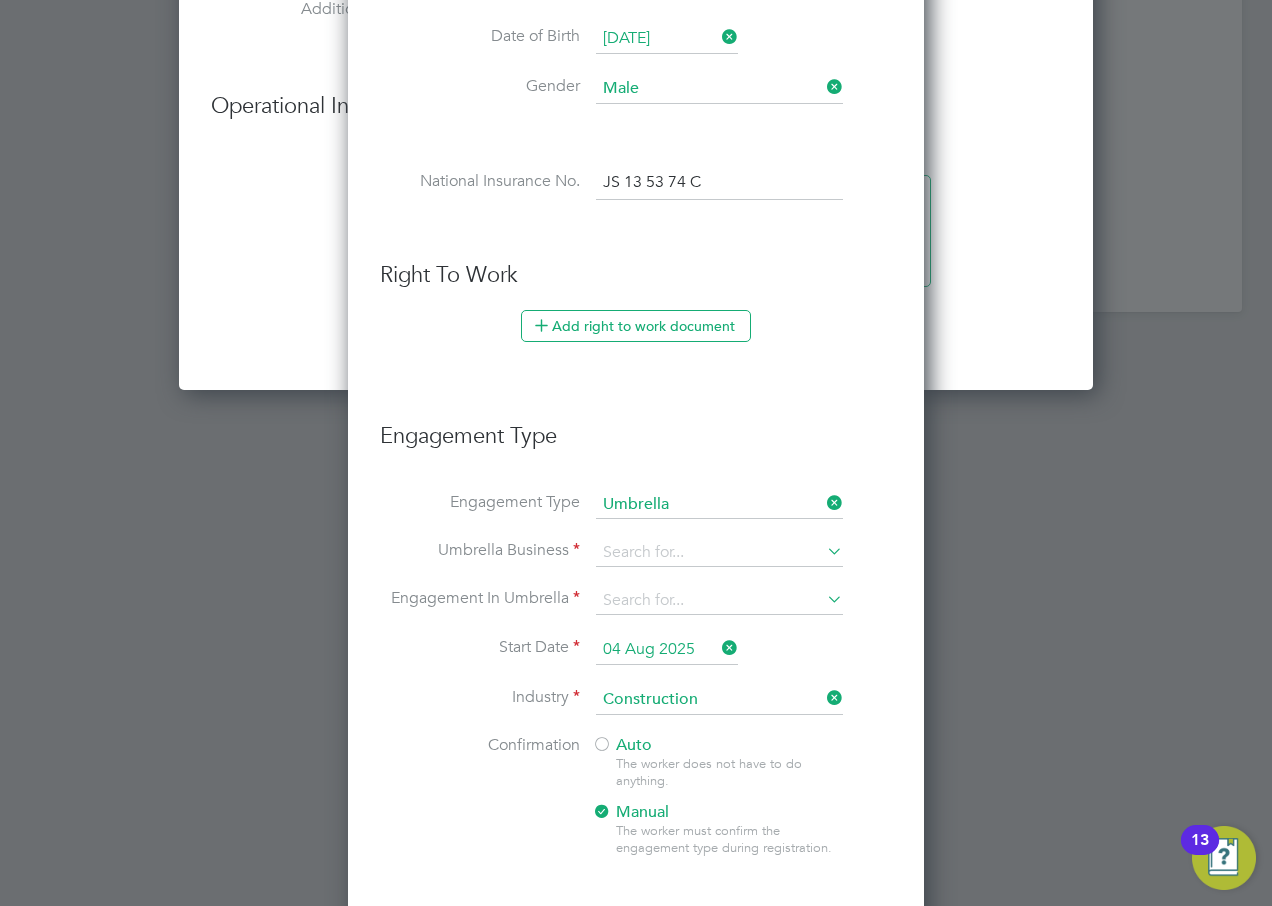click at bounding box center (823, 551) 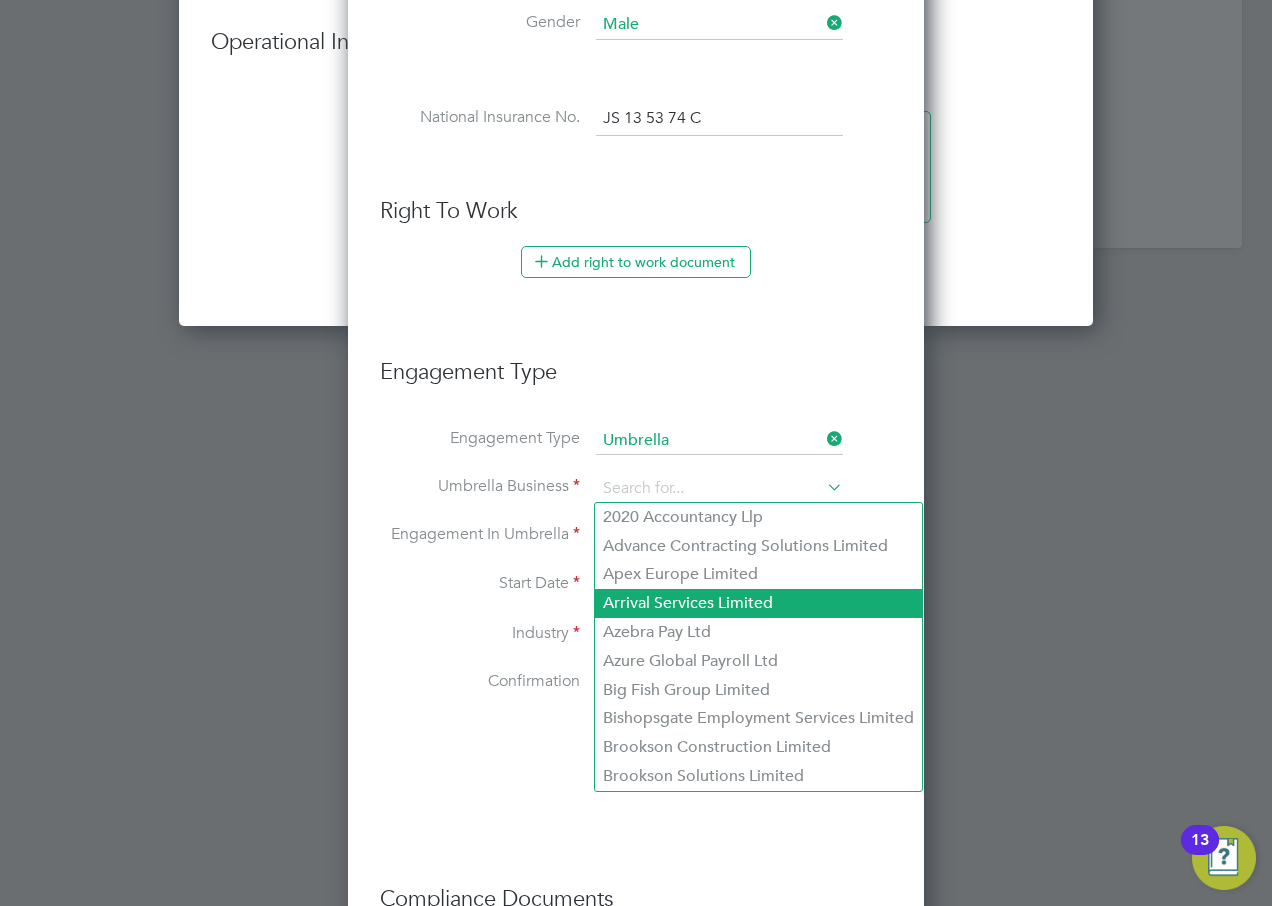 scroll, scrollTop: 2400, scrollLeft: 0, axis: vertical 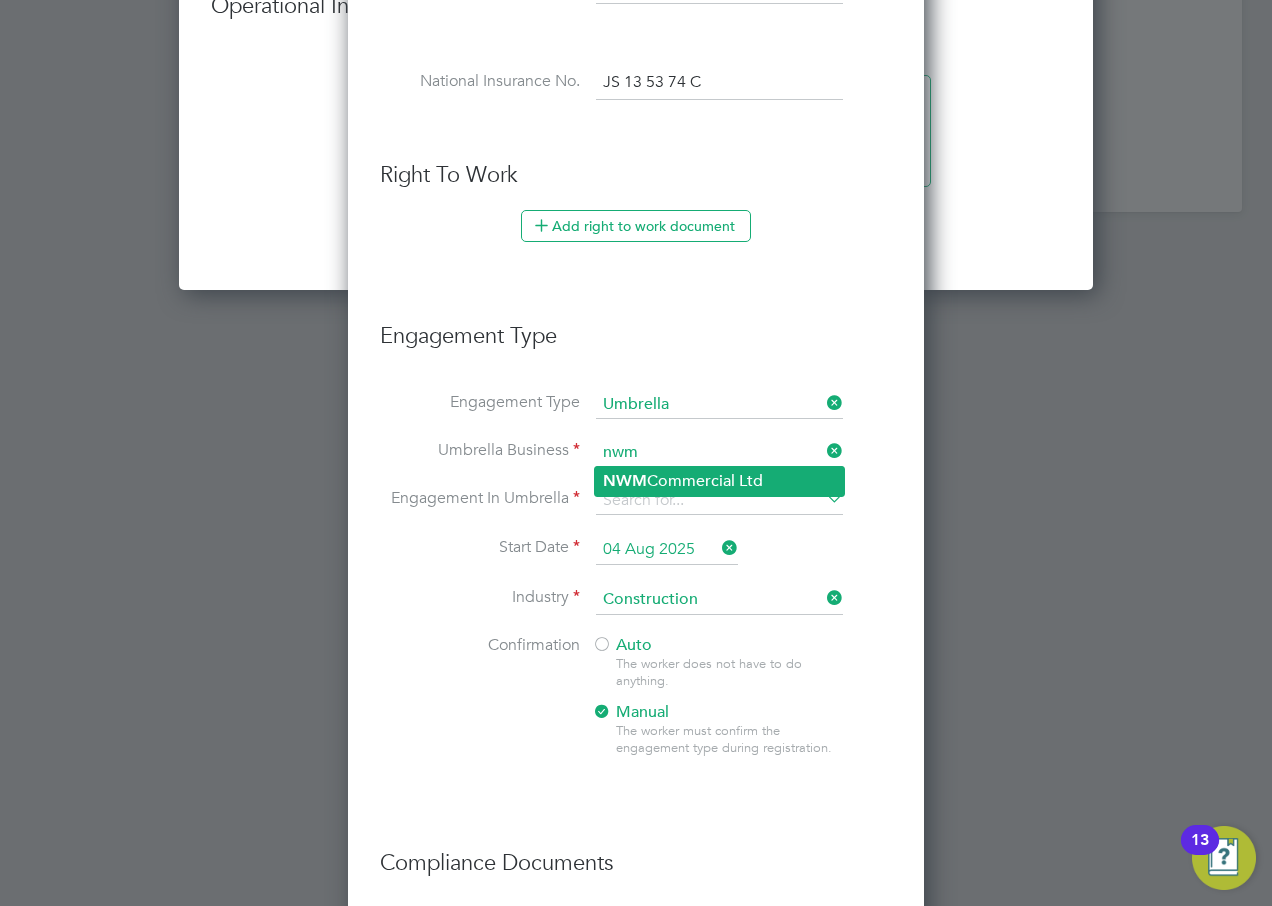 click on "NWM" 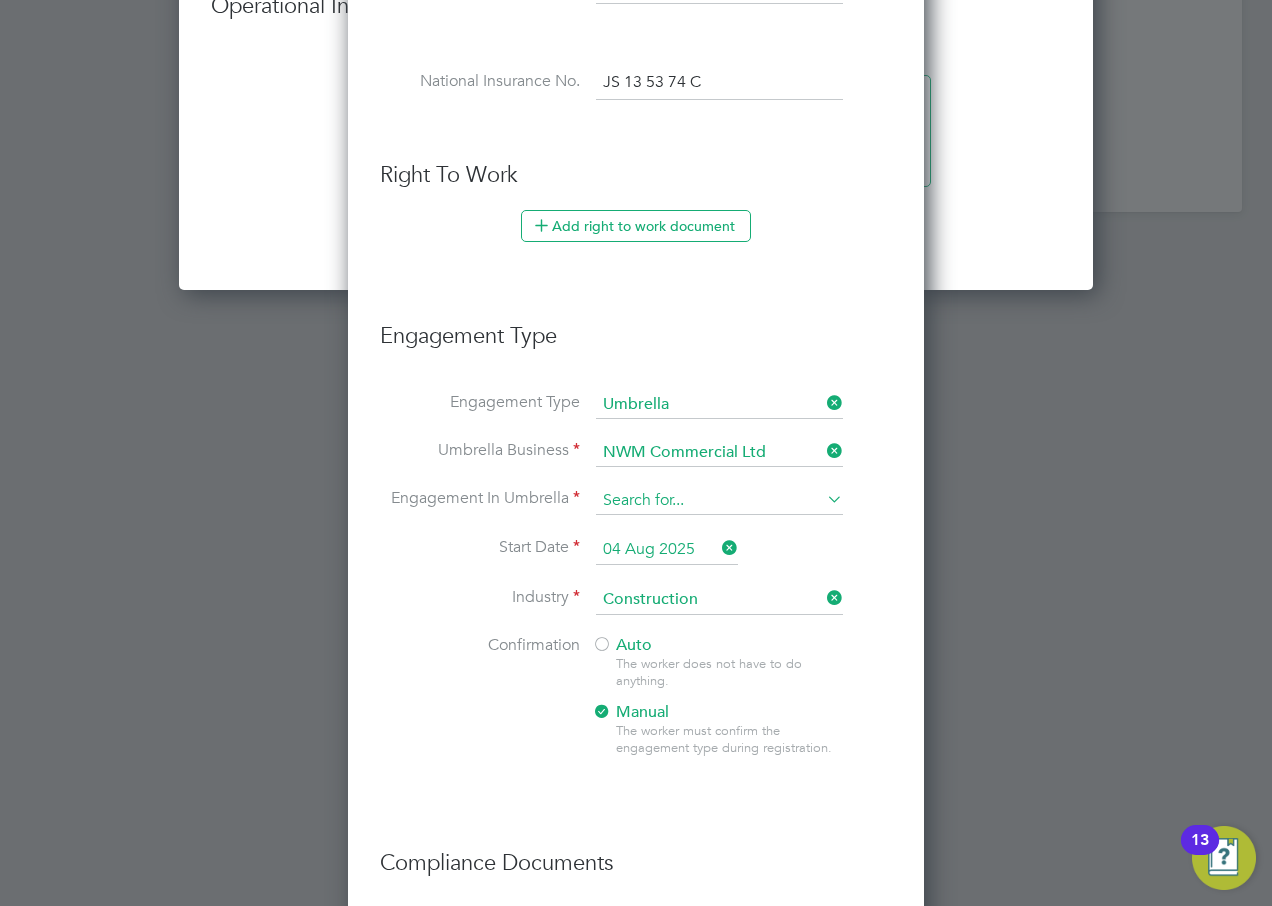click at bounding box center (719, 501) 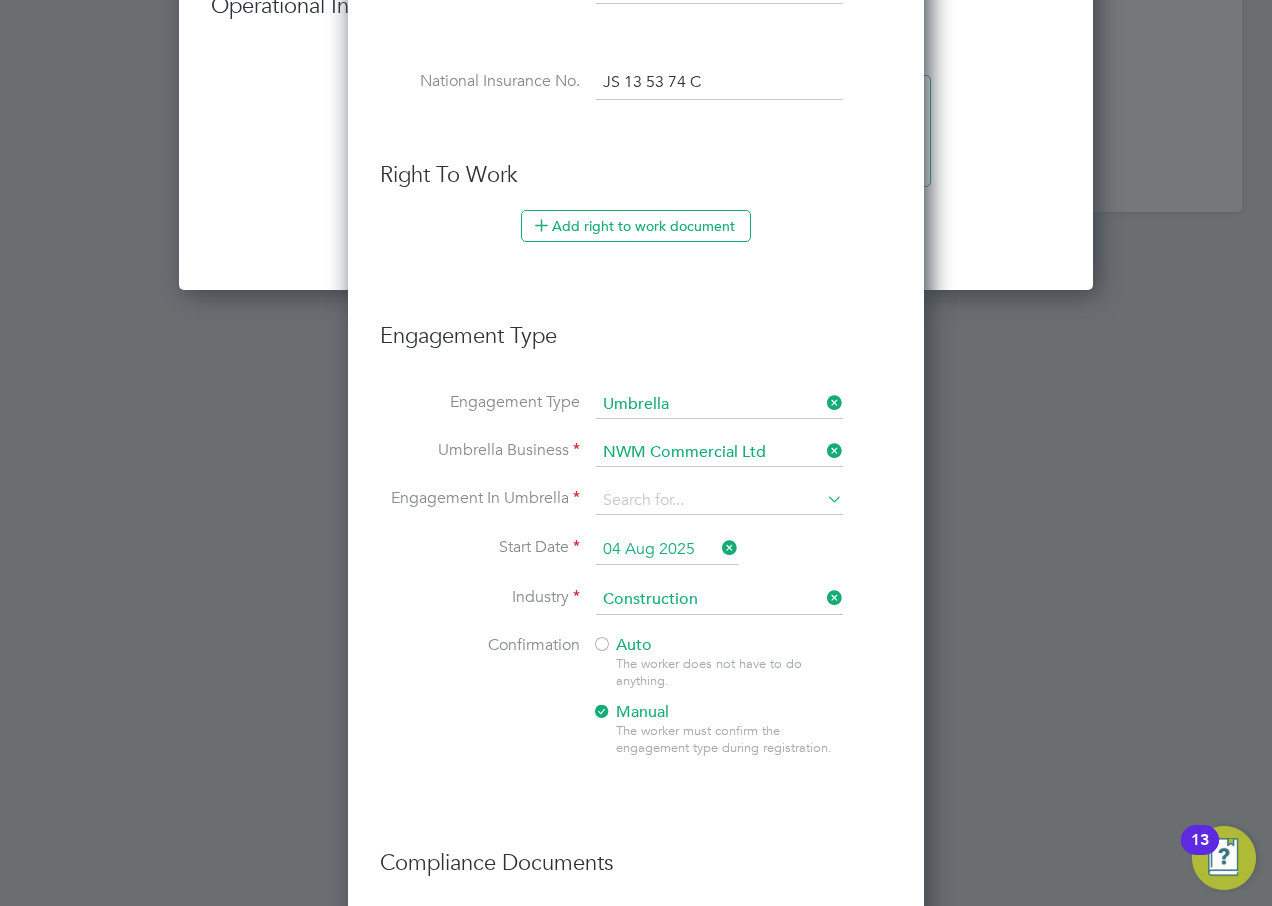 click on "PAYE Umbrella" 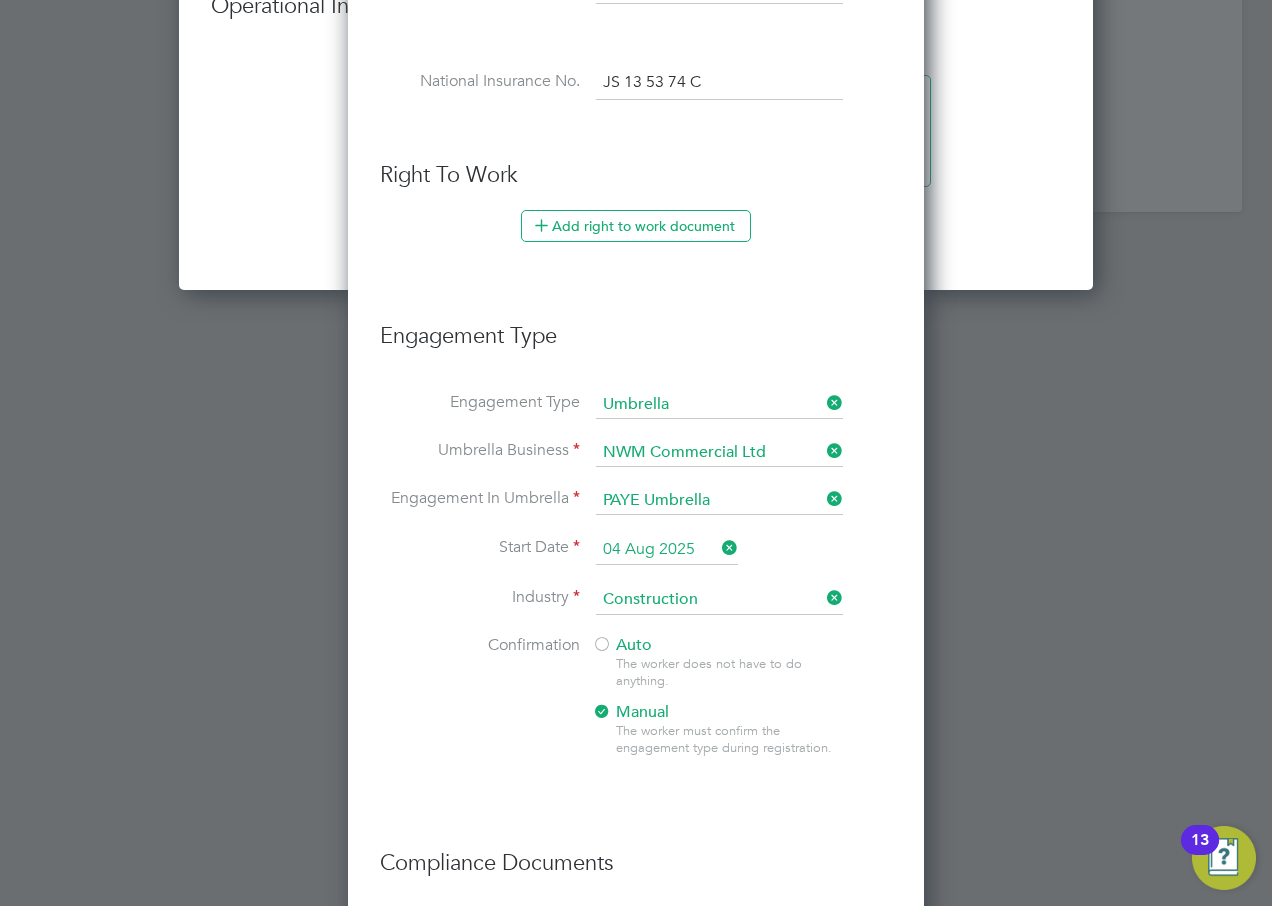 click on "04 Aug 2025" at bounding box center (667, 550) 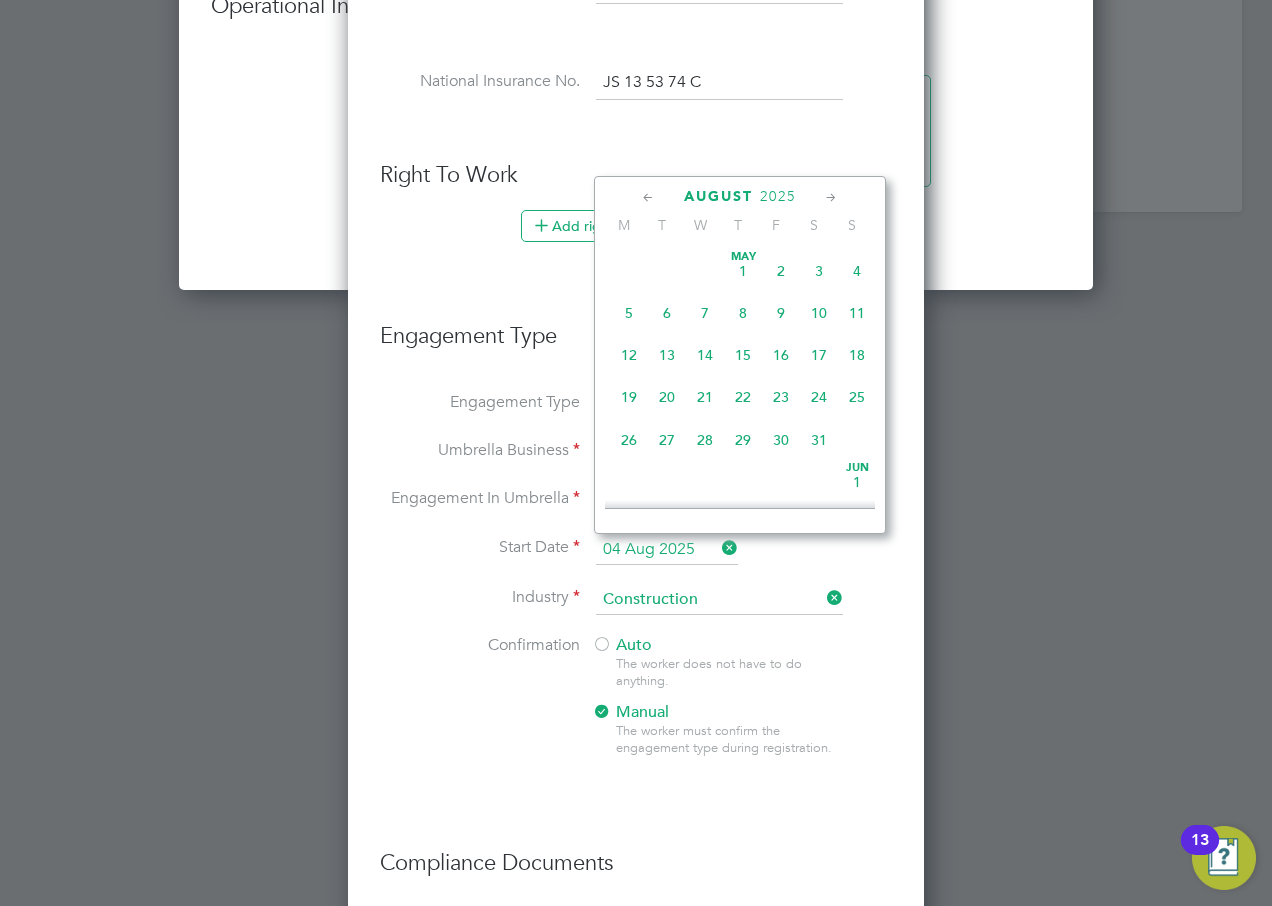 scroll, scrollTop: 649, scrollLeft: 0, axis: vertical 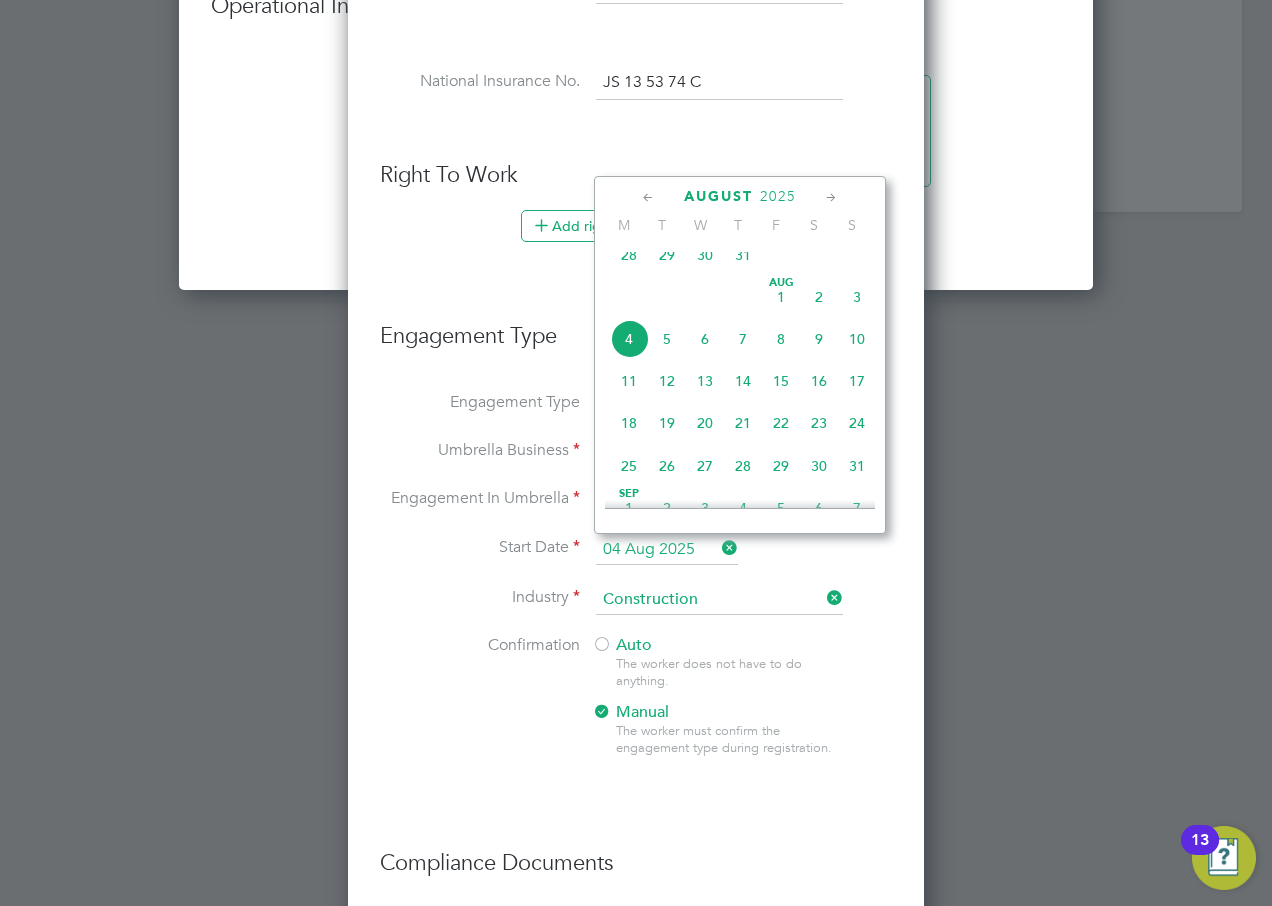 click on "28" 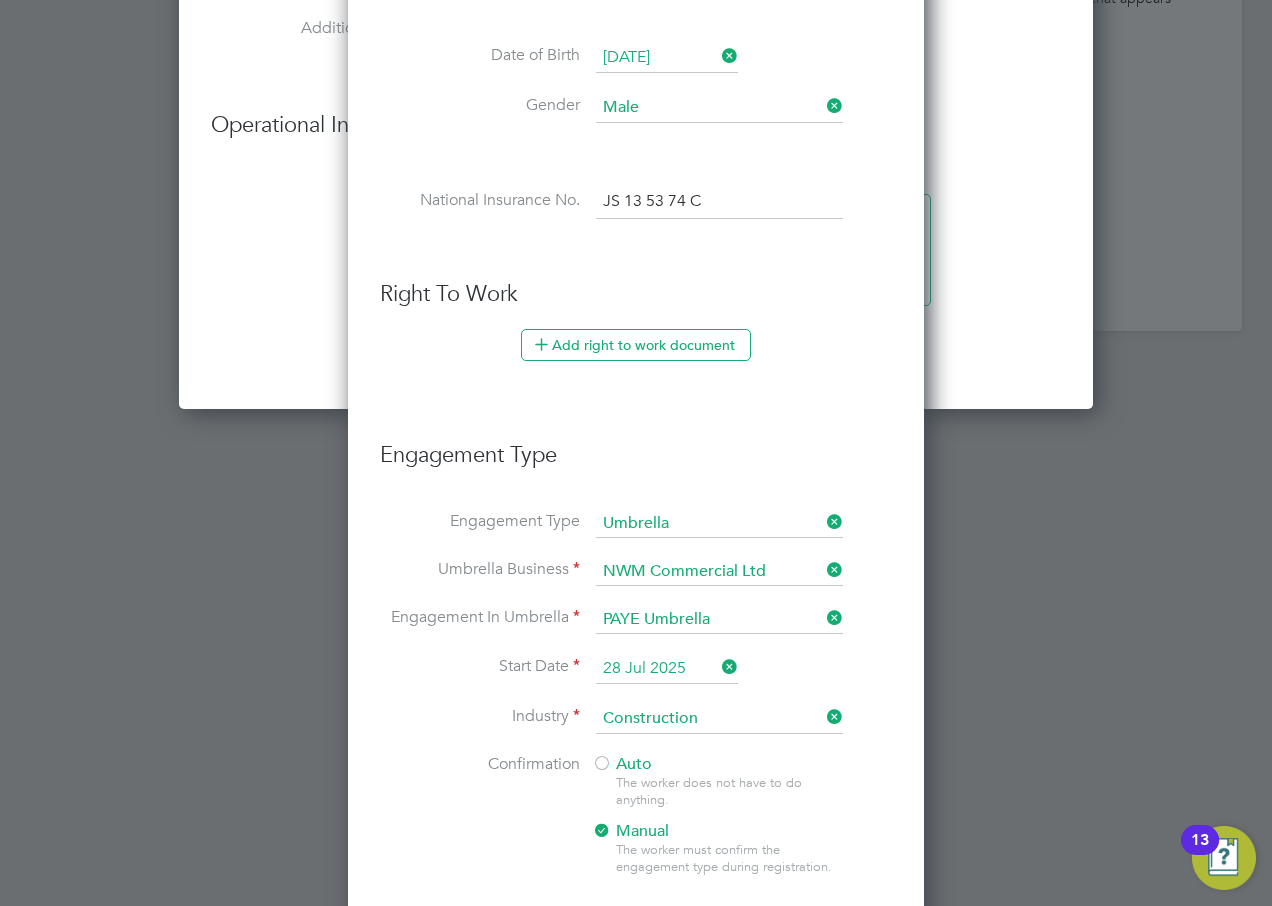 scroll, scrollTop: 2000, scrollLeft: 0, axis: vertical 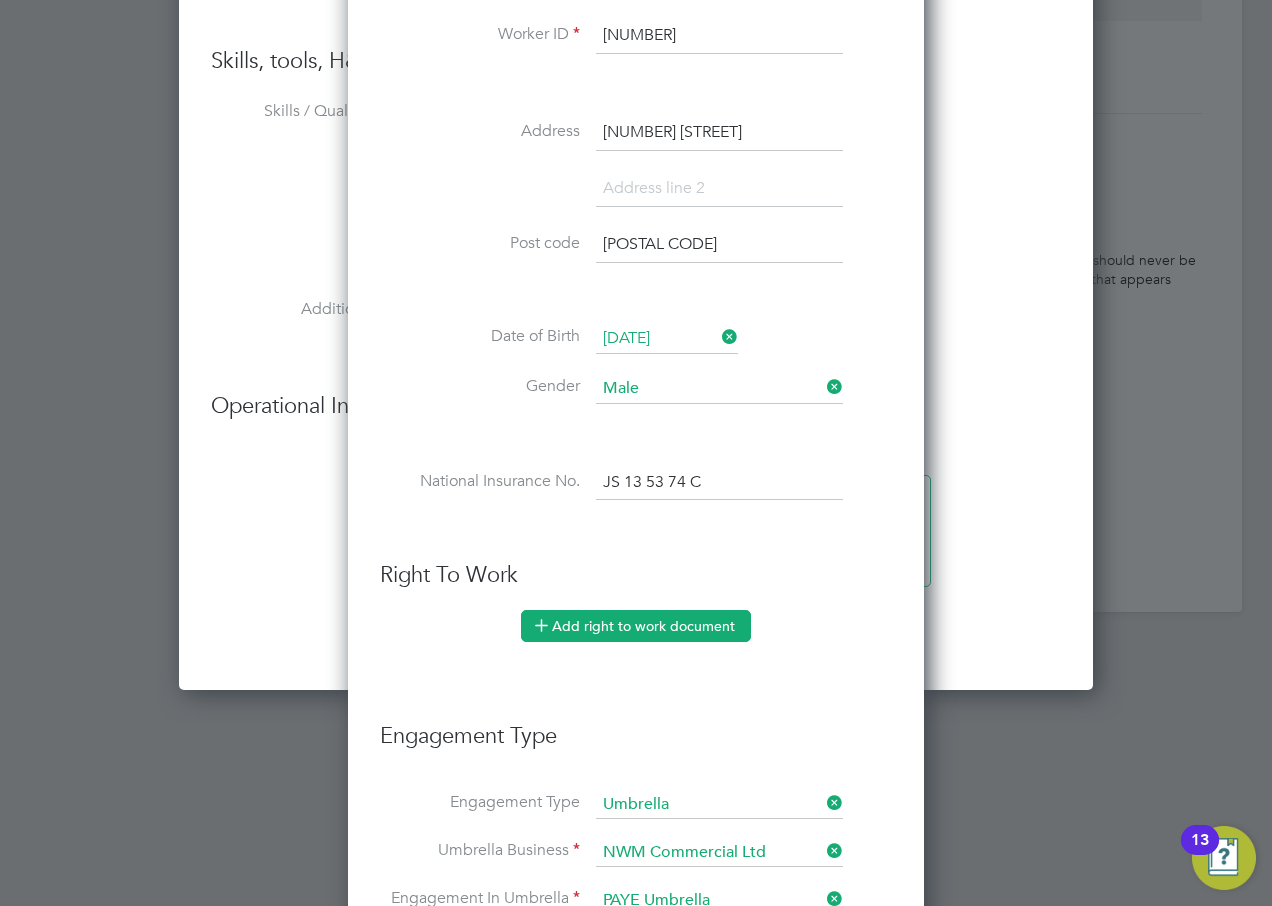 click on "Add right to work document" at bounding box center (636, 626) 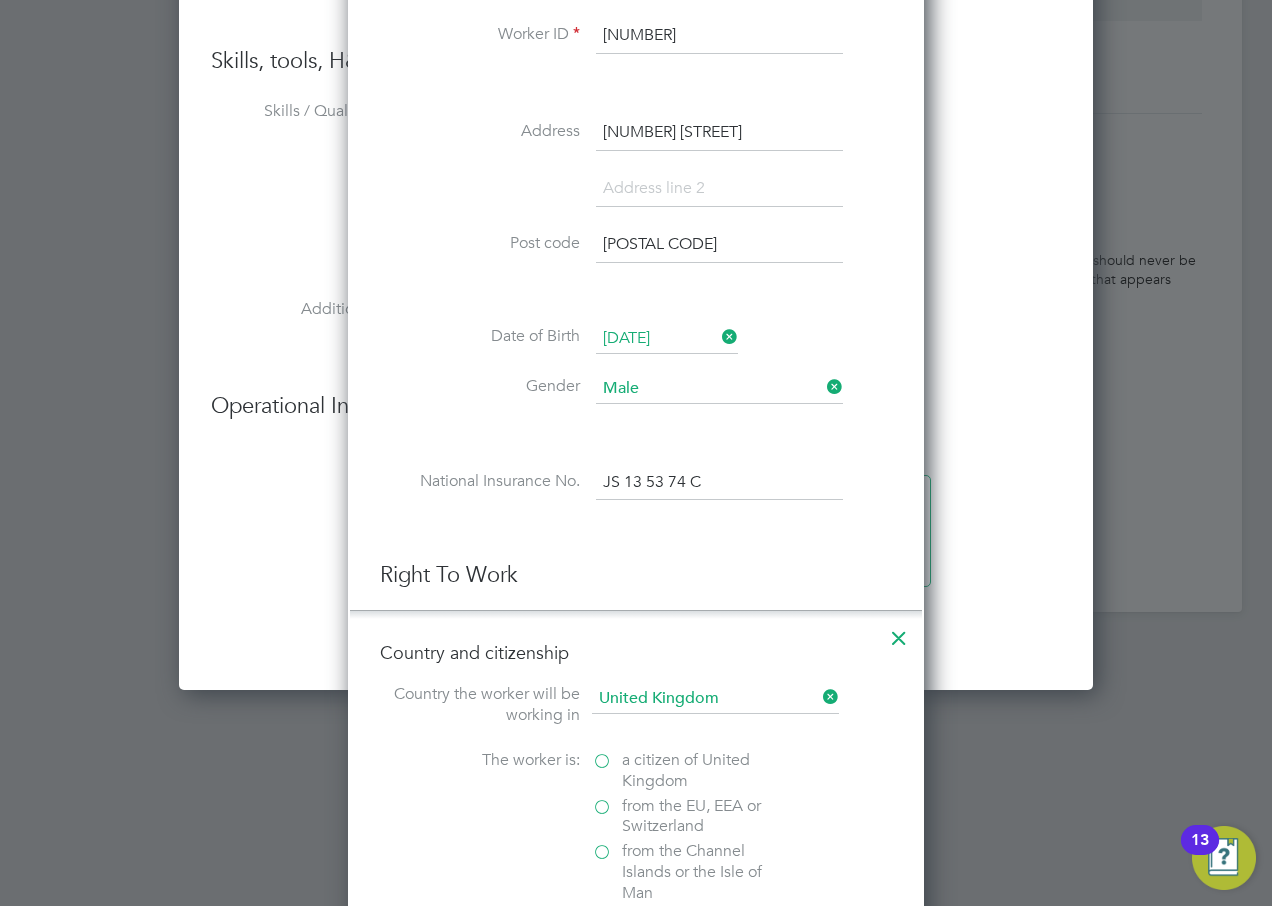 scroll, scrollTop: 10, scrollLeft: 10, axis: both 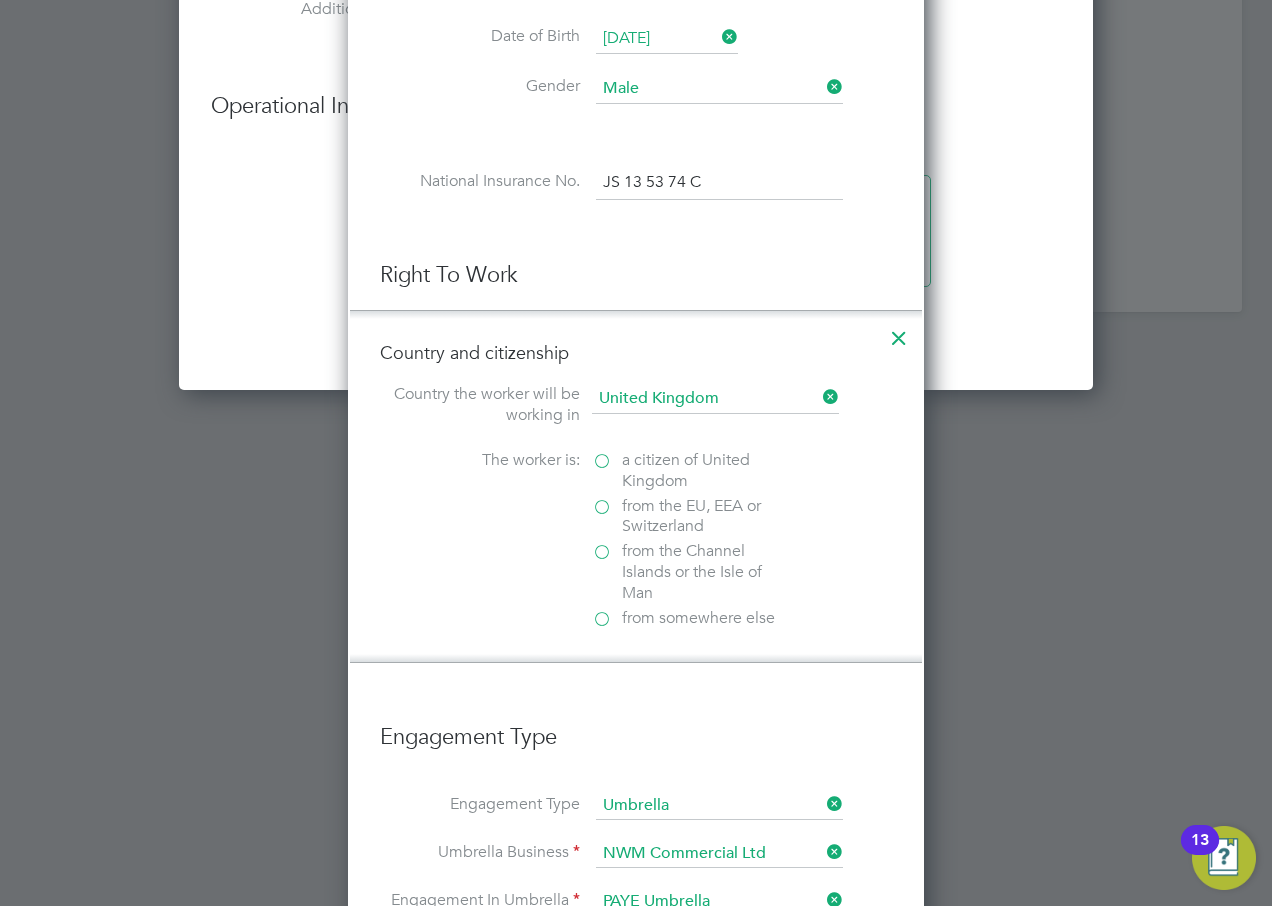 click on "from somewhere else" at bounding box center [692, 618] 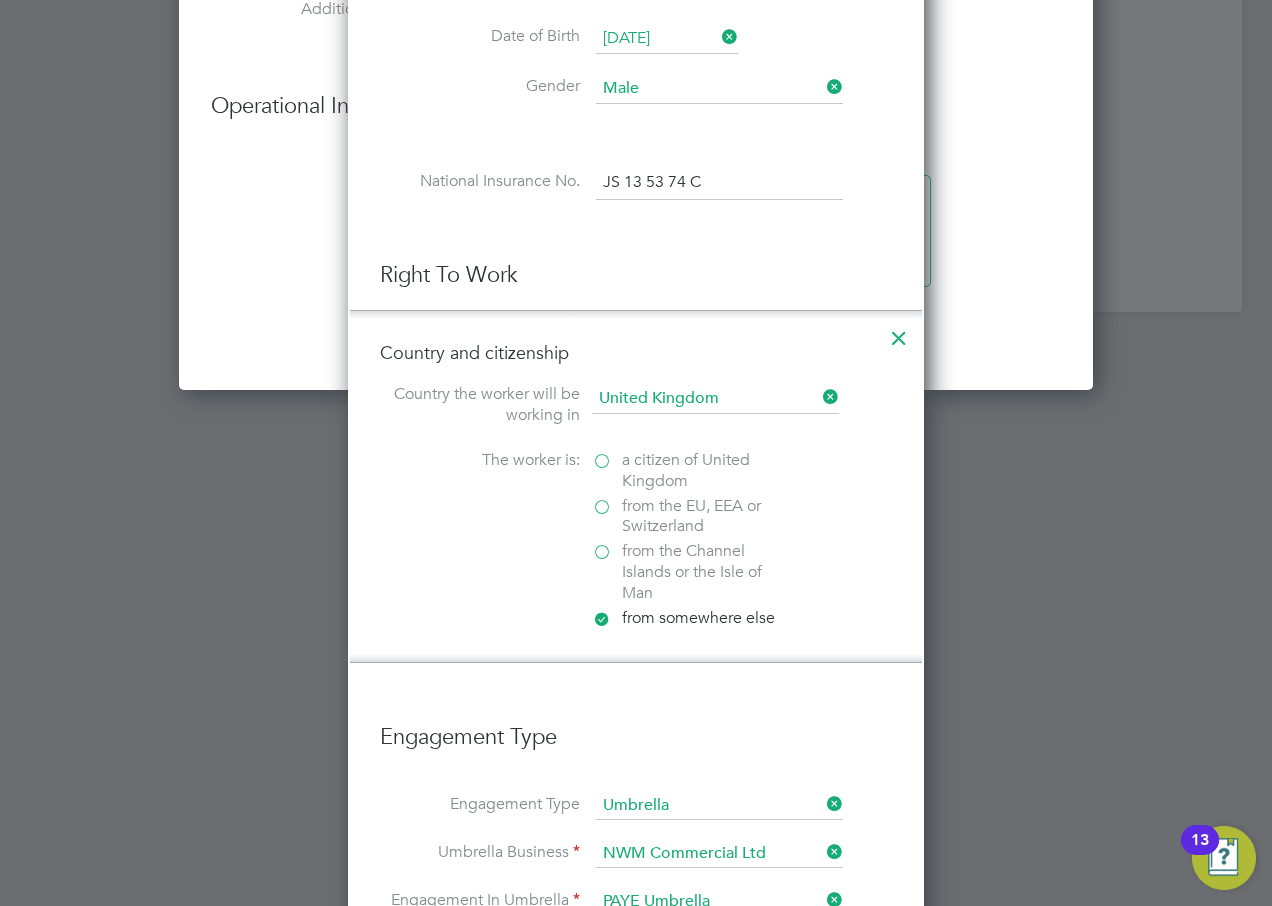 scroll, scrollTop: 10, scrollLeft: 10, axis: both 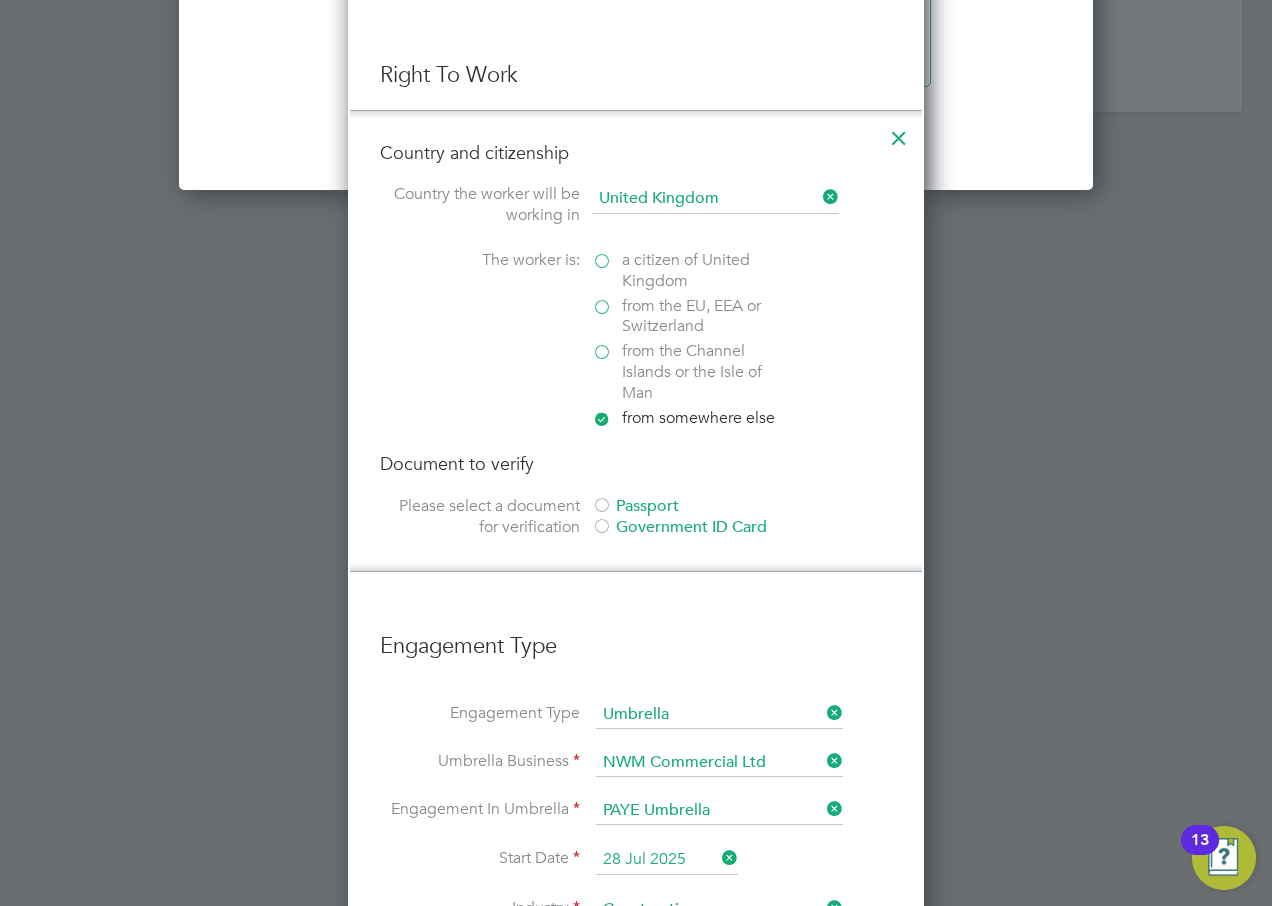 click at bounding box center [602, 528] 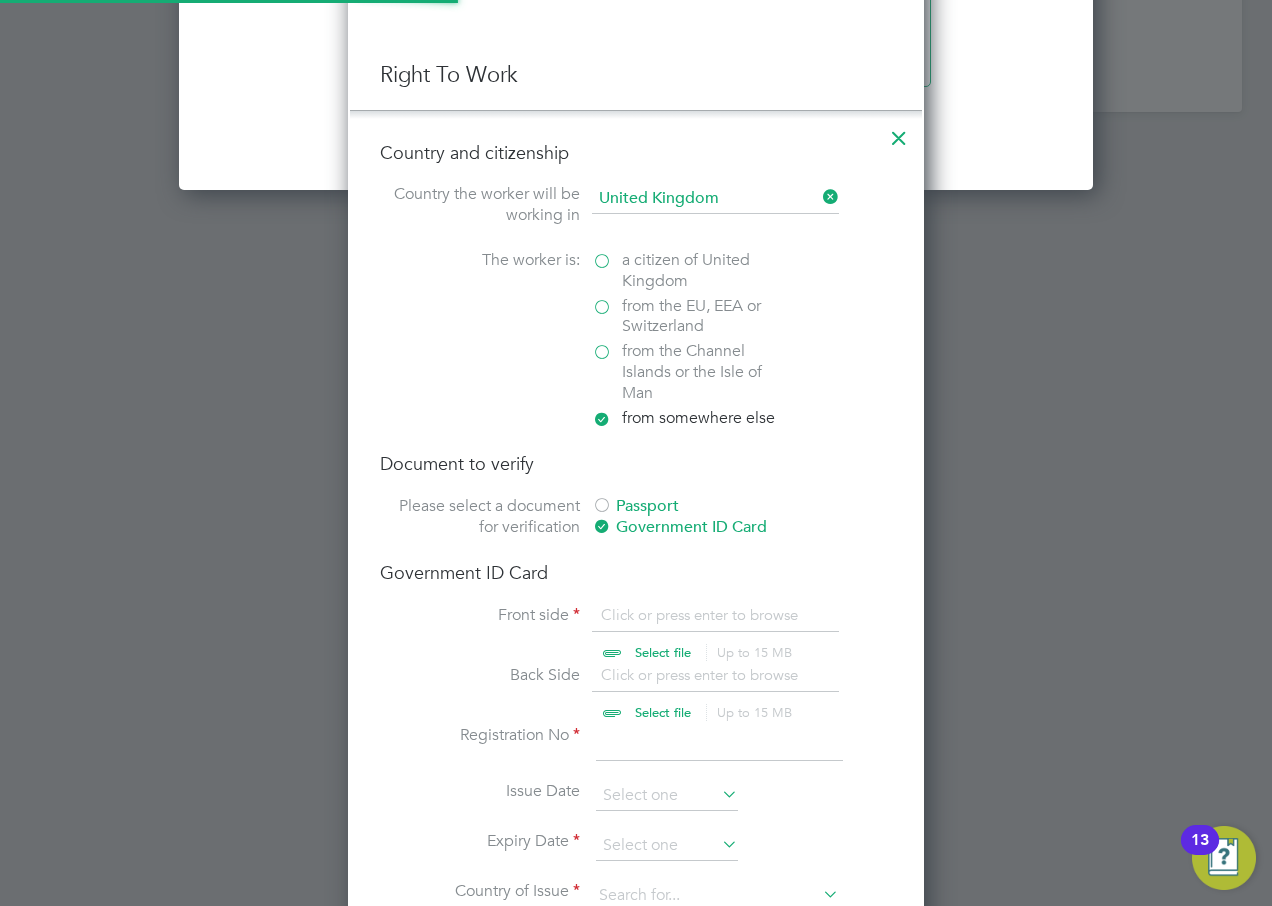 scroll, scrollTop: 3017, scrollLeft: 577, axis: both 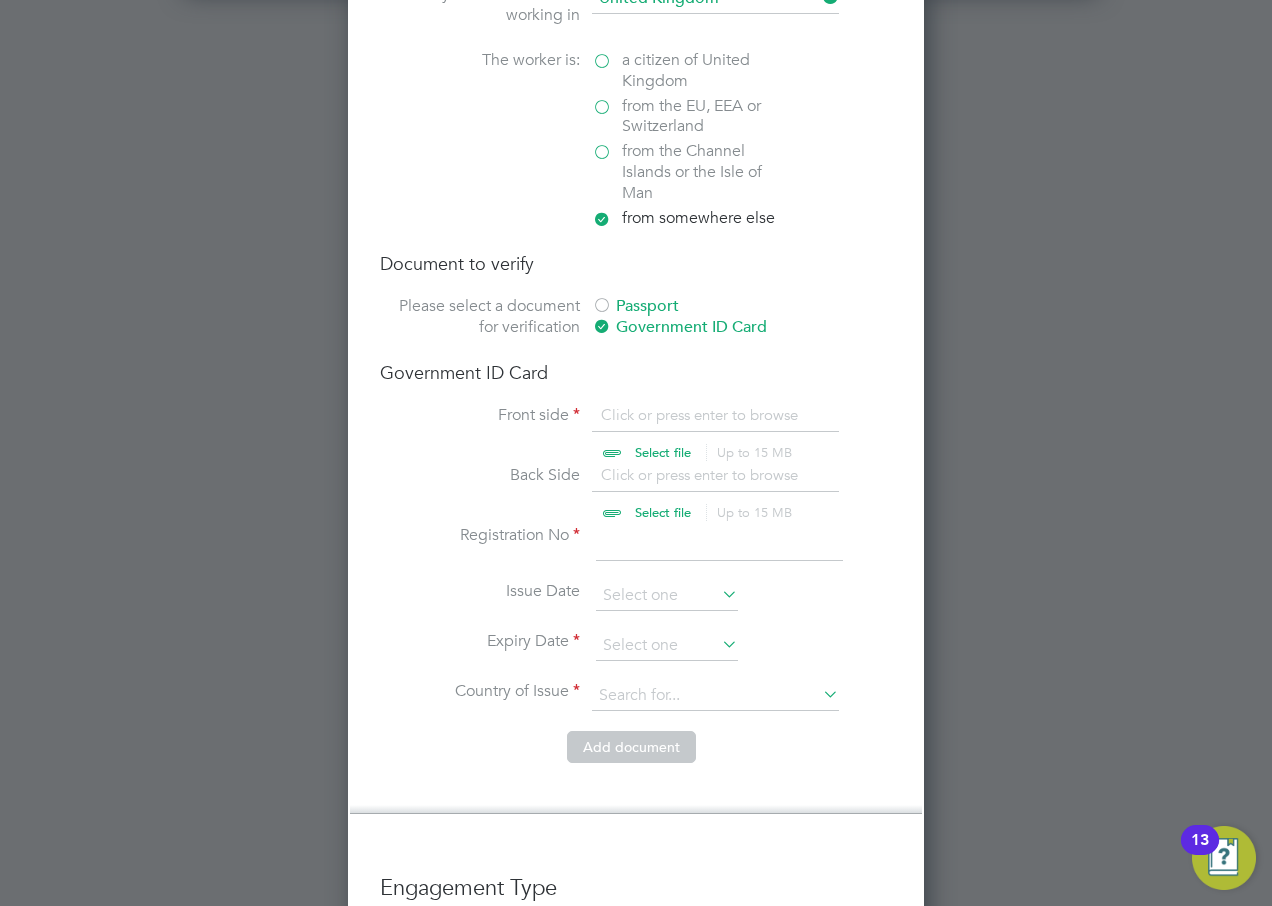 click at bounding box center [718, 644] 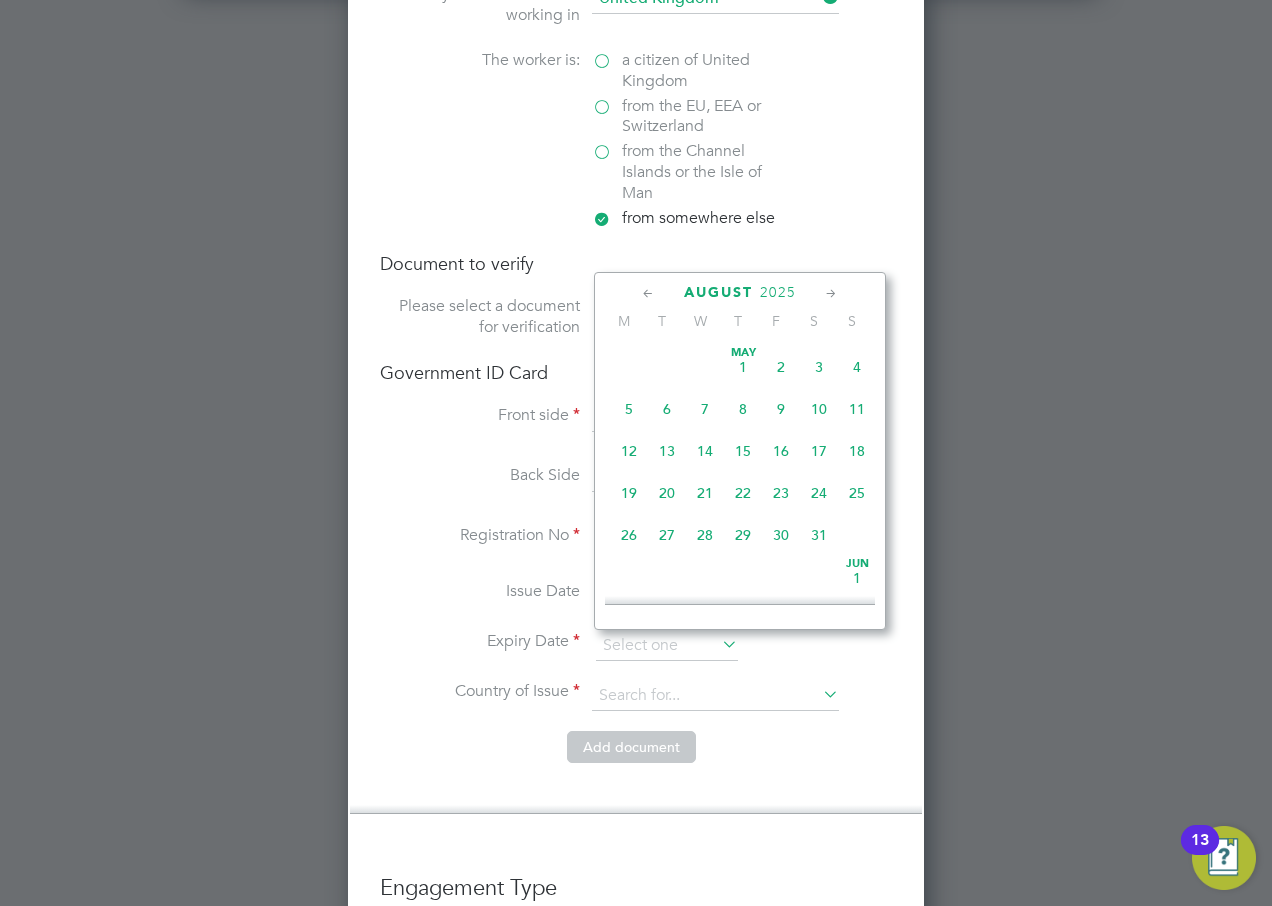 scroll, scrollTop: 649, scrollLeft: 0, axis: vertical 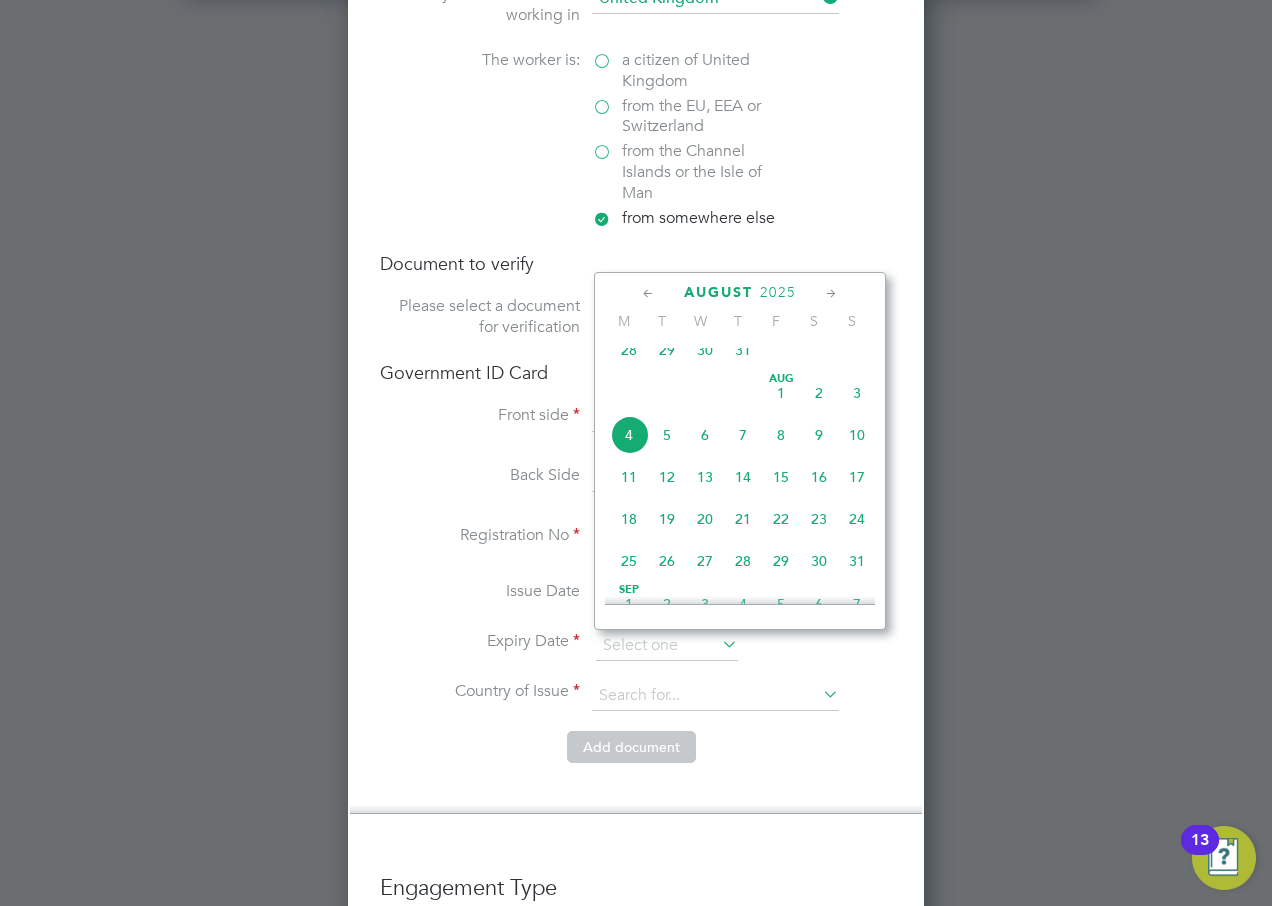 click on "2025" 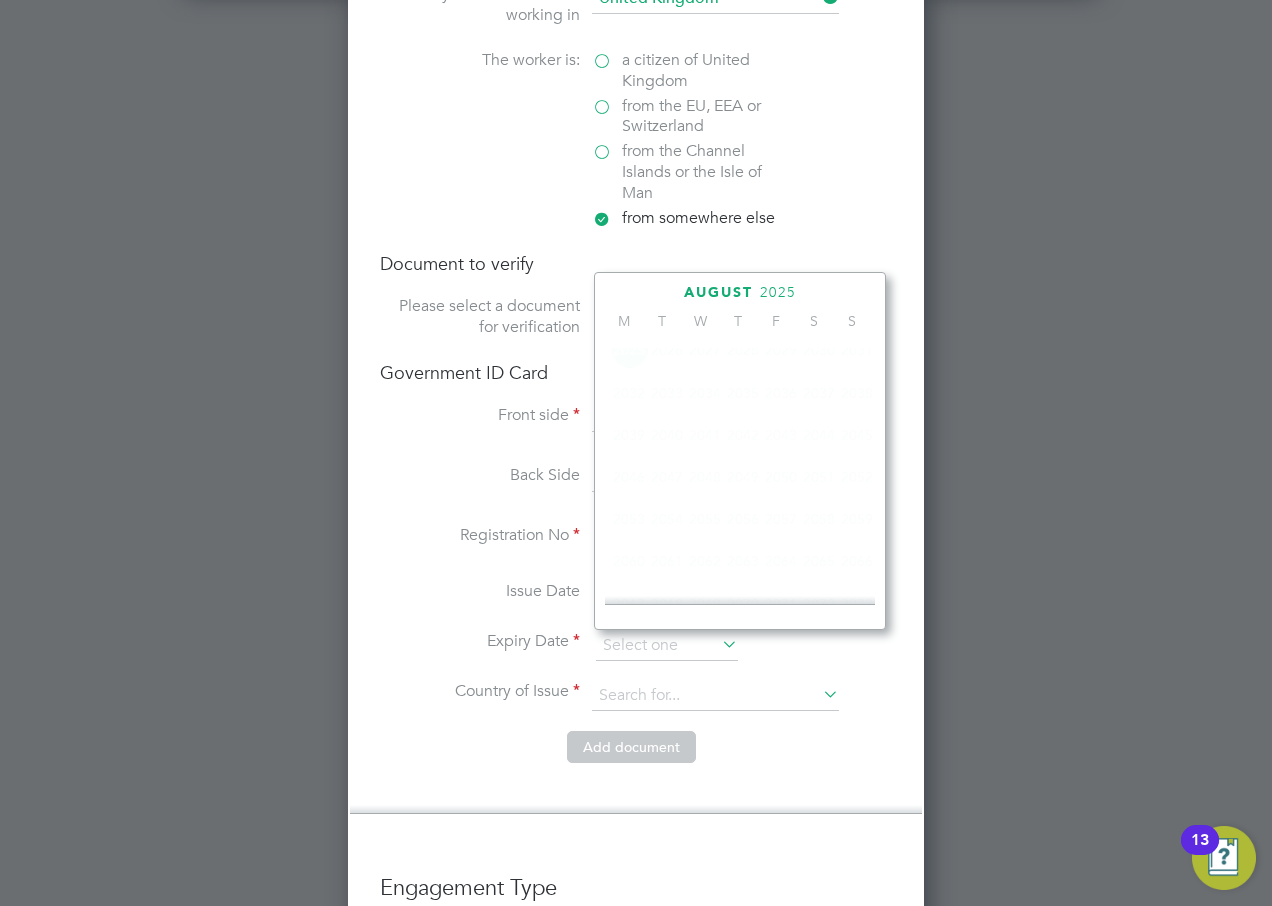 scroll, scrollTop: 530, scrollLeft: 0, axis: vertical 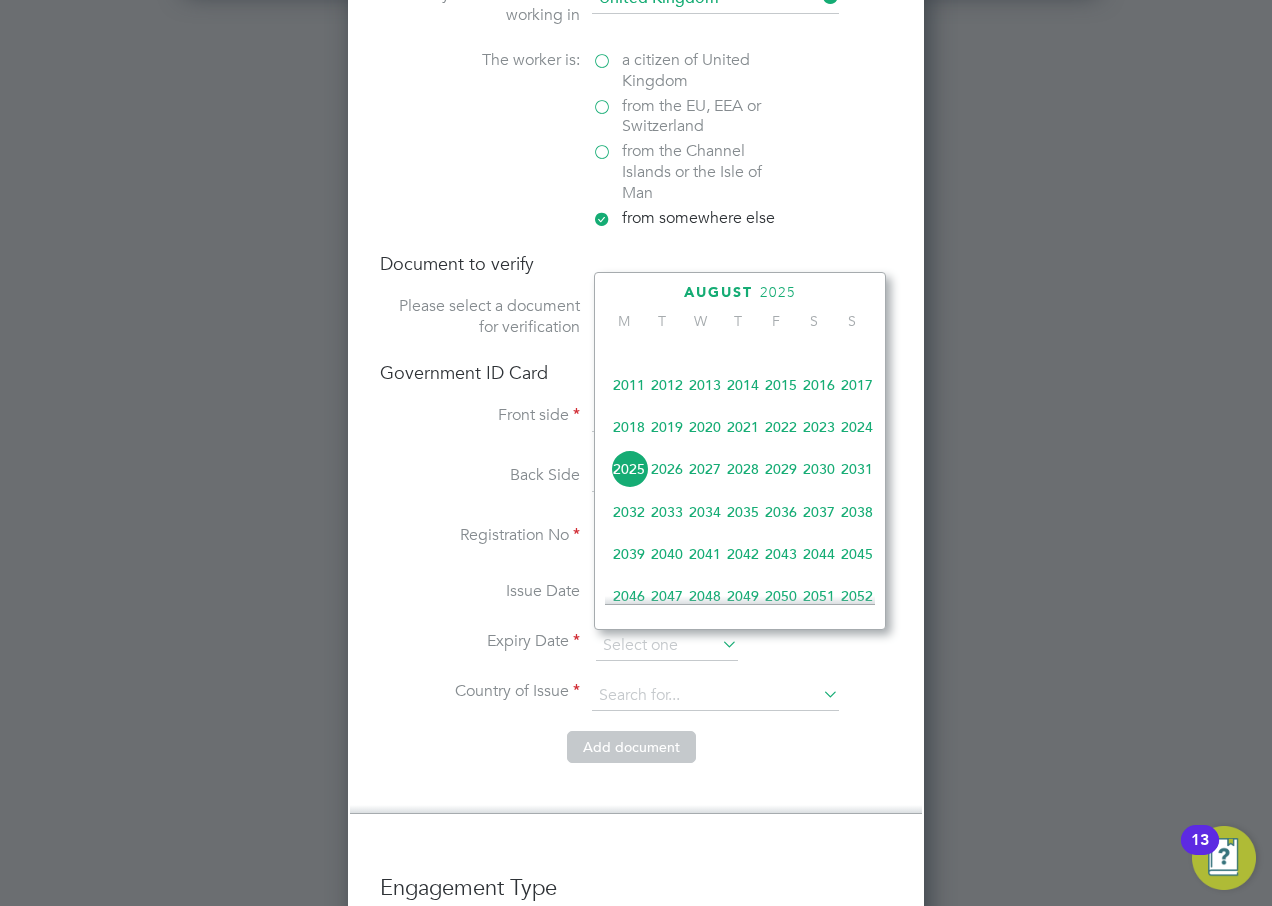 click on "2024" 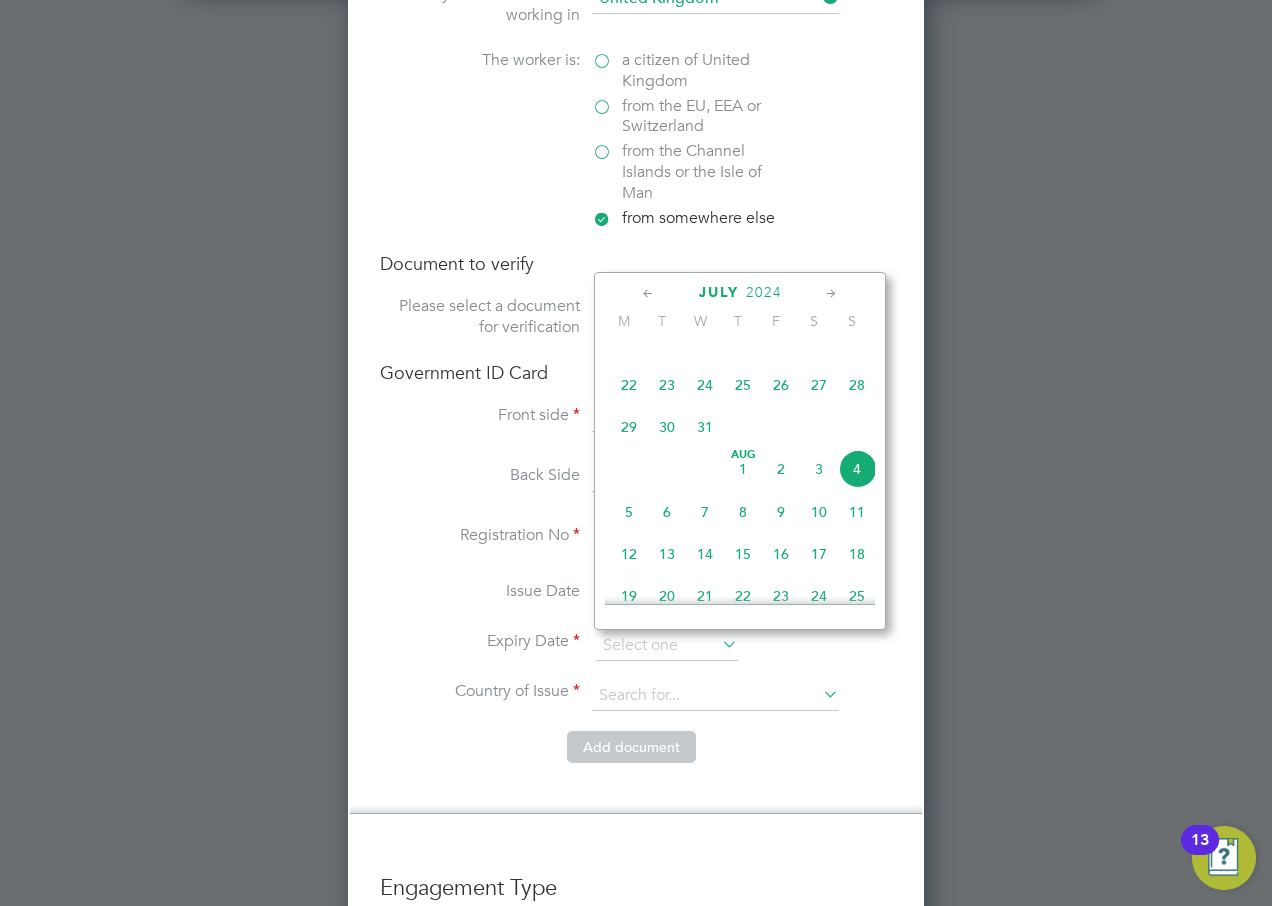 click 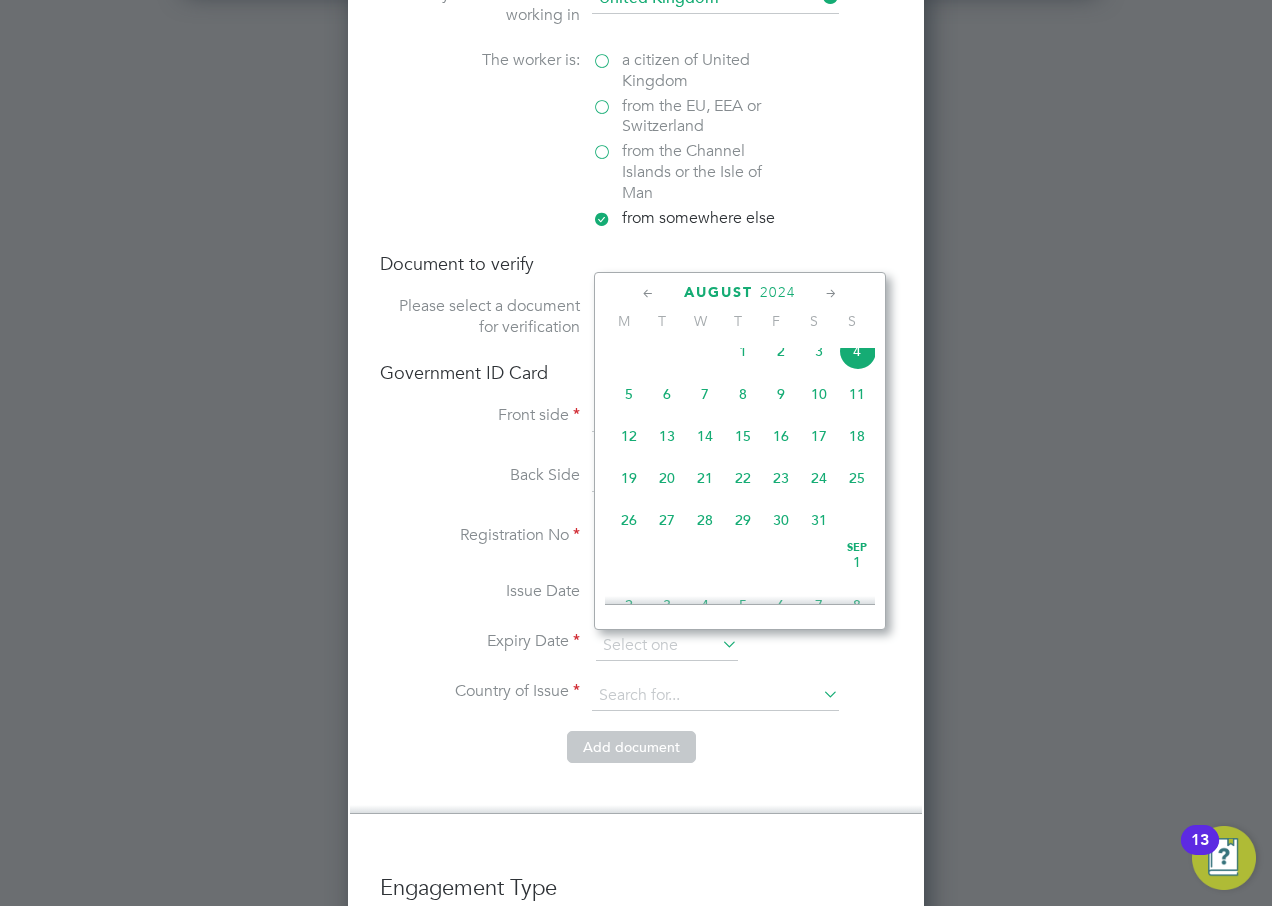 click 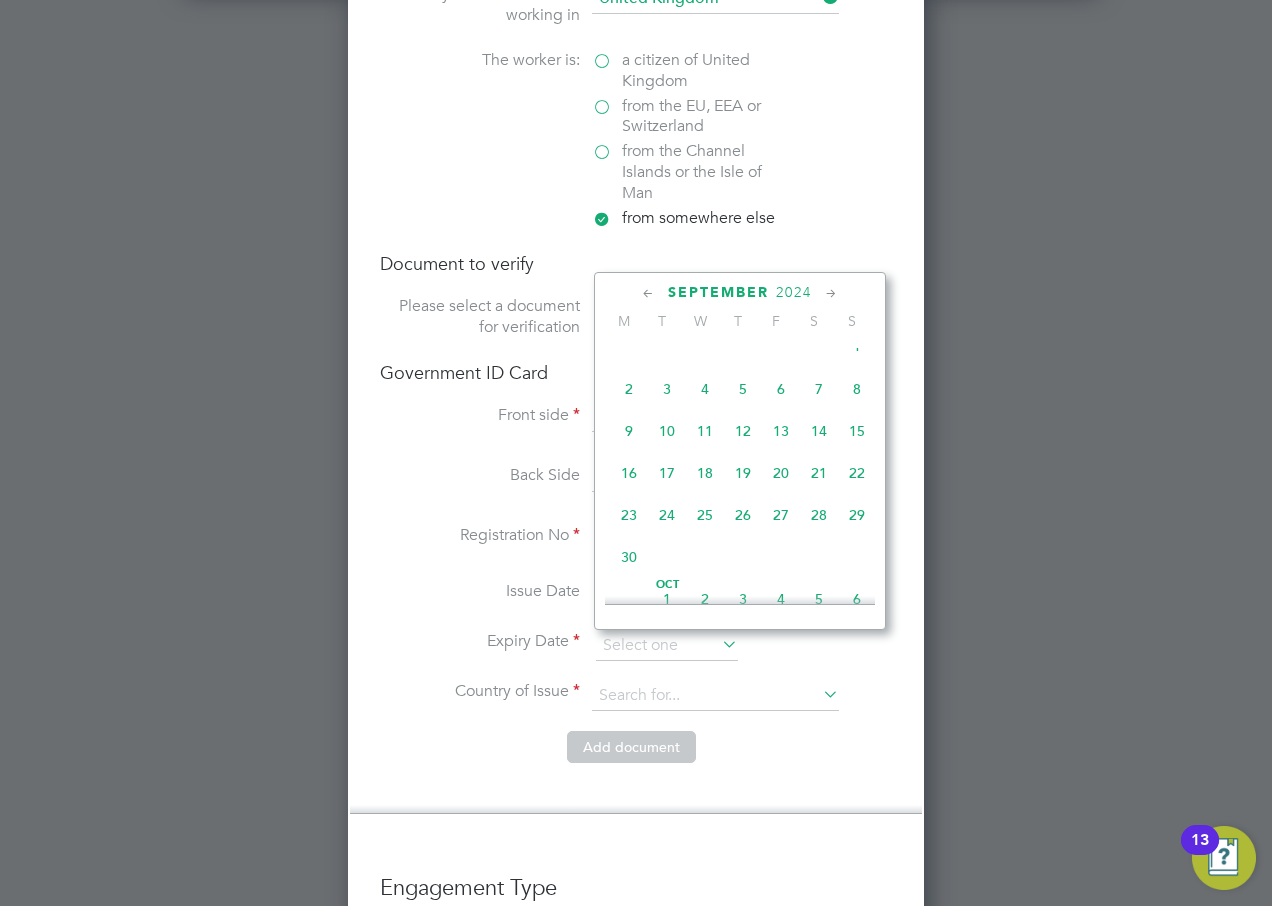 click 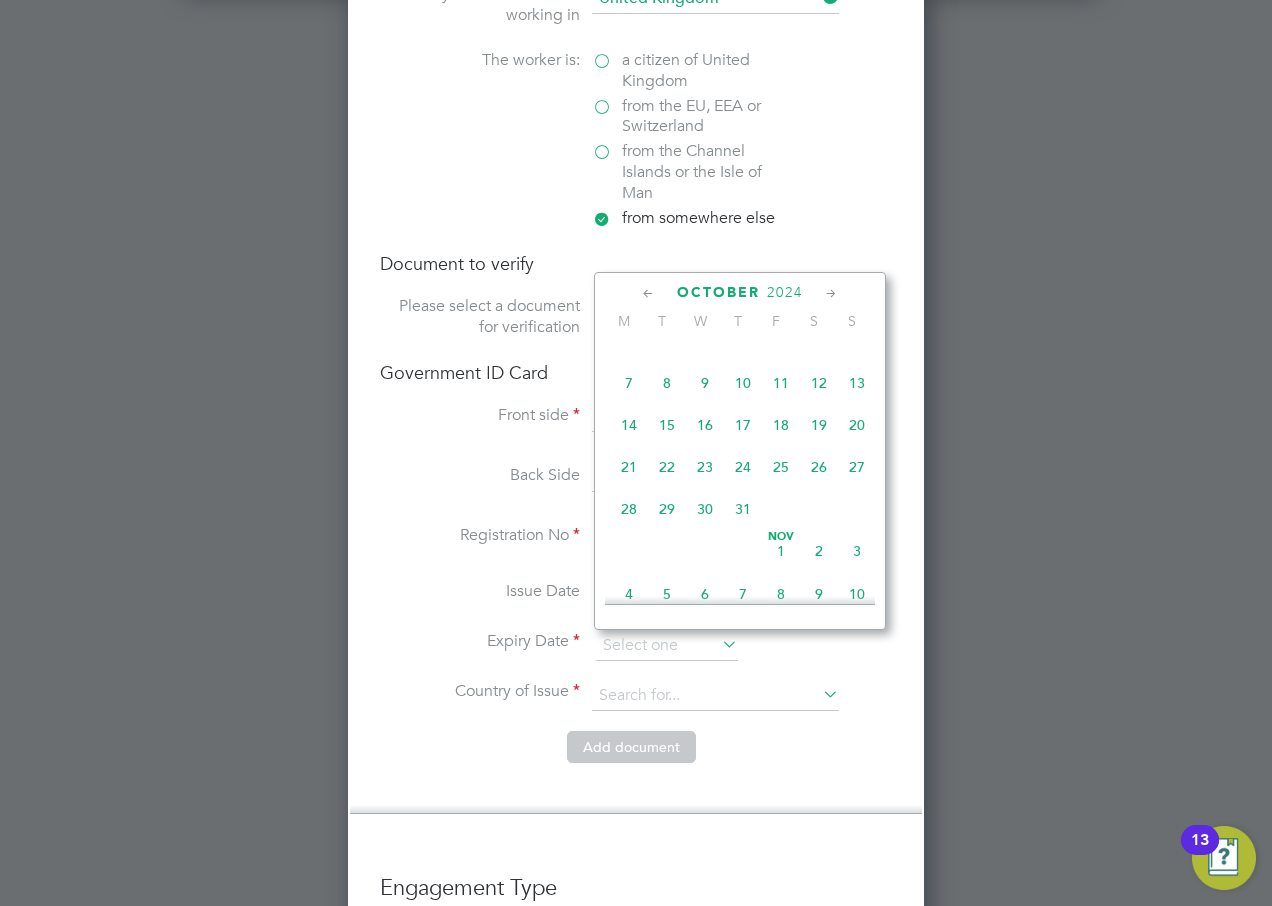 click 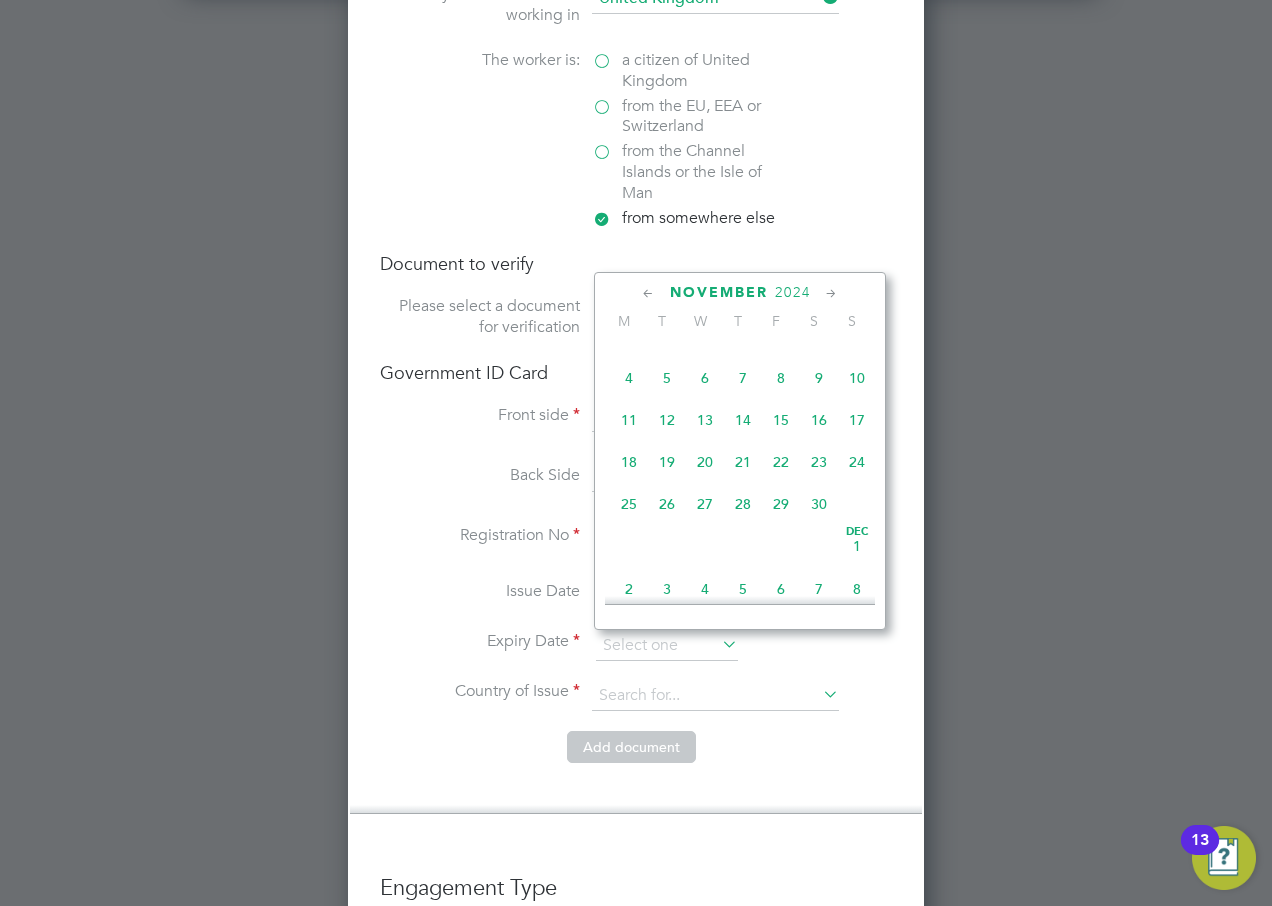 click 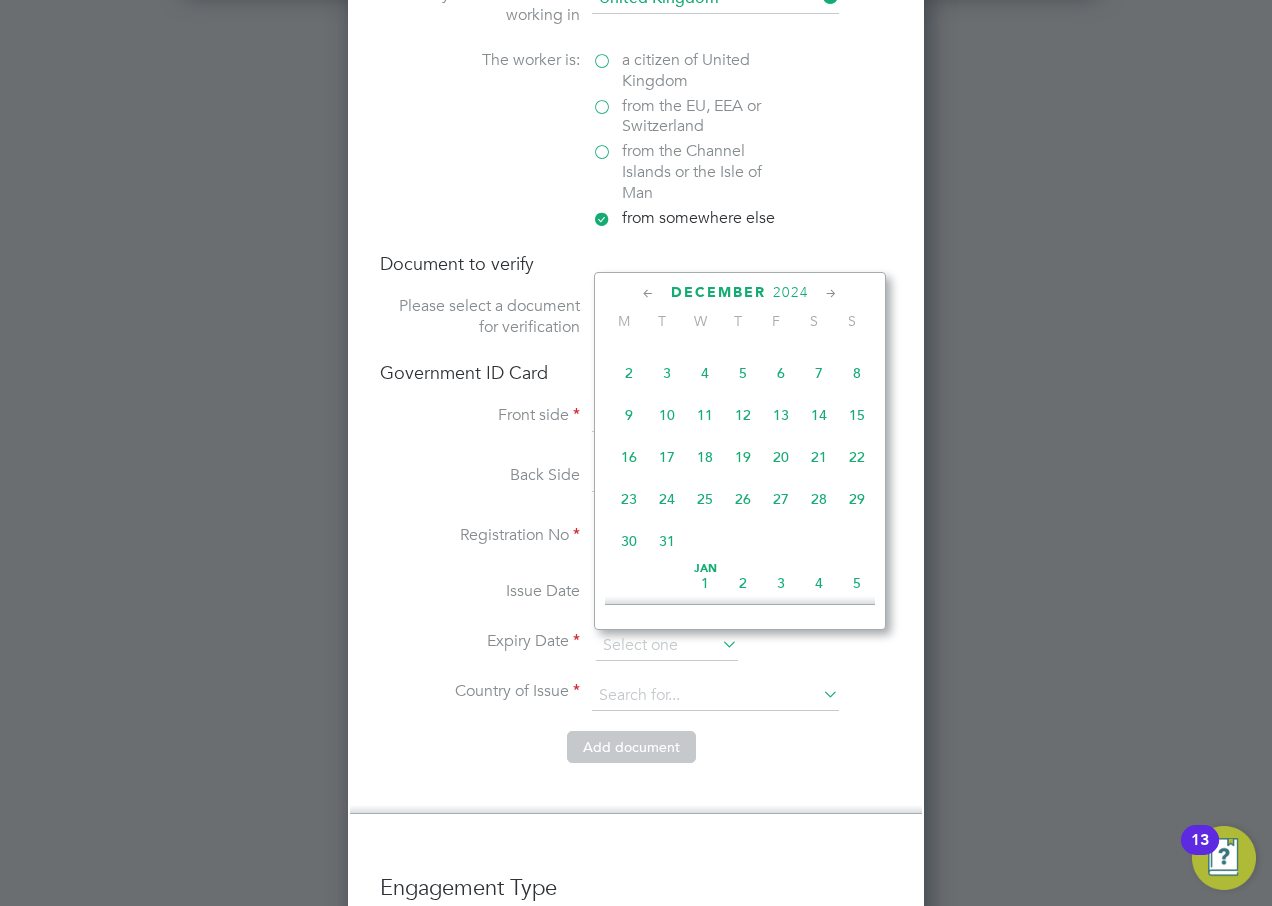 click on "31" 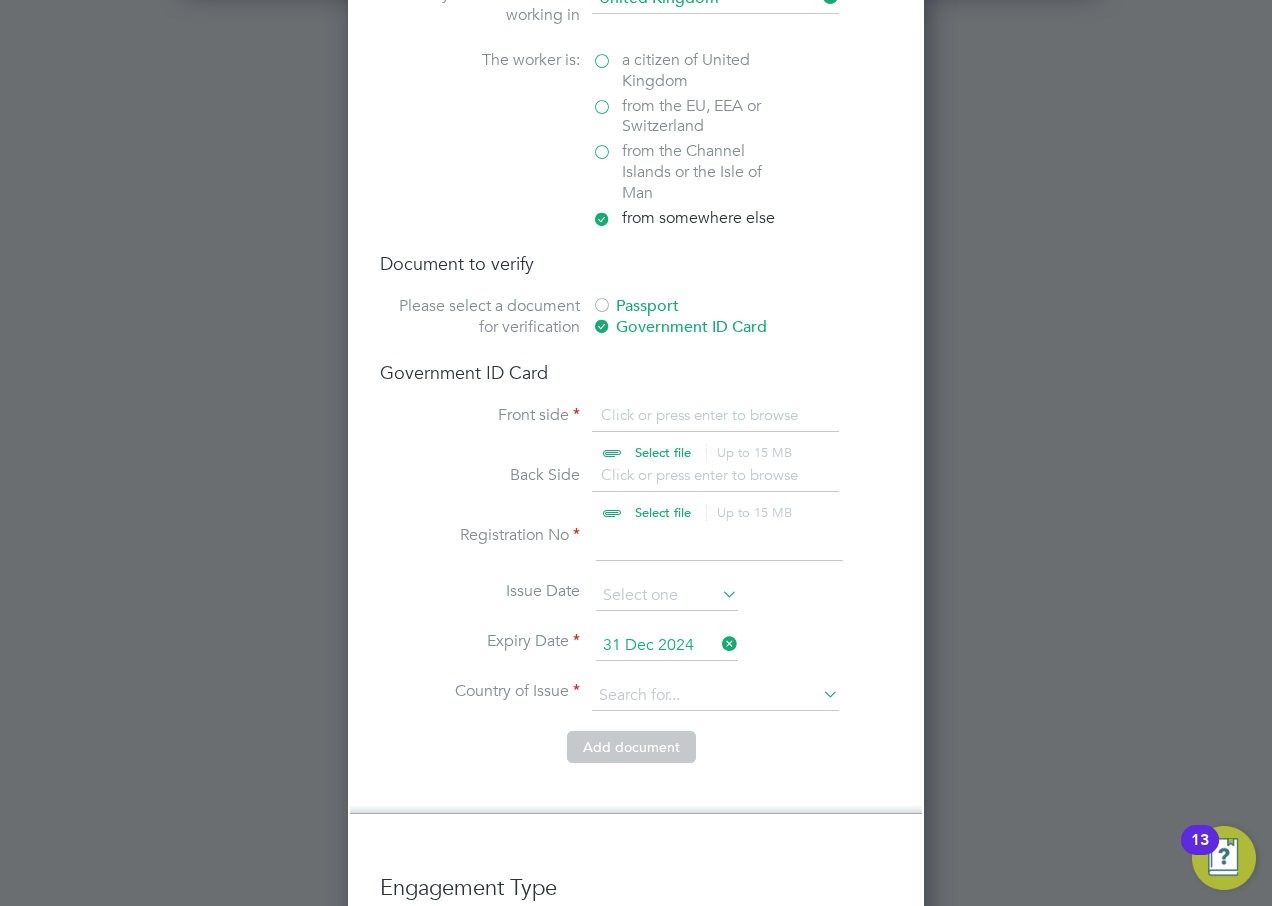 click at bounding box center (719, 543) 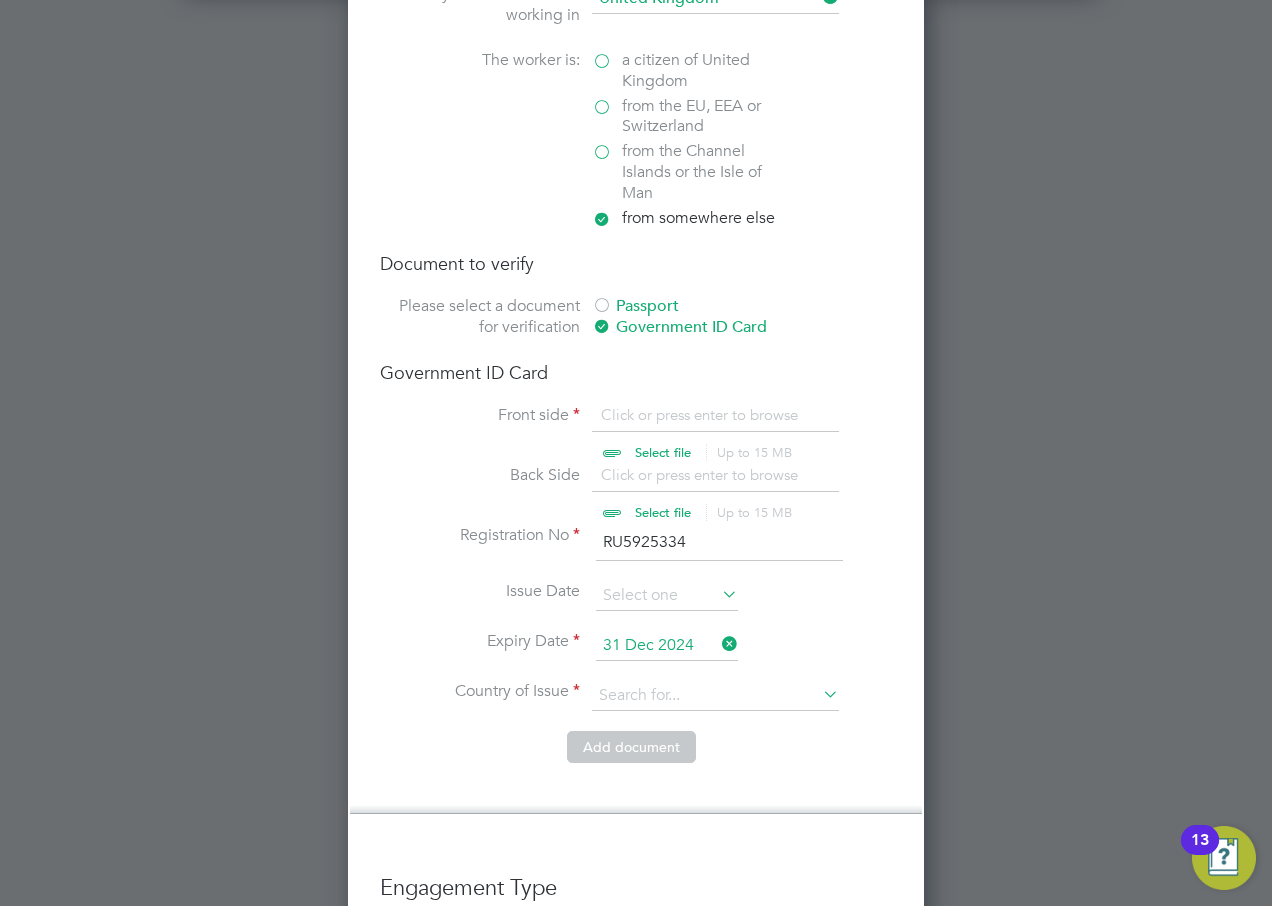 type on "RU5925334" 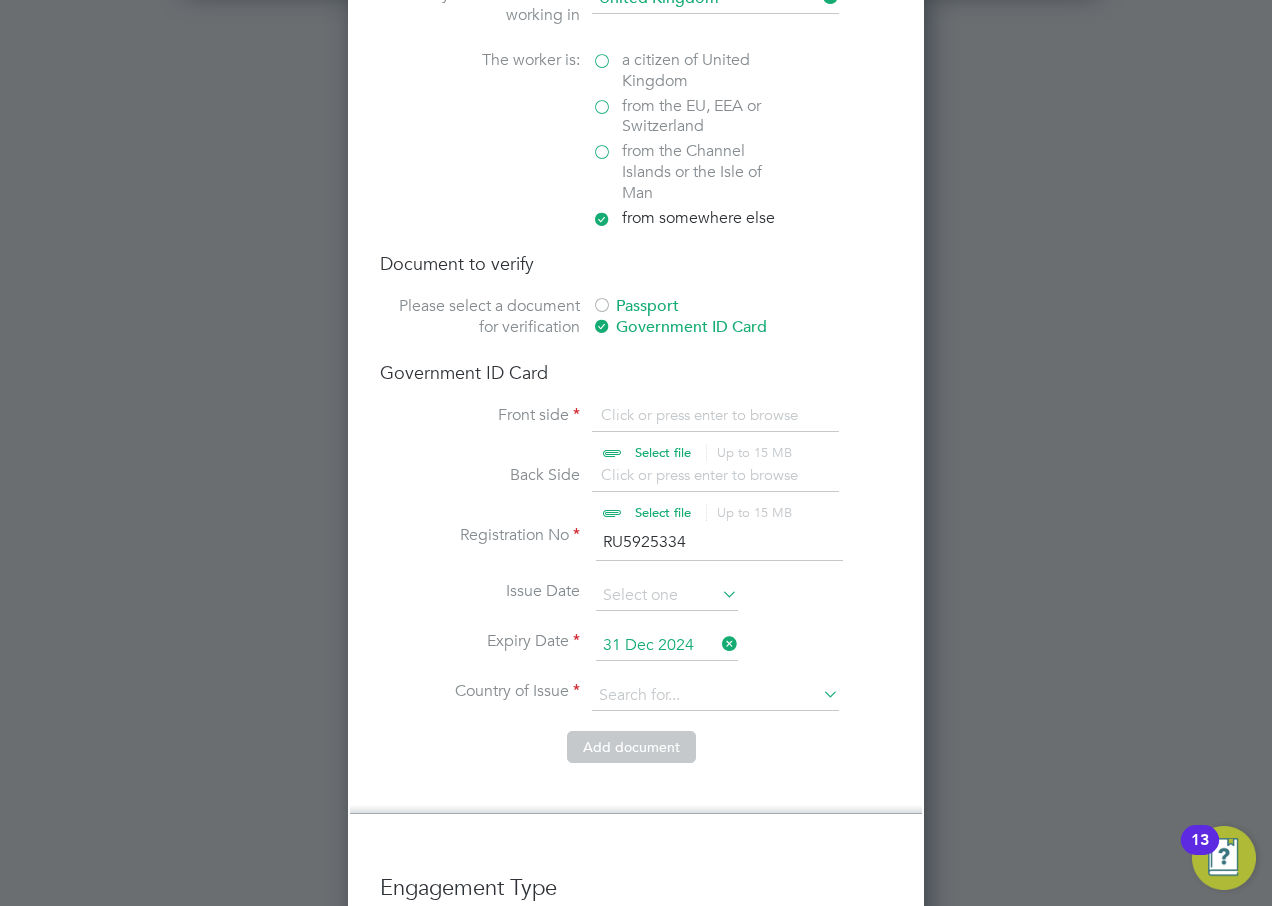 click at bounding box center [682, 435] 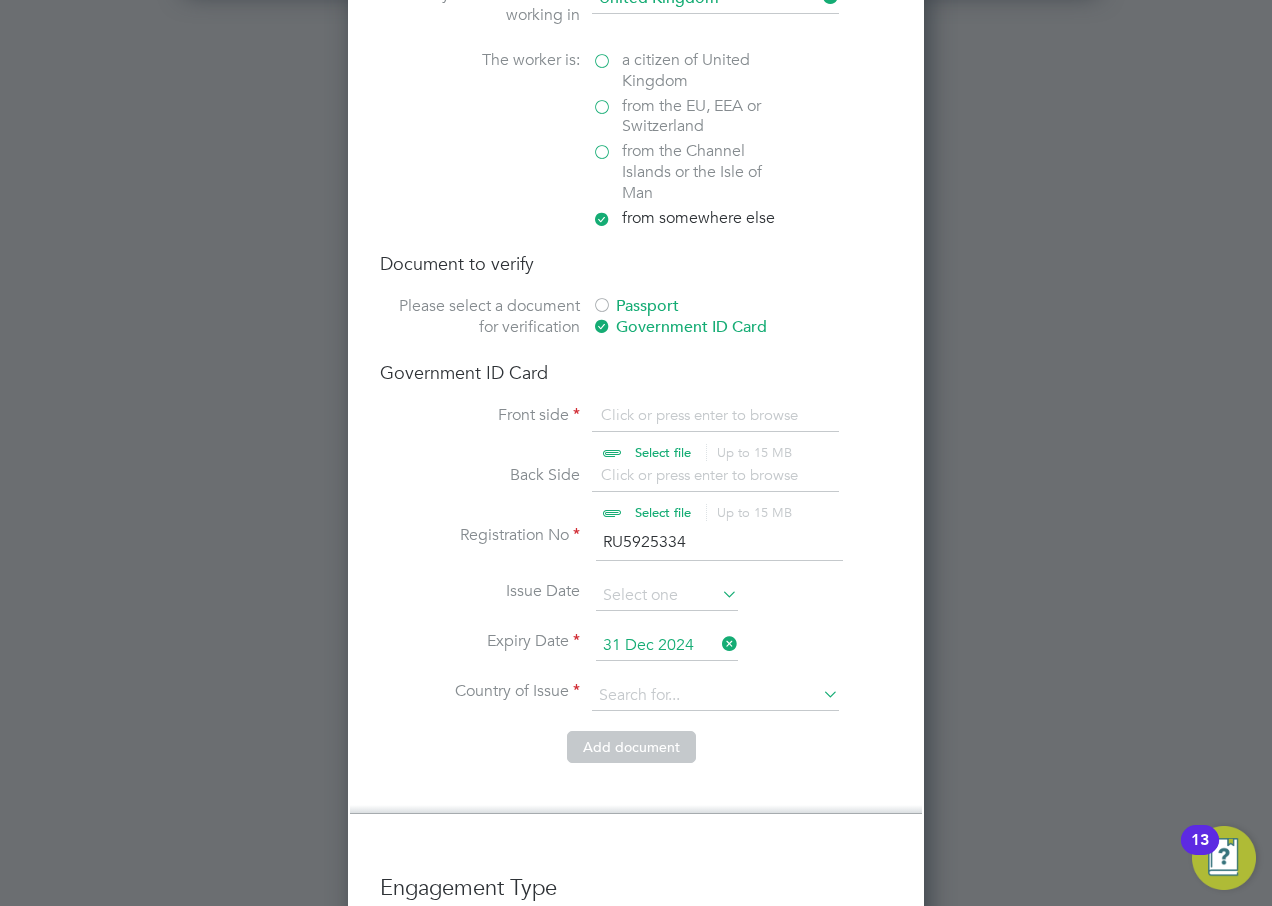 type on "C:\fakepath\Mr Taiwo Adewunmi Adekoya rtw front.pdf" 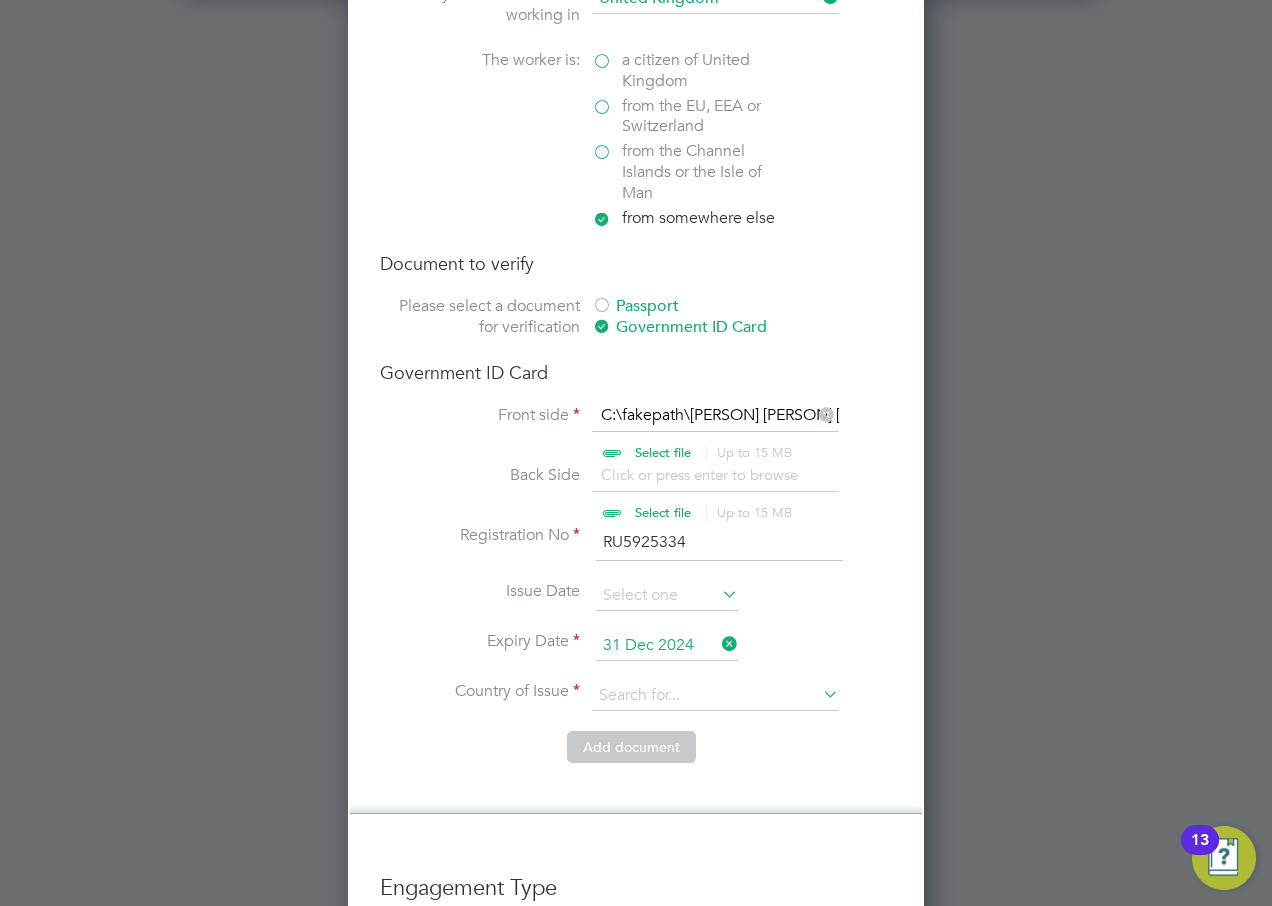 click at bounding box center [682, 495] 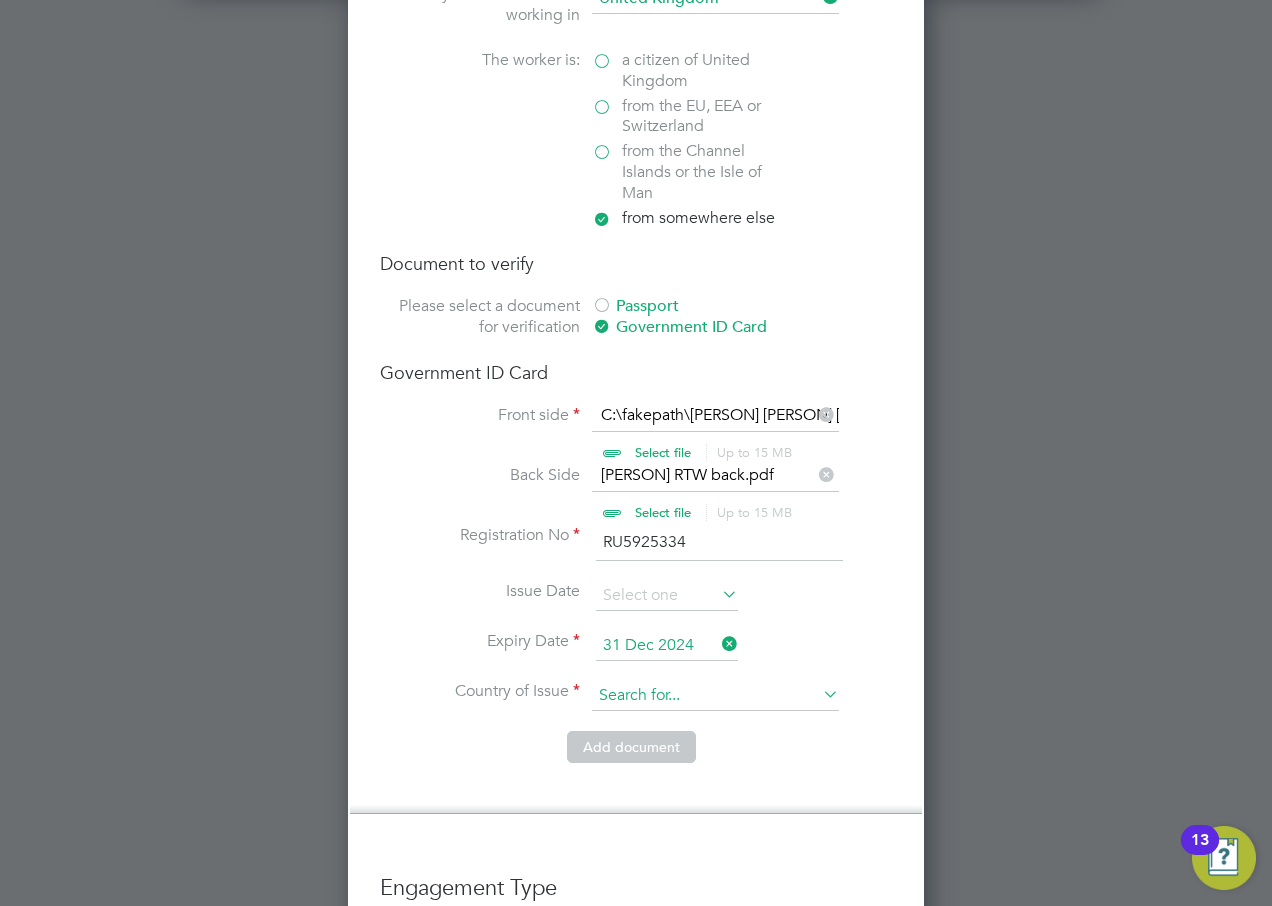 click at bounding box center [715, 696] 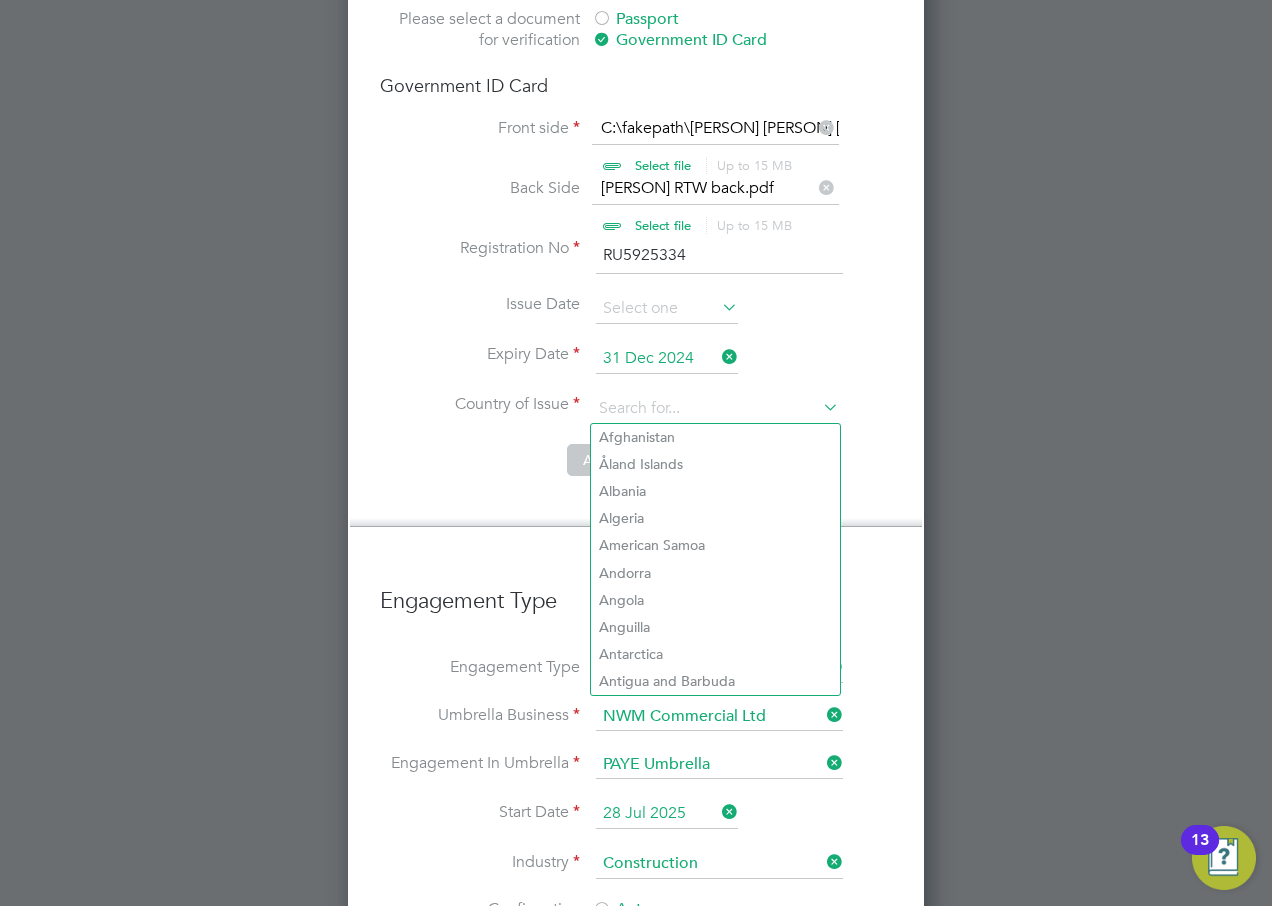 scroll, scrollTop: 3000, scrollLeft: 0, axis: vertical 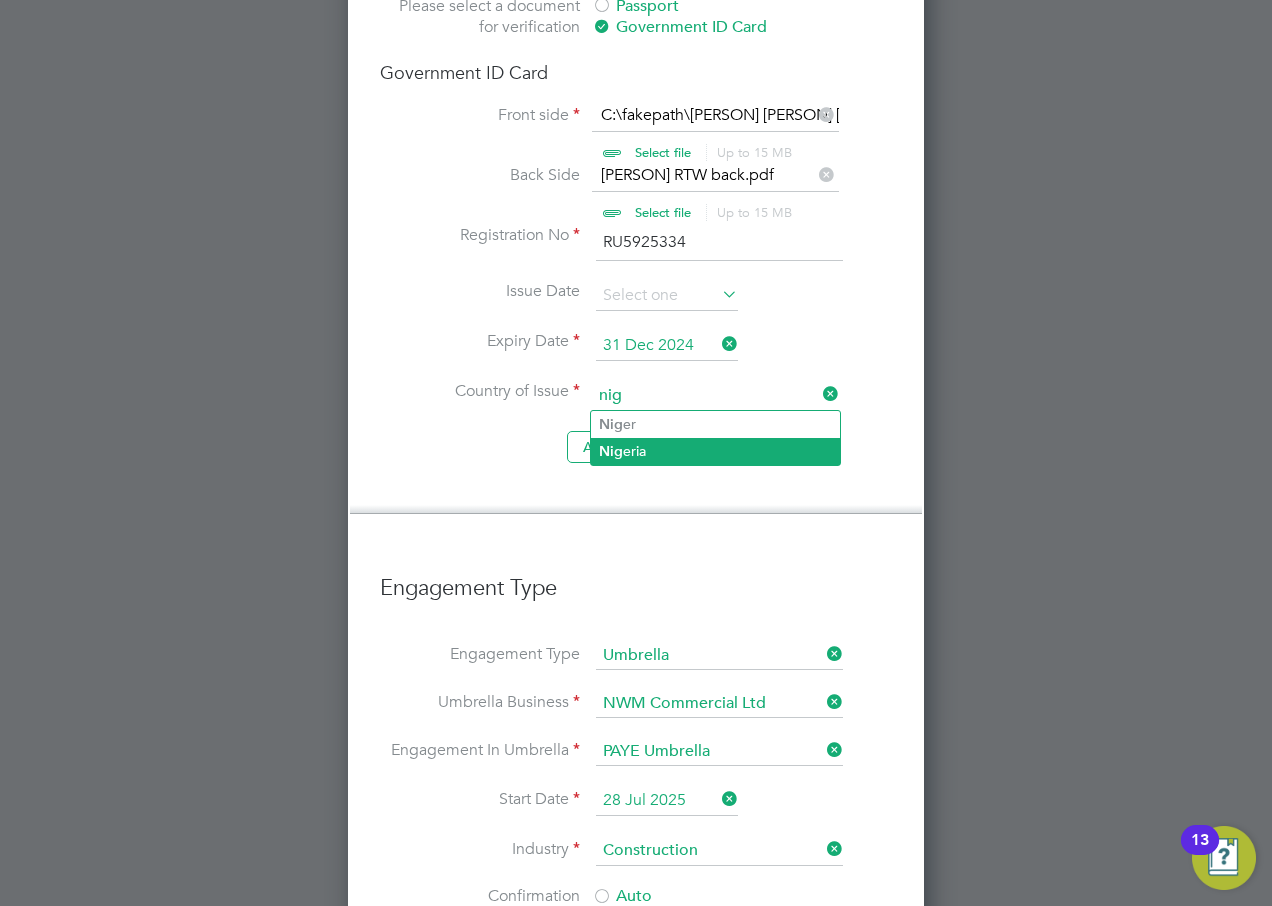 click on "Nig" 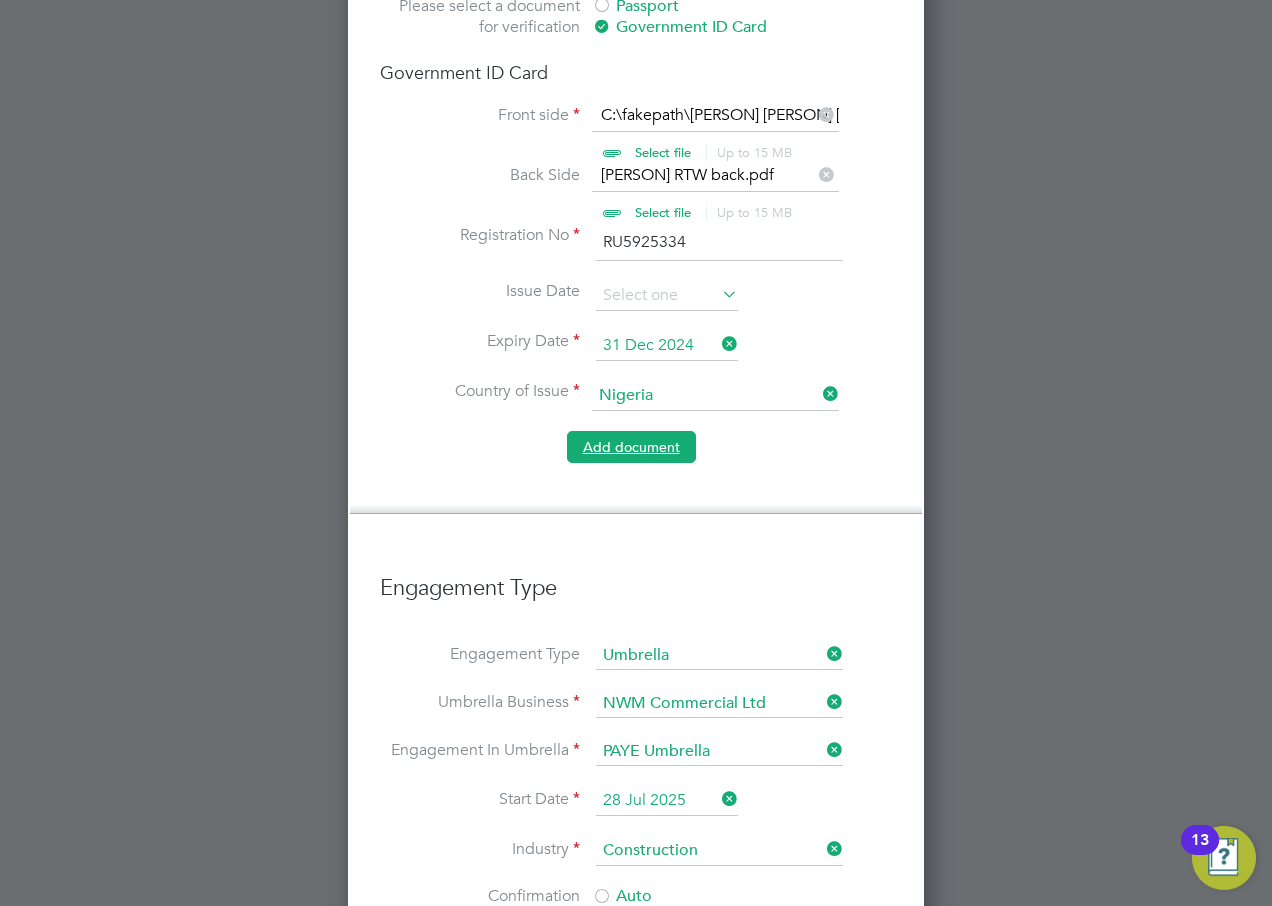 click on "Add document" at bounding box center [631, 447] 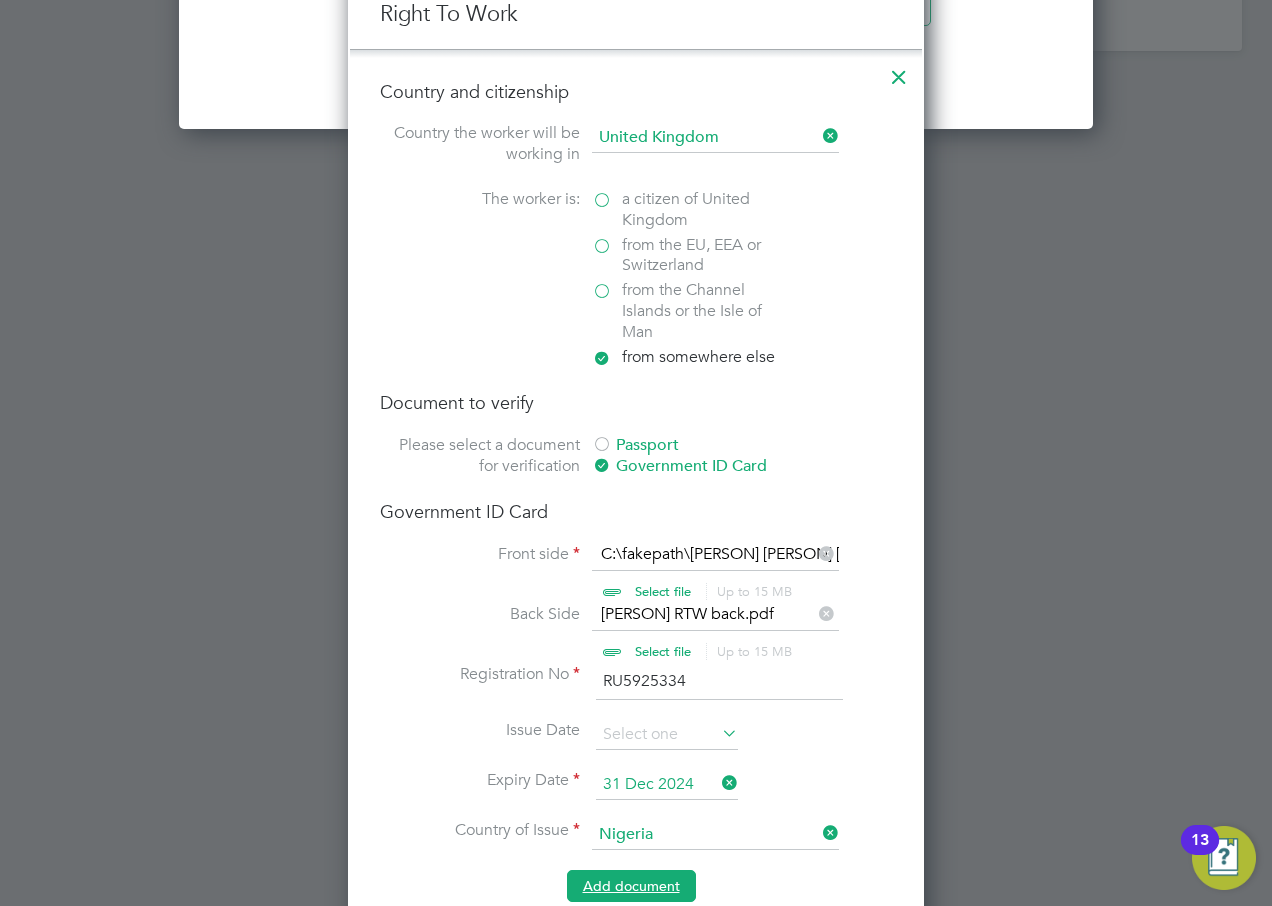 scroll, scrollTop: 10, scrollLeft: 10, axis: both 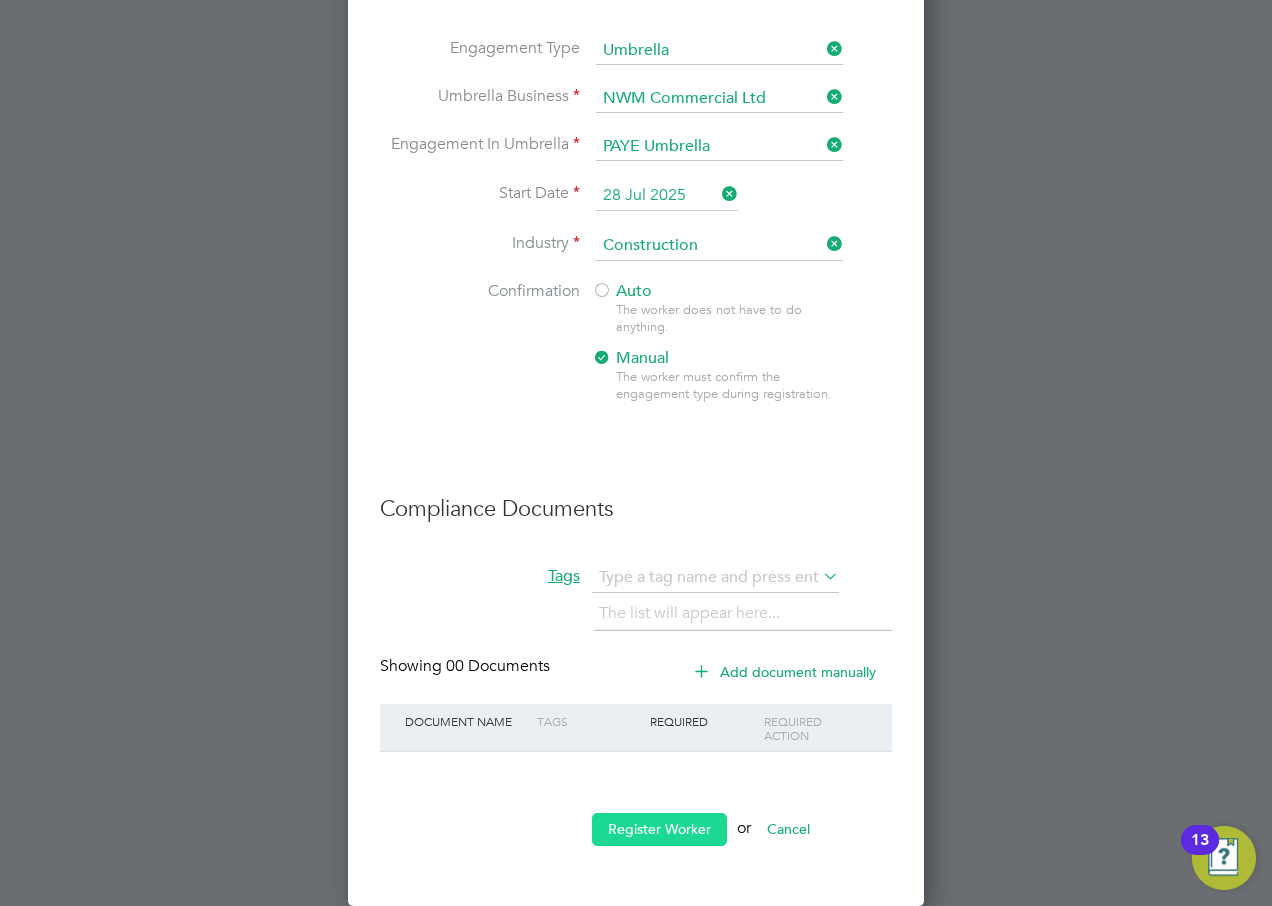 click on "Register Worker" at bounding box center (659, 829) 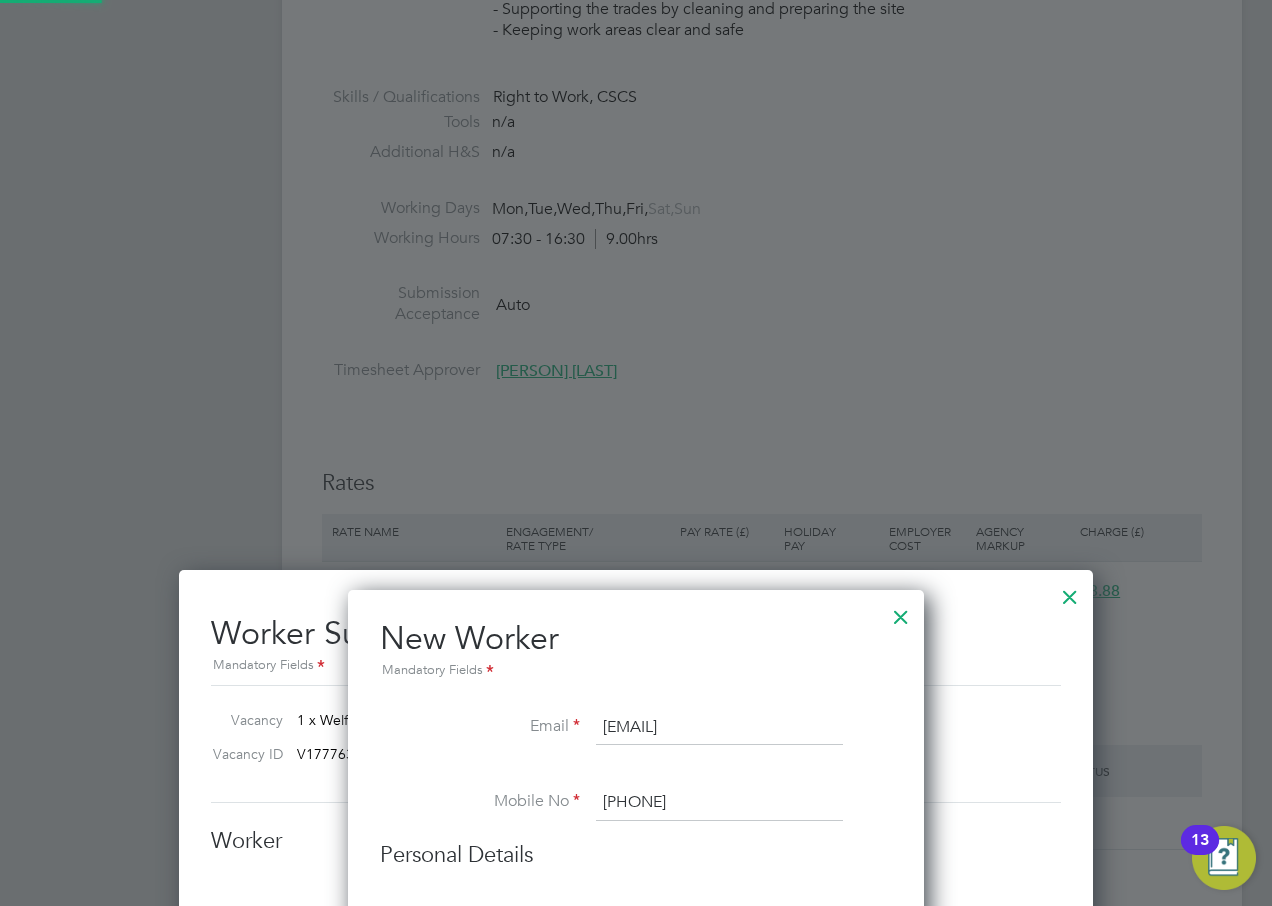 scroll, scrollTop: 0, scrollLeft: 0, axis: both 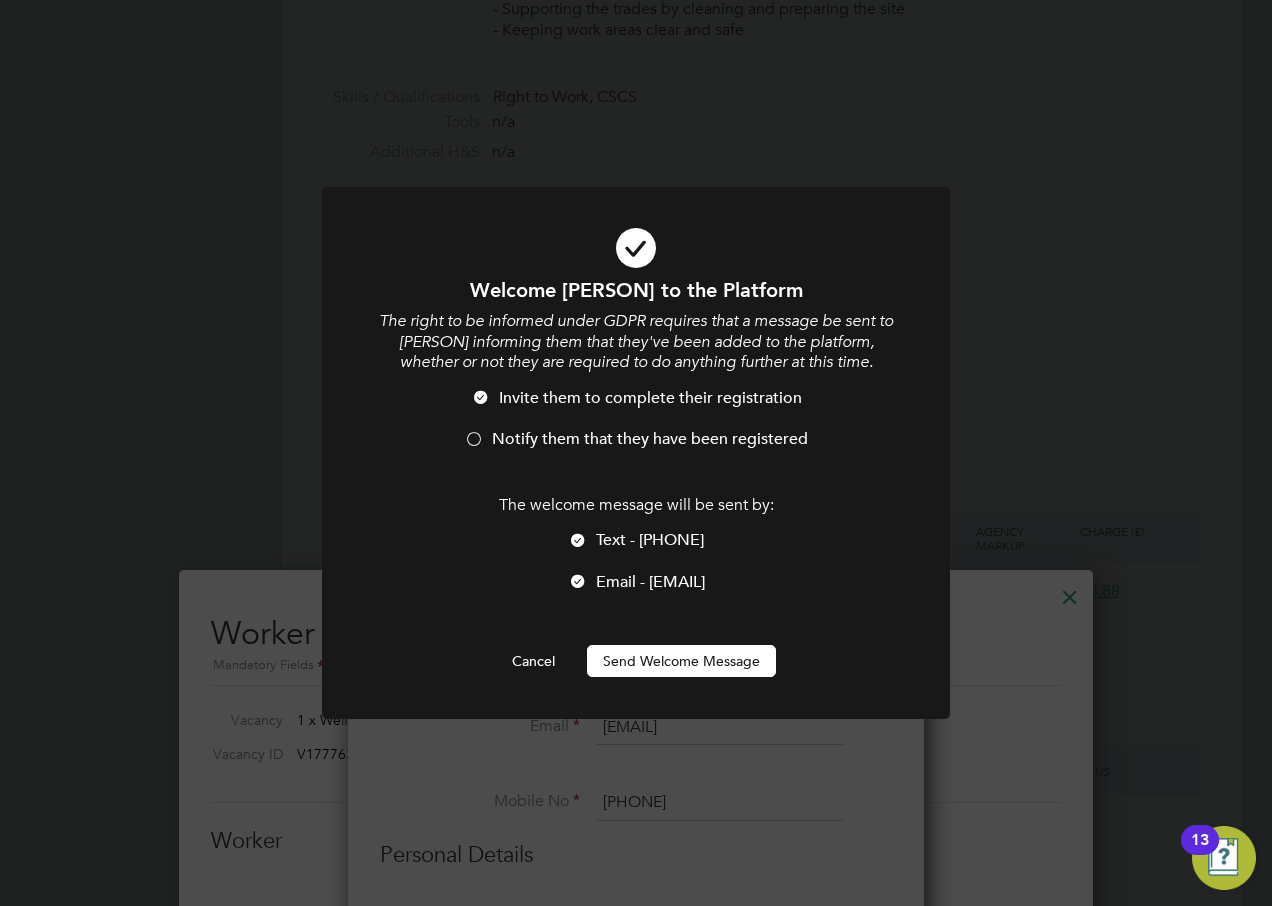 click on "Send Welcome Message" at bounding box center (681, 661) 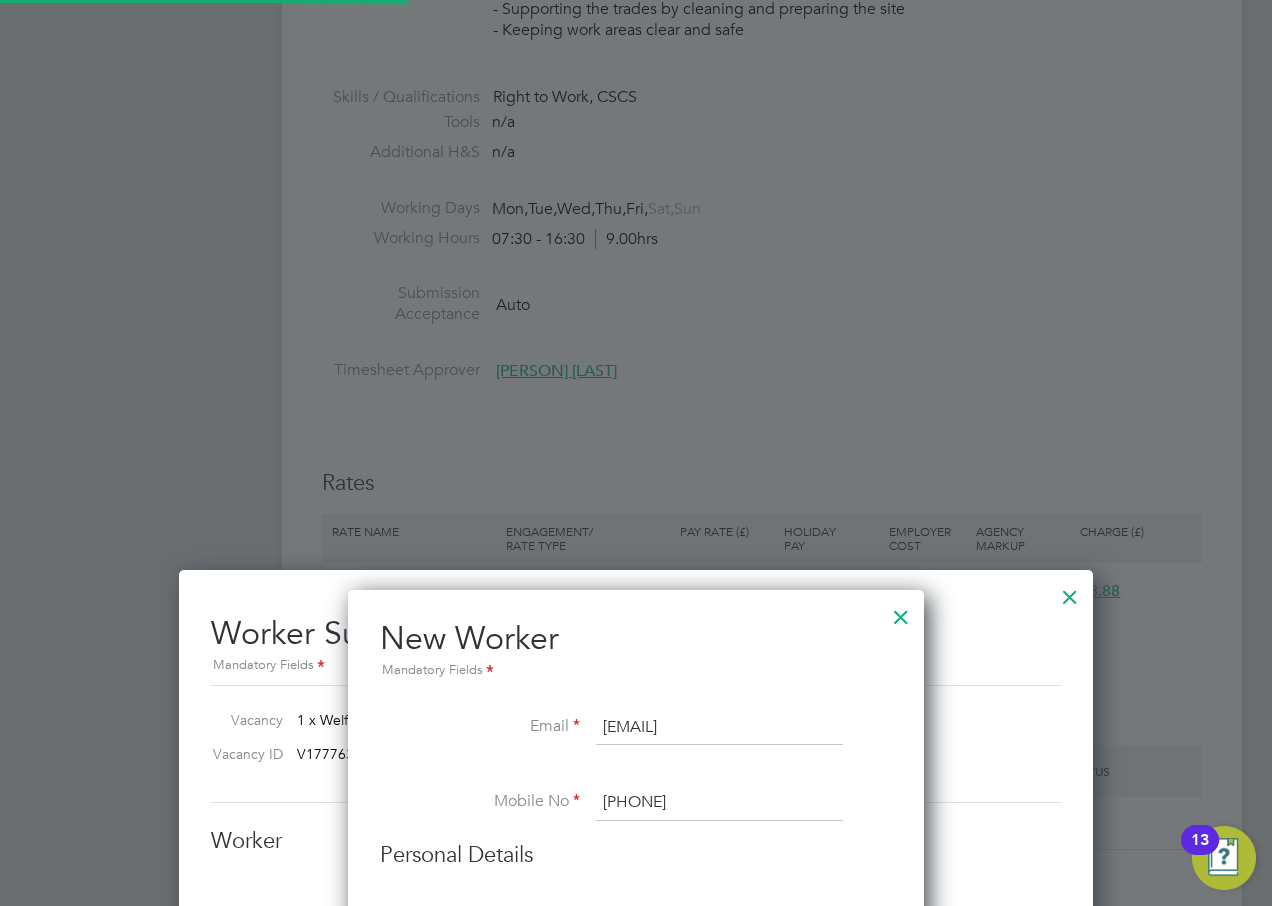 type on "Taiwo taiwo (19919671)" 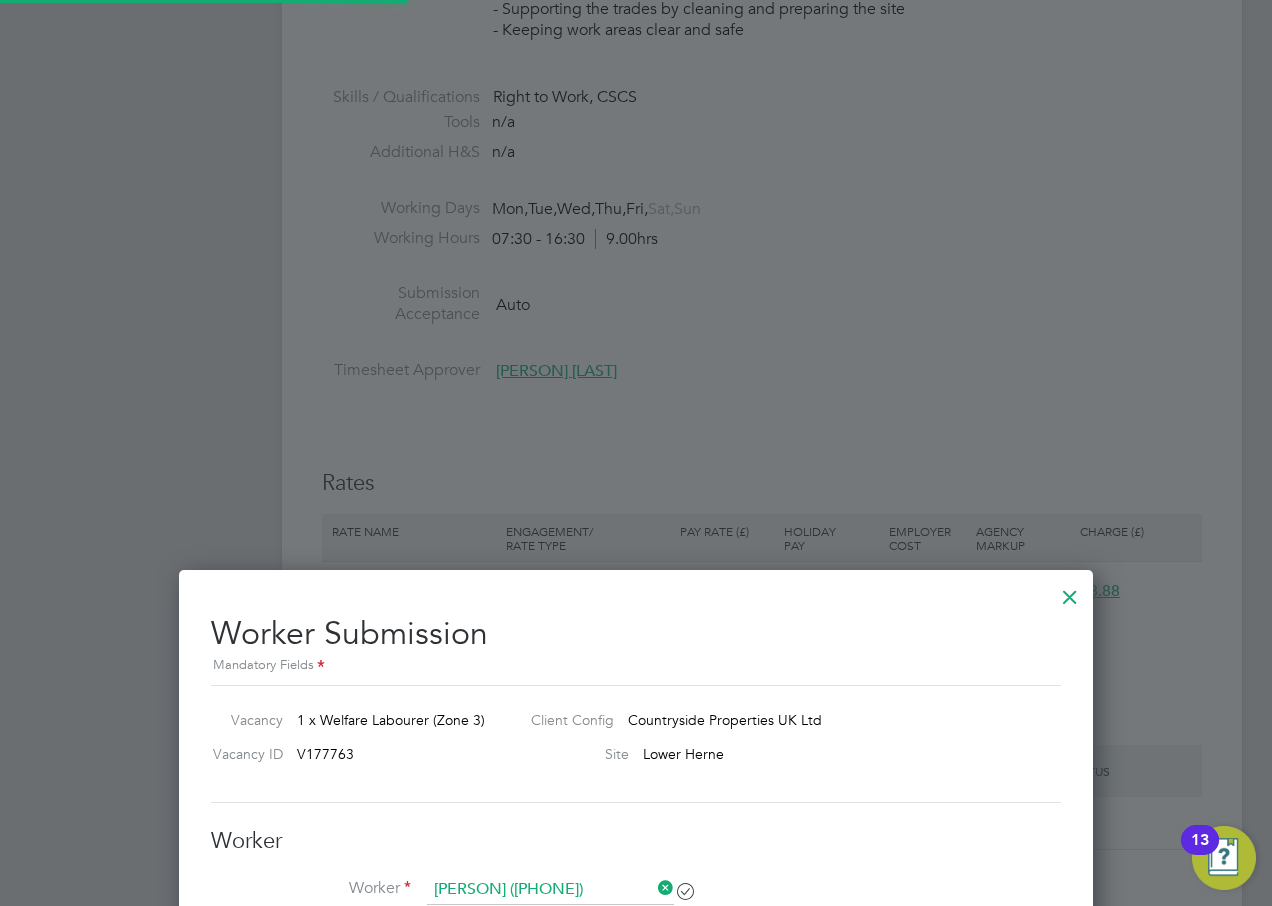 scroll, scrollTop: 1101, scrollLeft: 0, axis: vertical 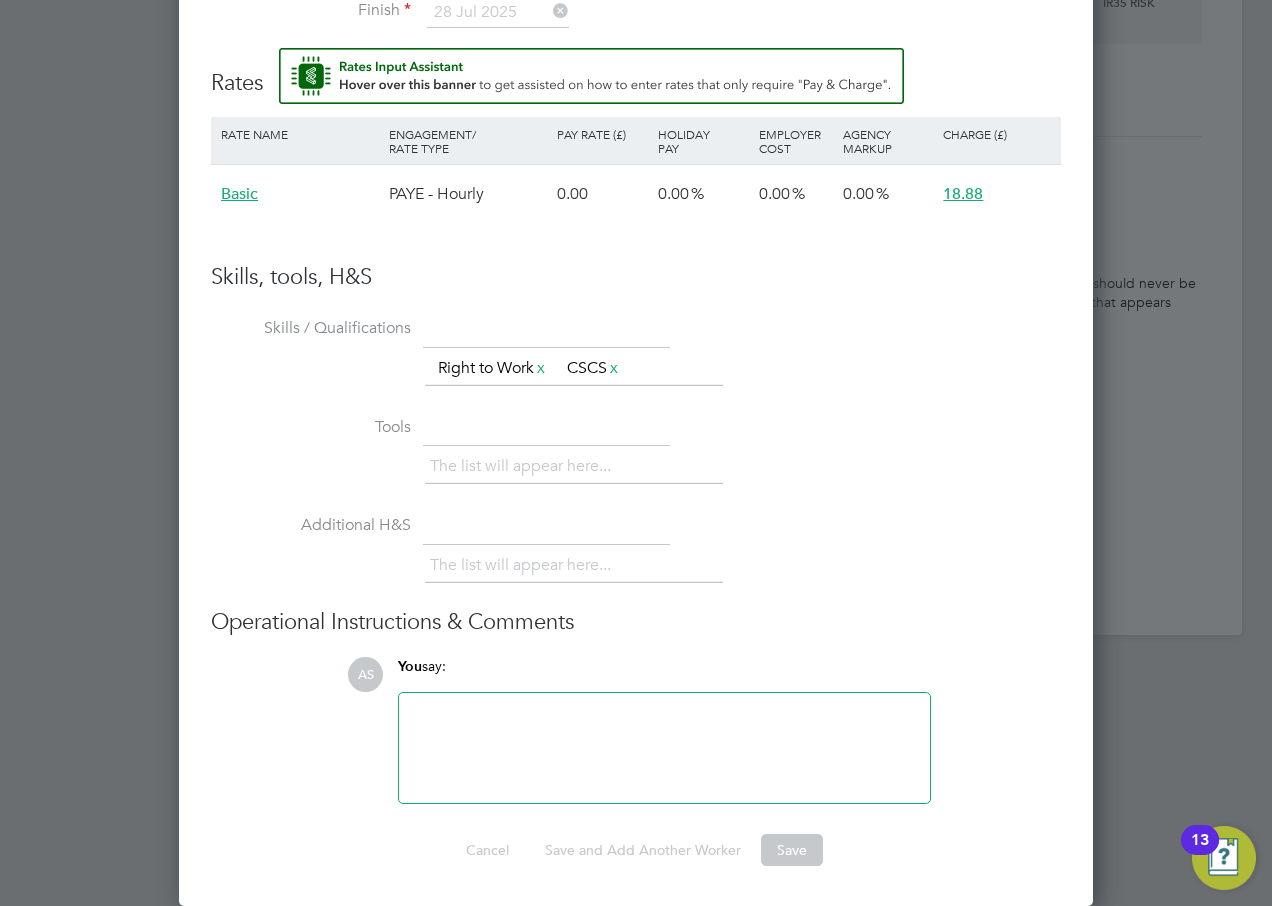 click at bounding box center [664, 748] 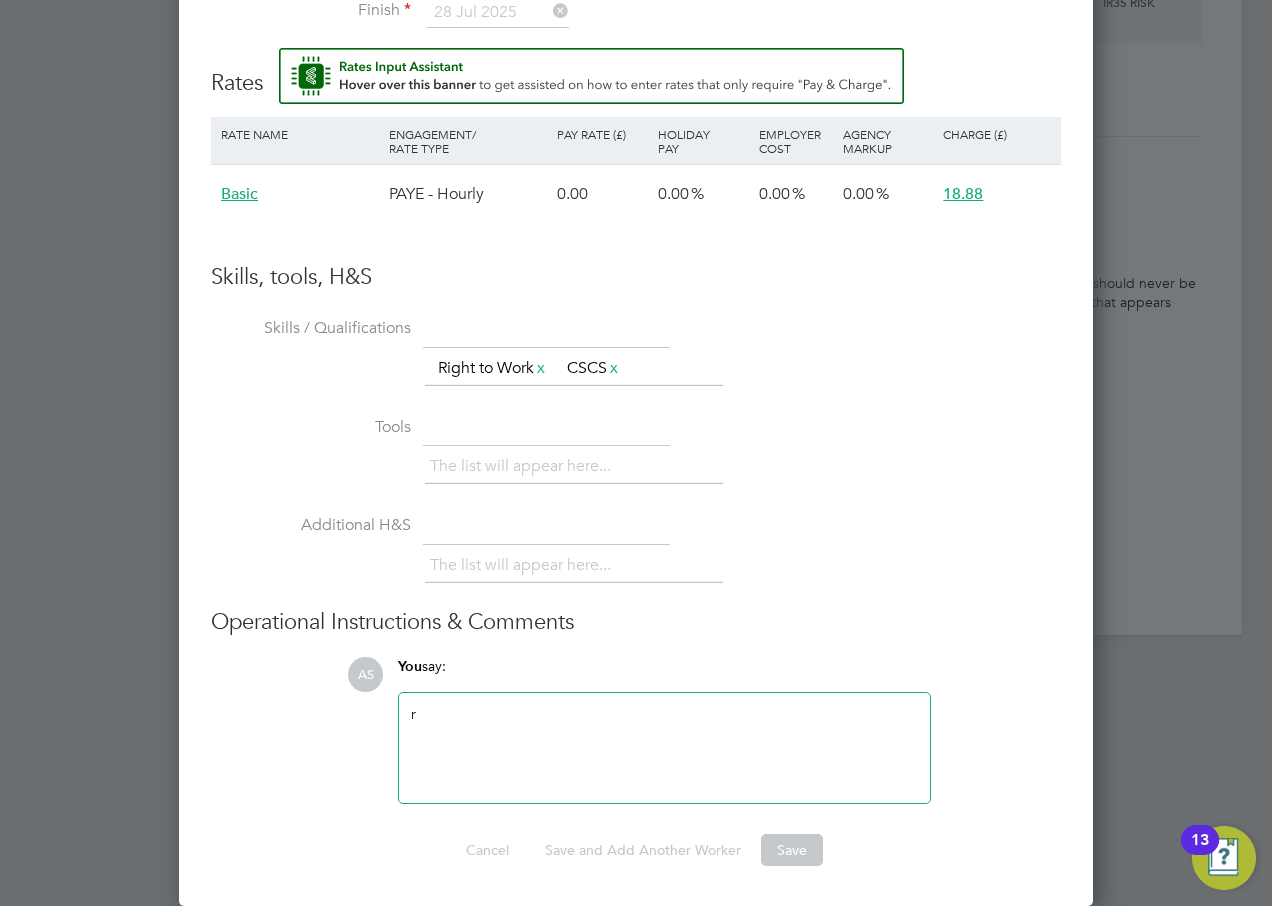click on "Additional H&S The list will appear here..." at bounding box center [636, 558] 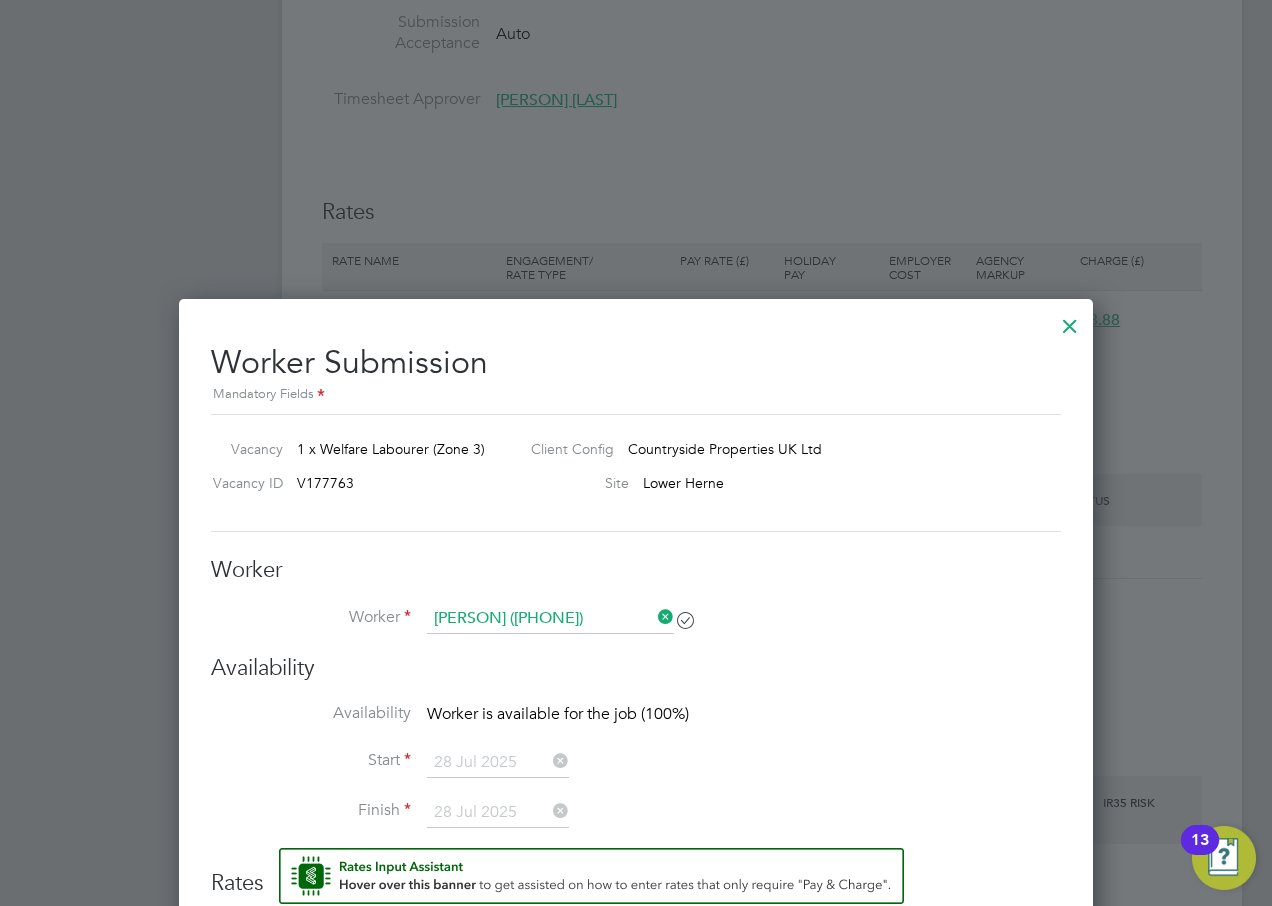 click at bounding box center [1070, 321] 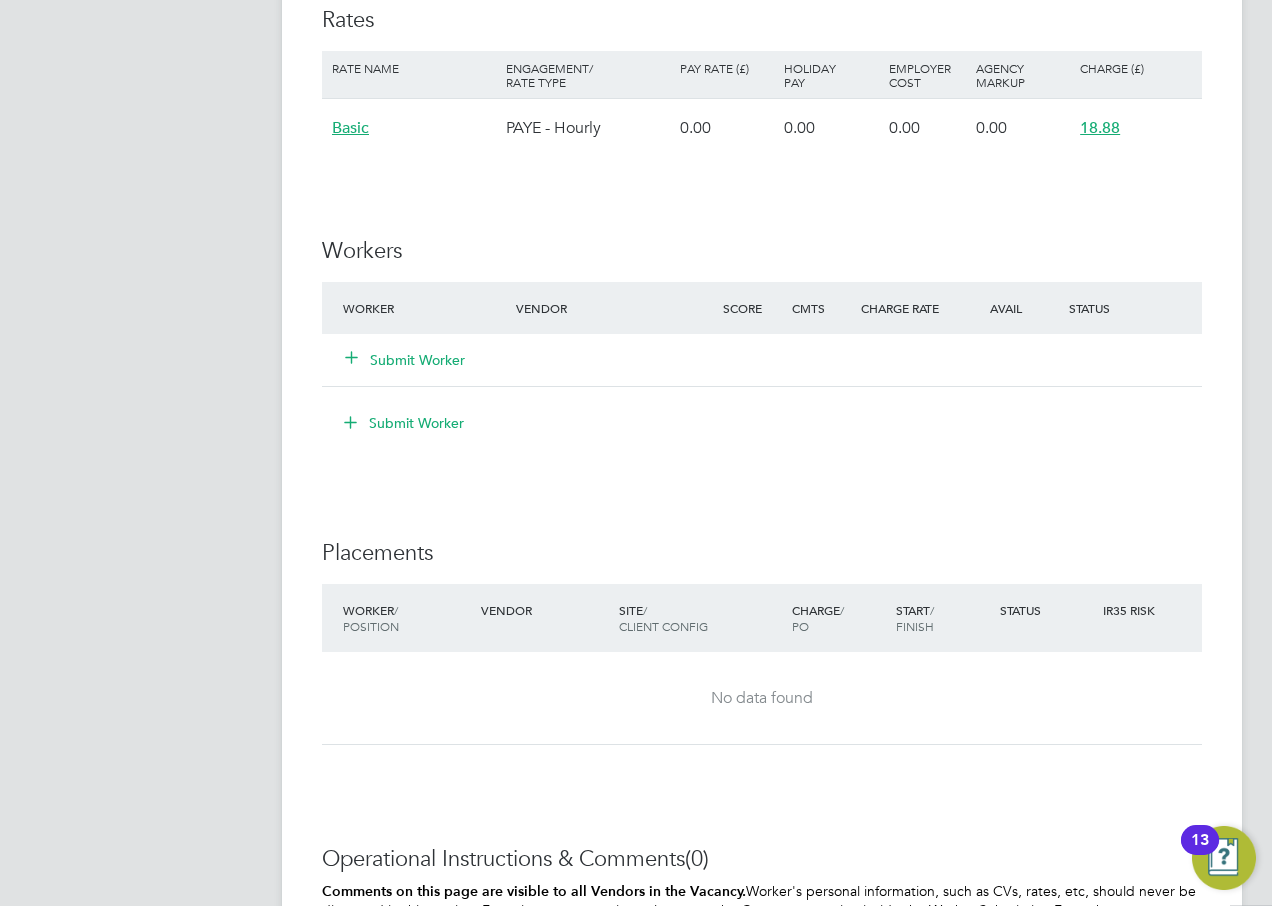 scroll, scrollTop: 1400, scrollLeft: 0, axis: vertical 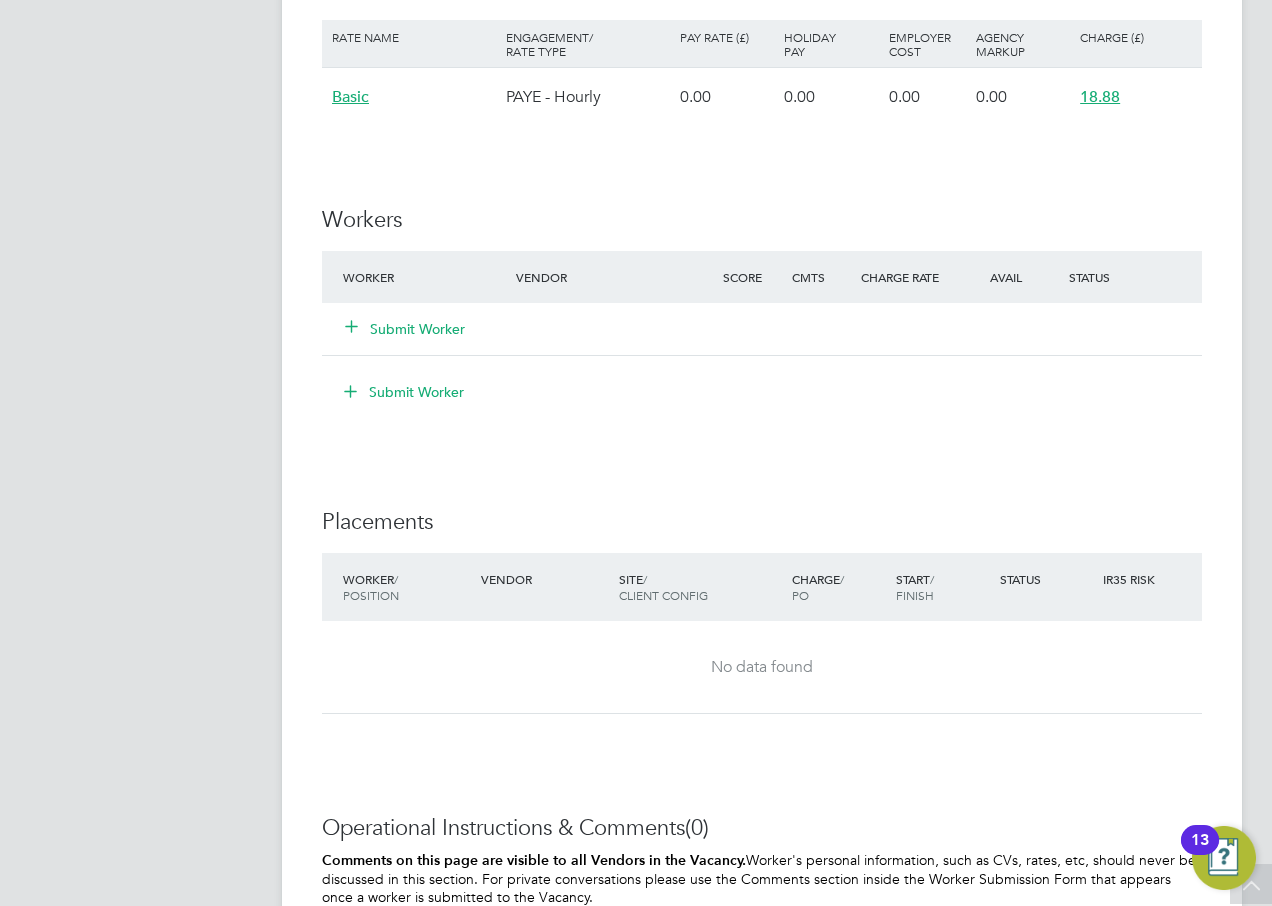 click on "Submit Worker" 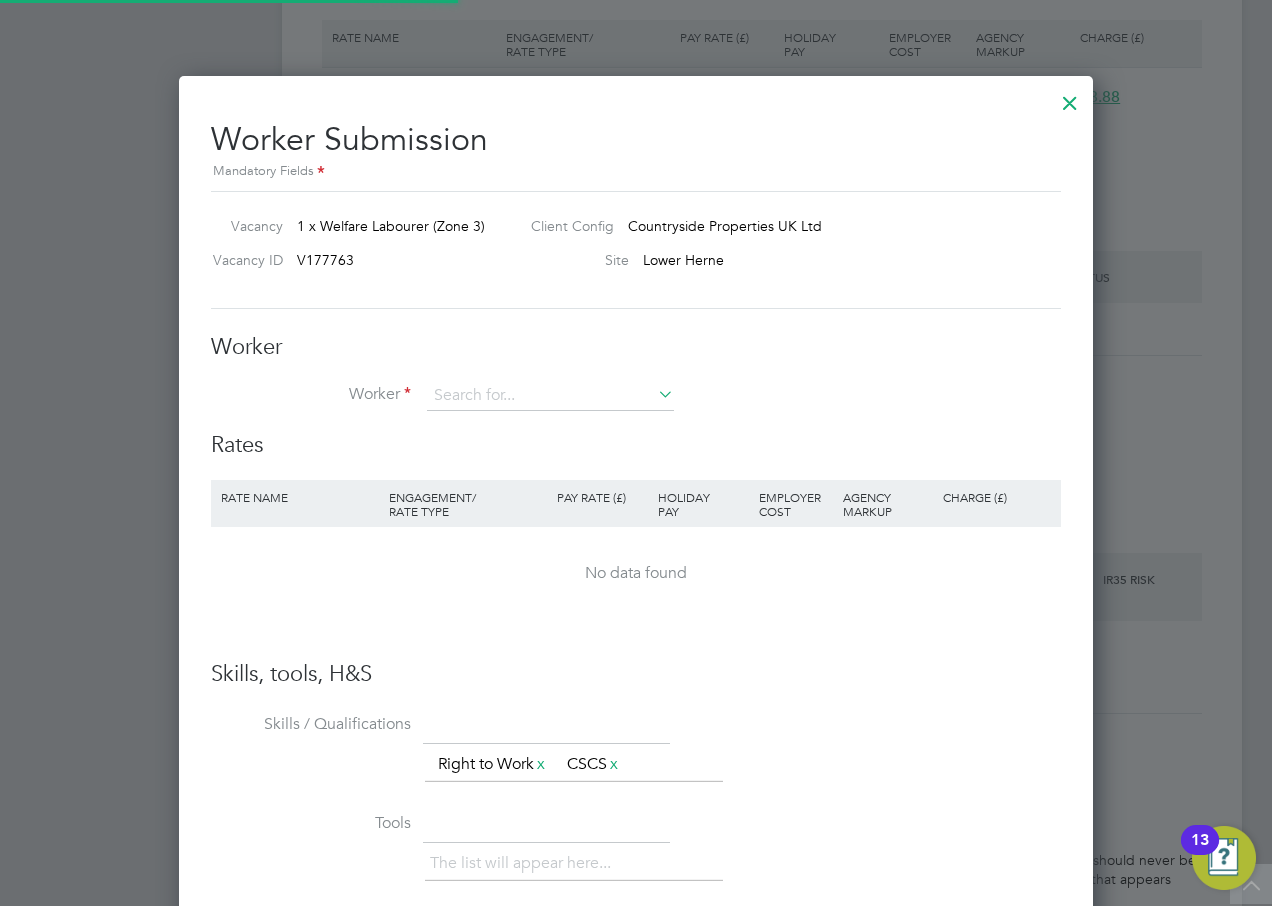 scroll, scrollTop: 10, scrollLeft: 10, axis: both 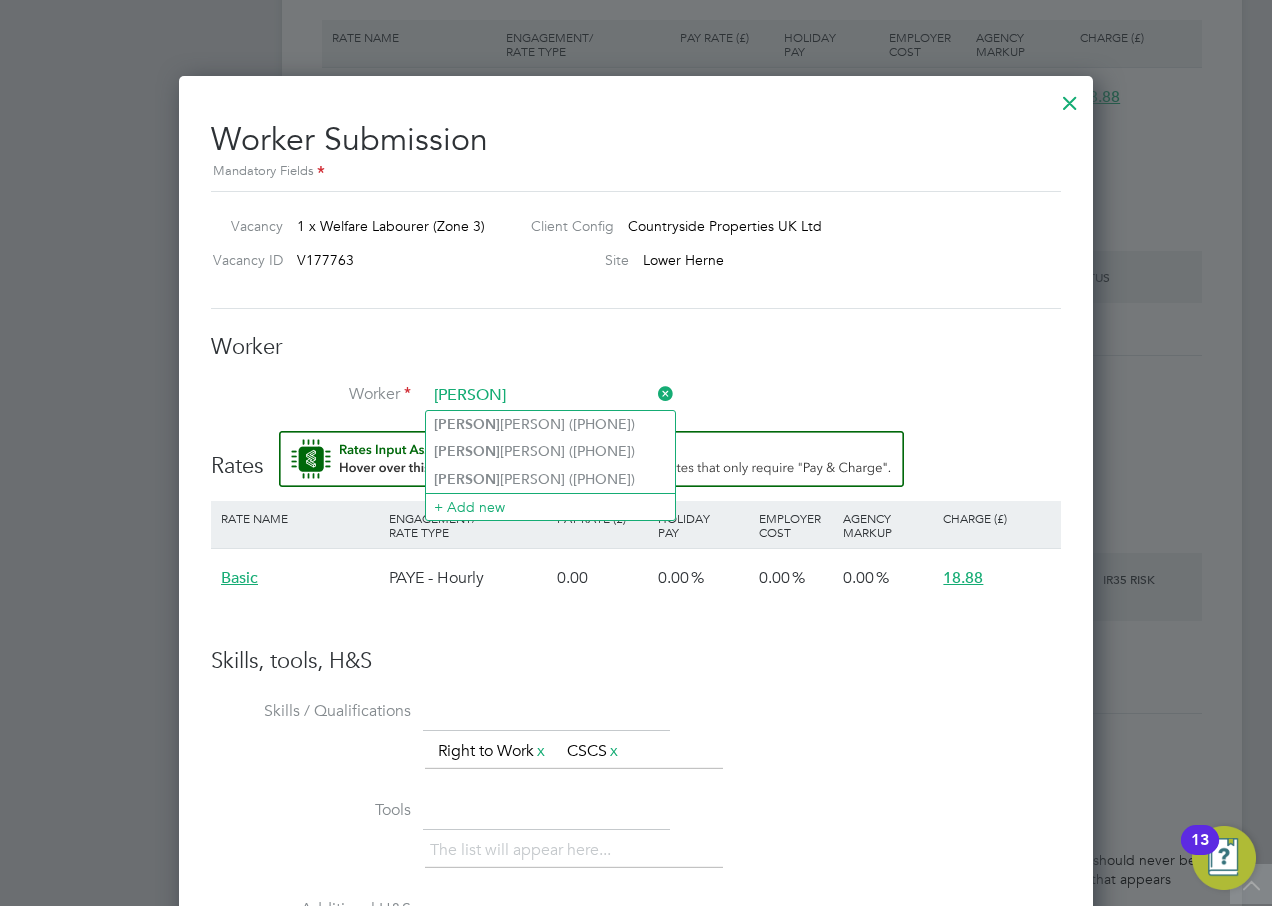 type on "taiwo" 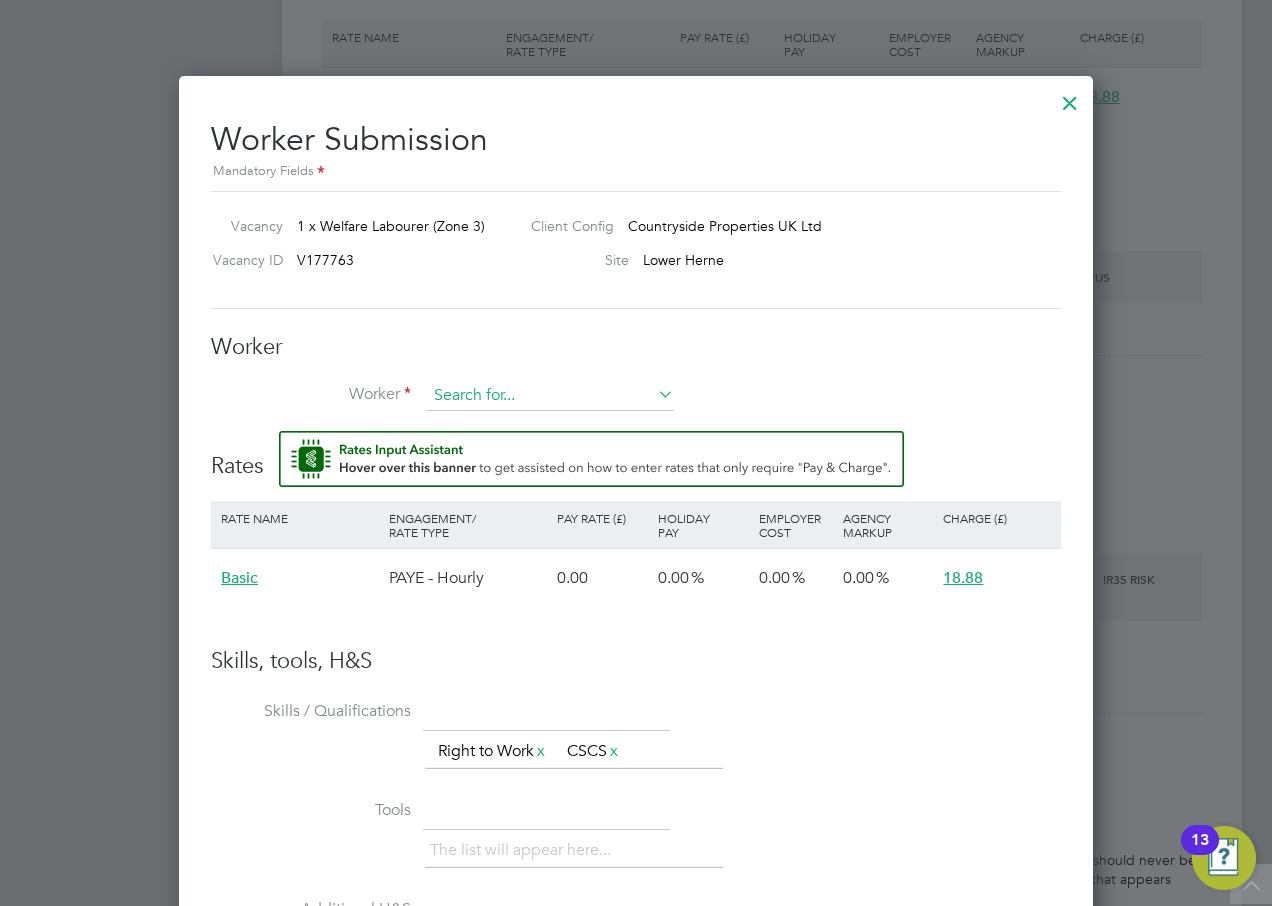 click at bounding box center [550, 396] 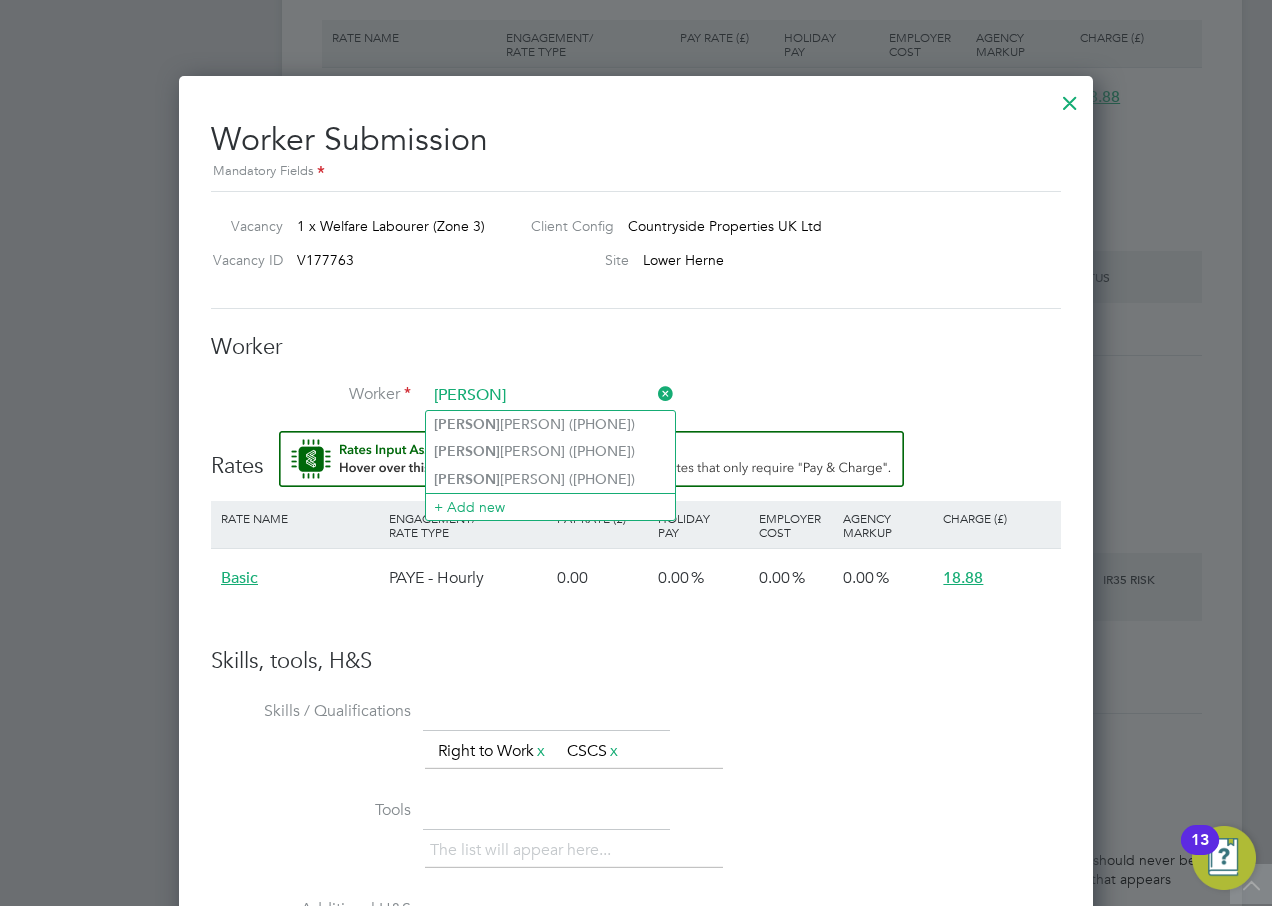 type on "taiwo" 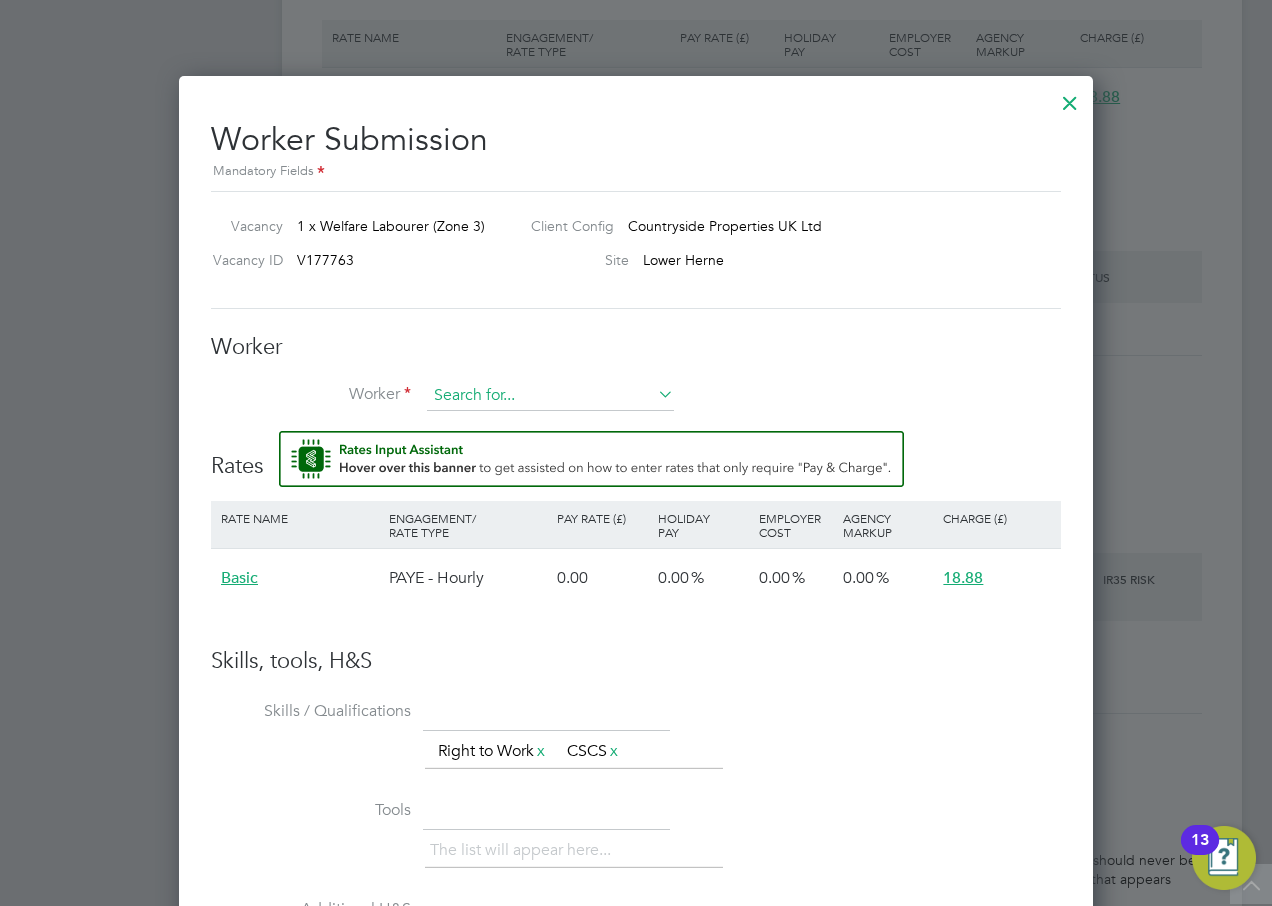 click at bounding box center [550, 396] 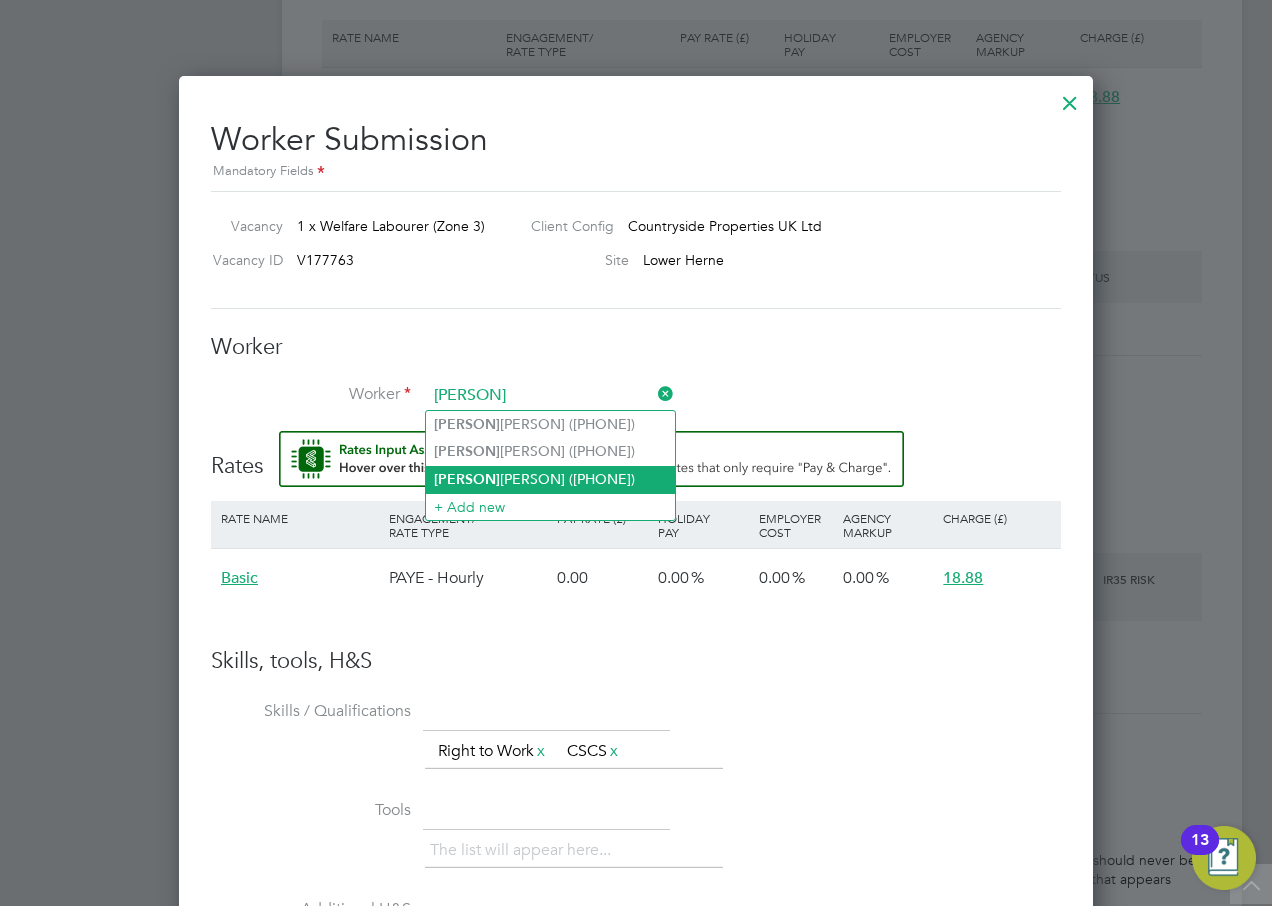 click on "Taiwo  Taiwo (19919671)" 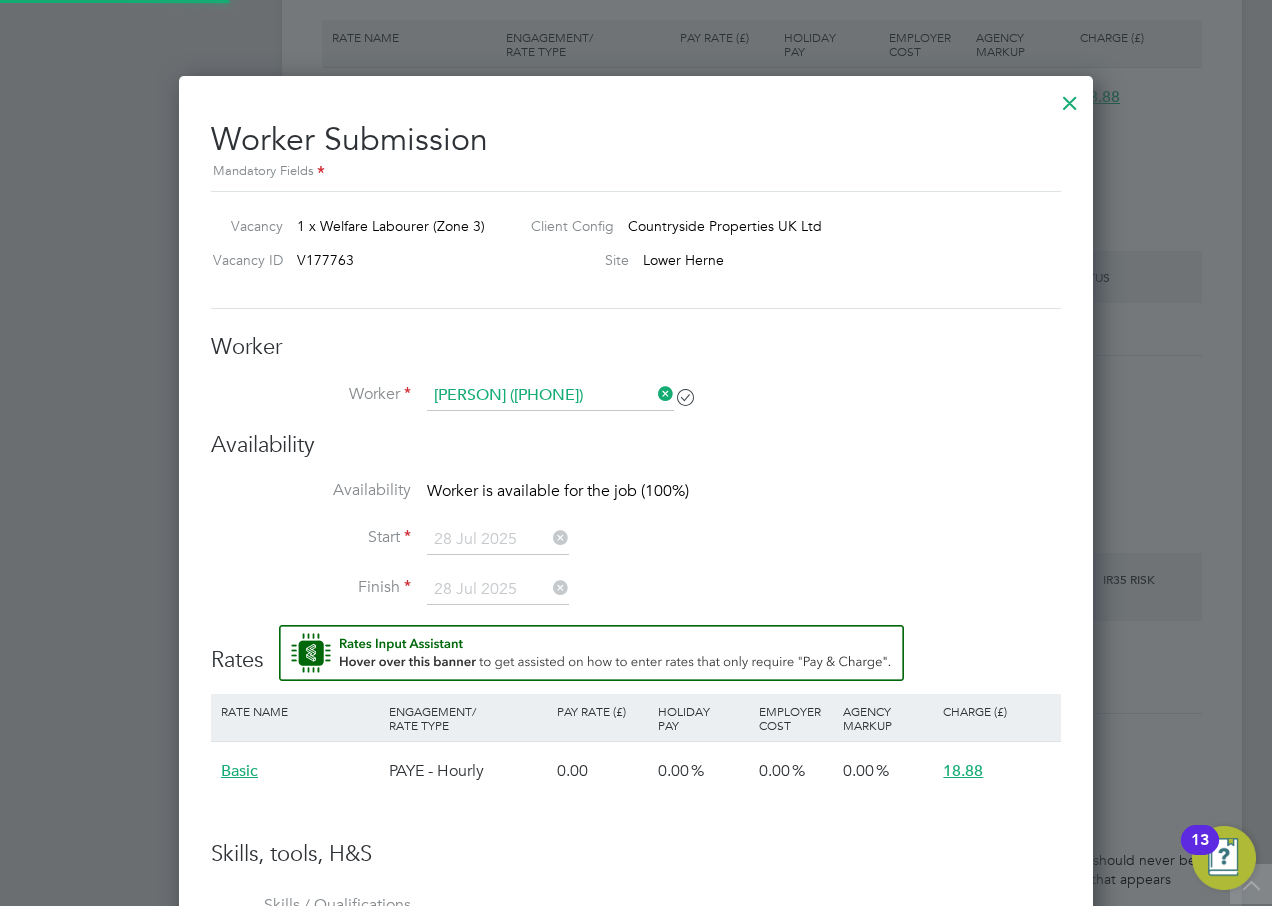 scroll, scrollTop: 10, scrollLeft: 10, axis: both 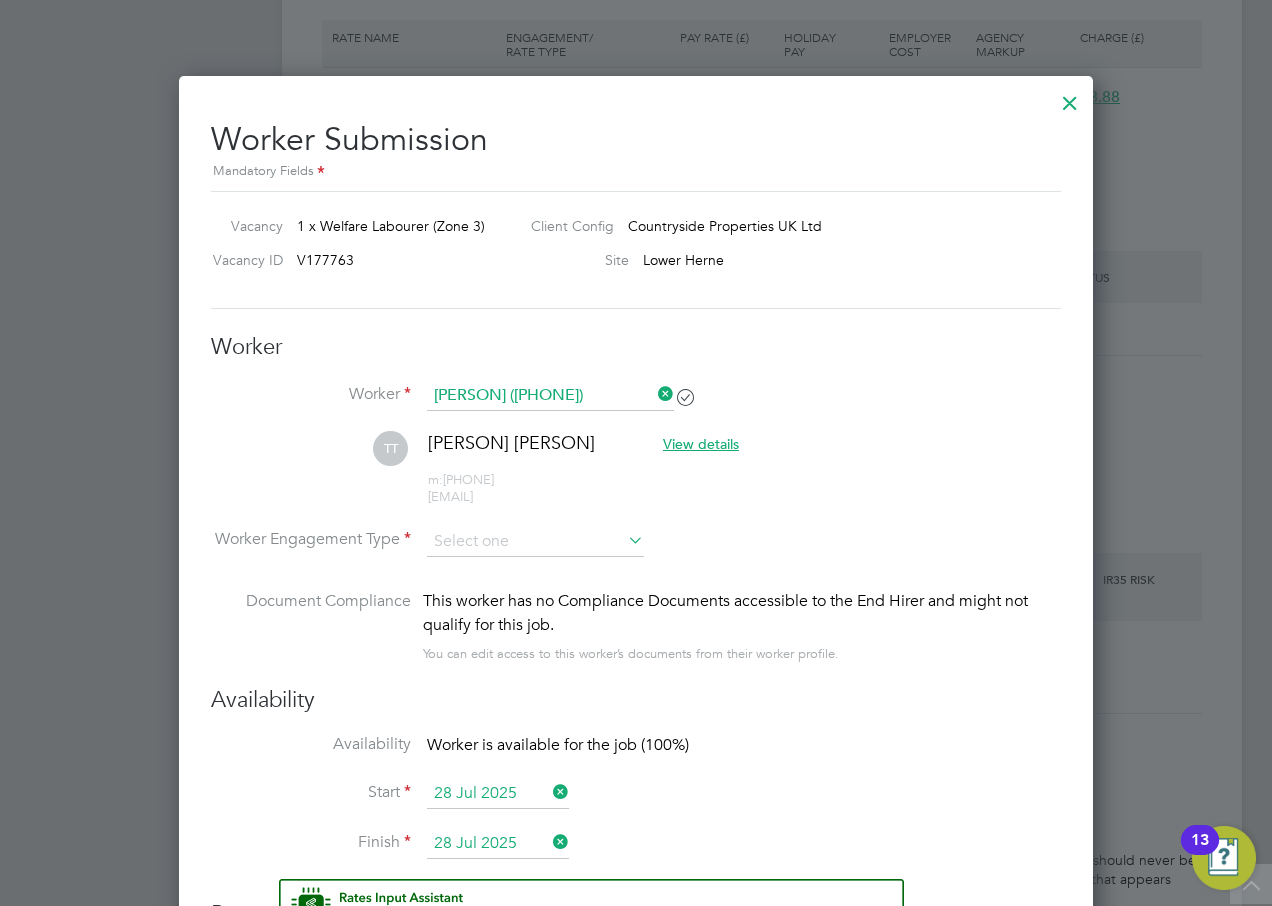 click at bounding box center [624, 540] 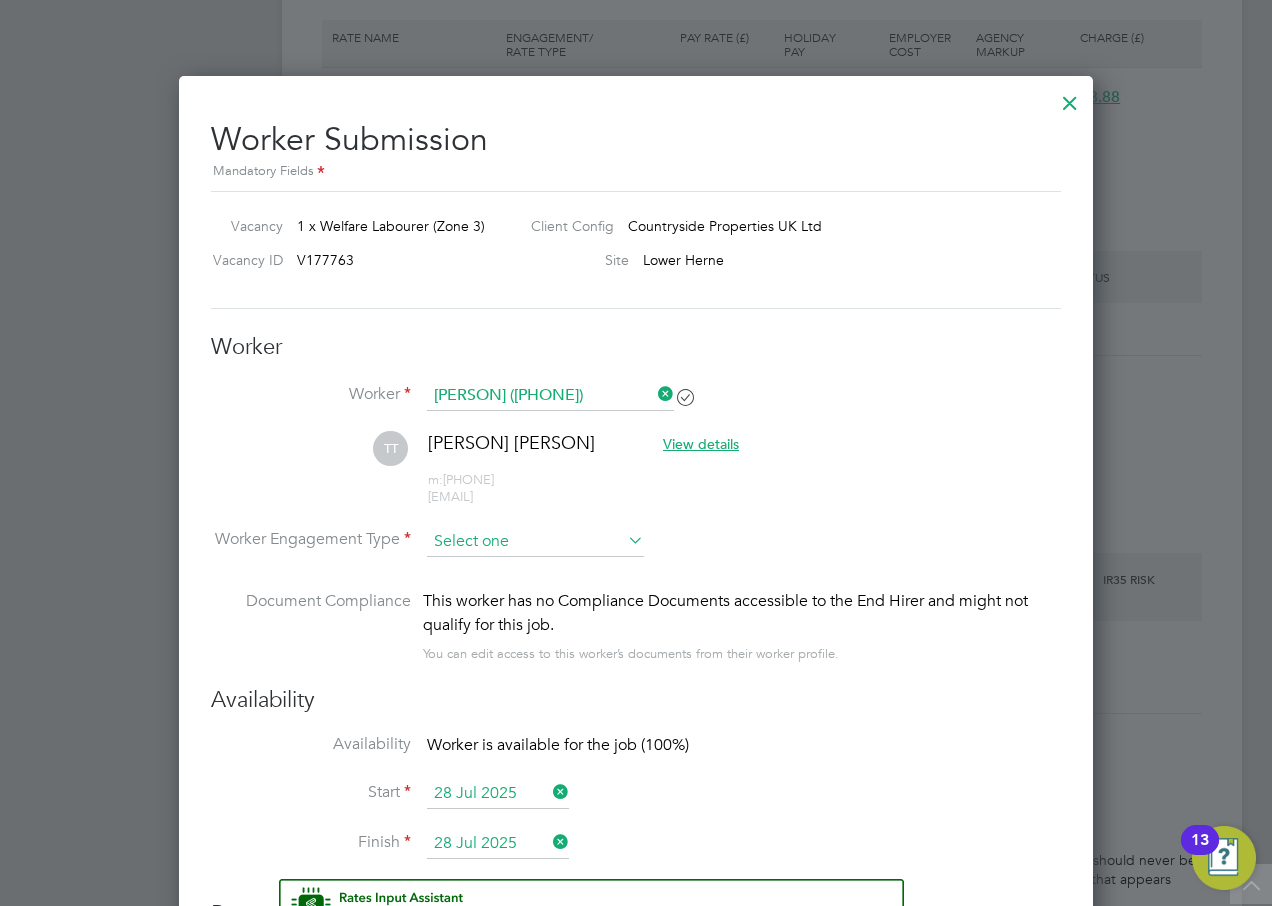 click at bounding box center [535, 542] 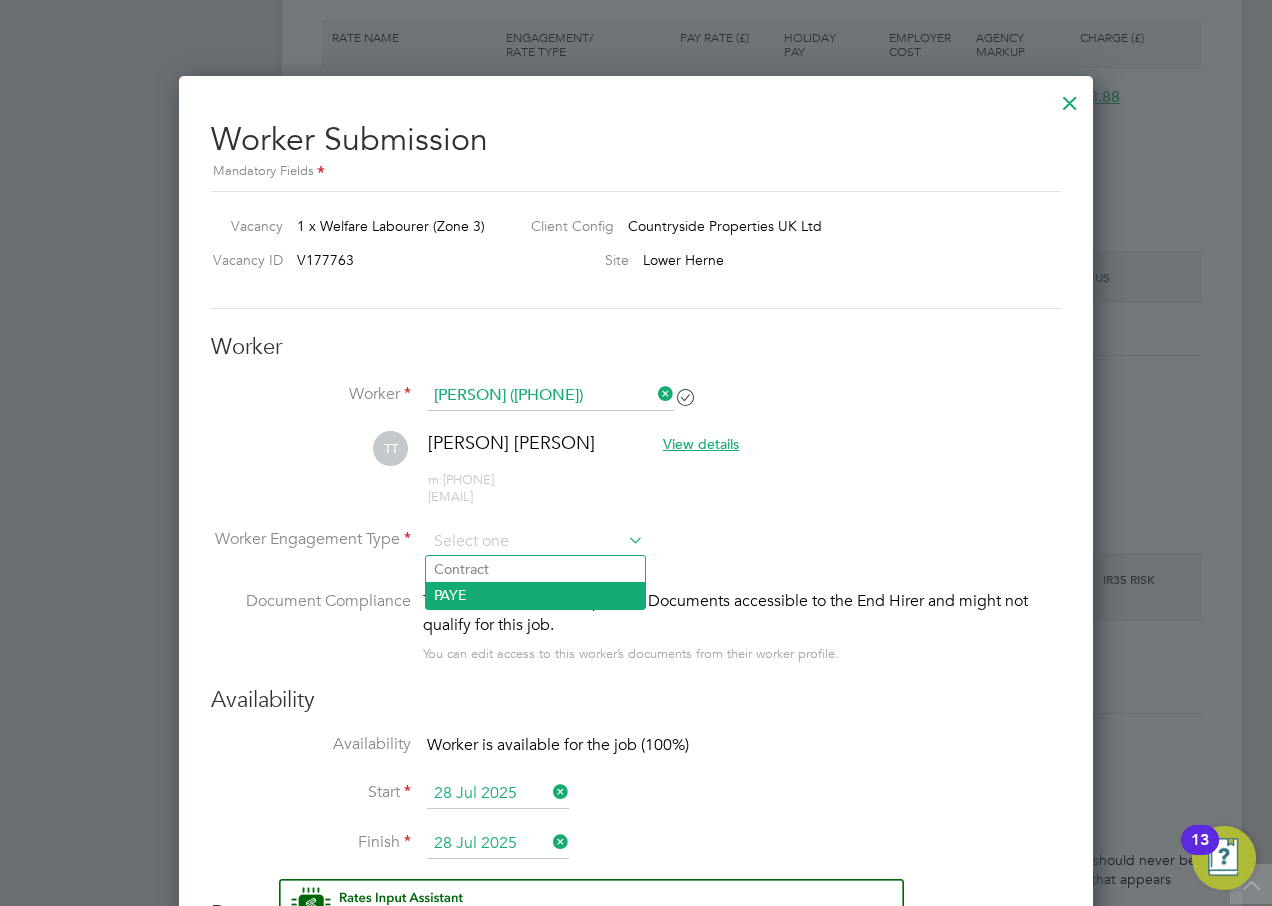 click on "PAYE" 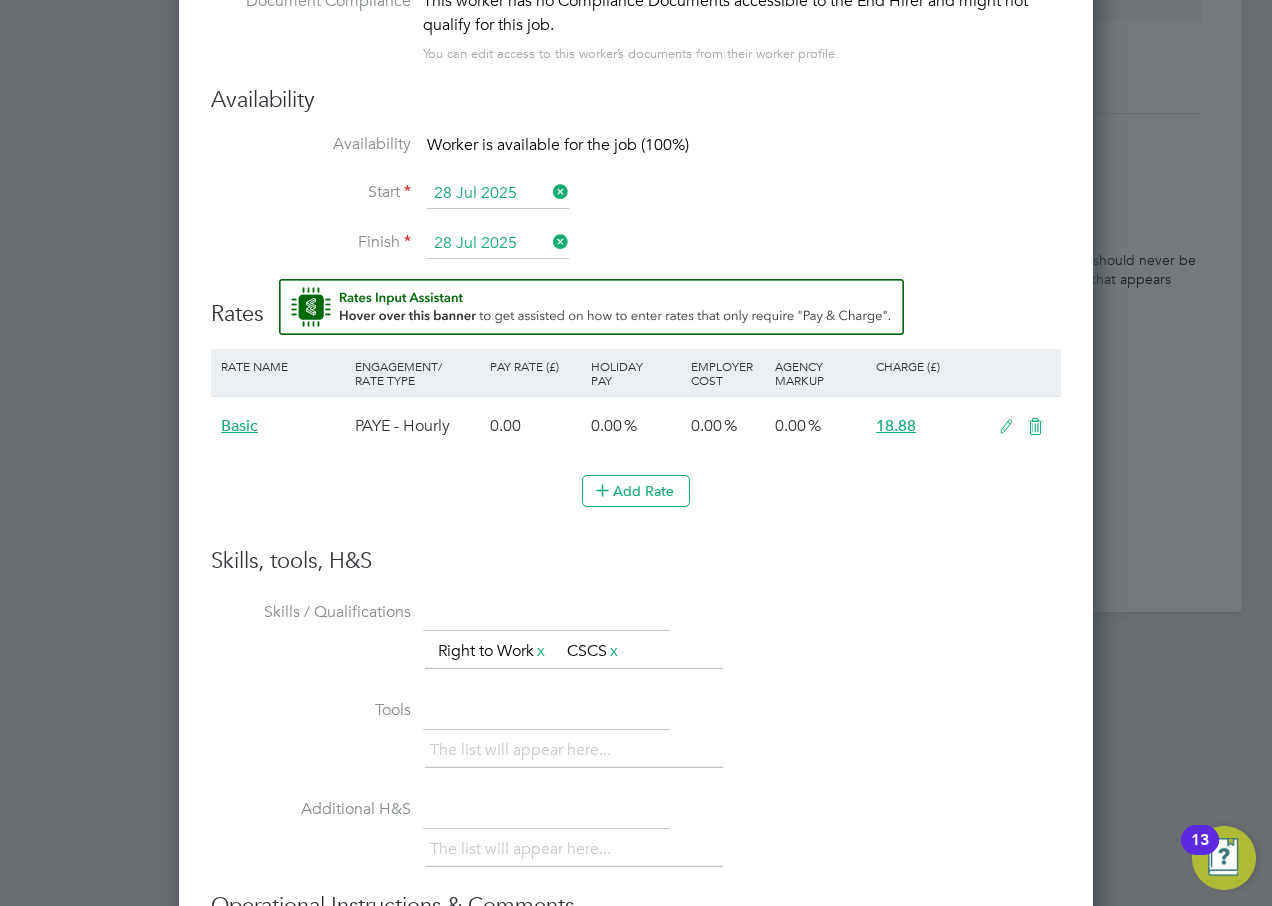 click on "The list will appear here... Right to Work  x CSCS  x" at bounding box center (743, 654) 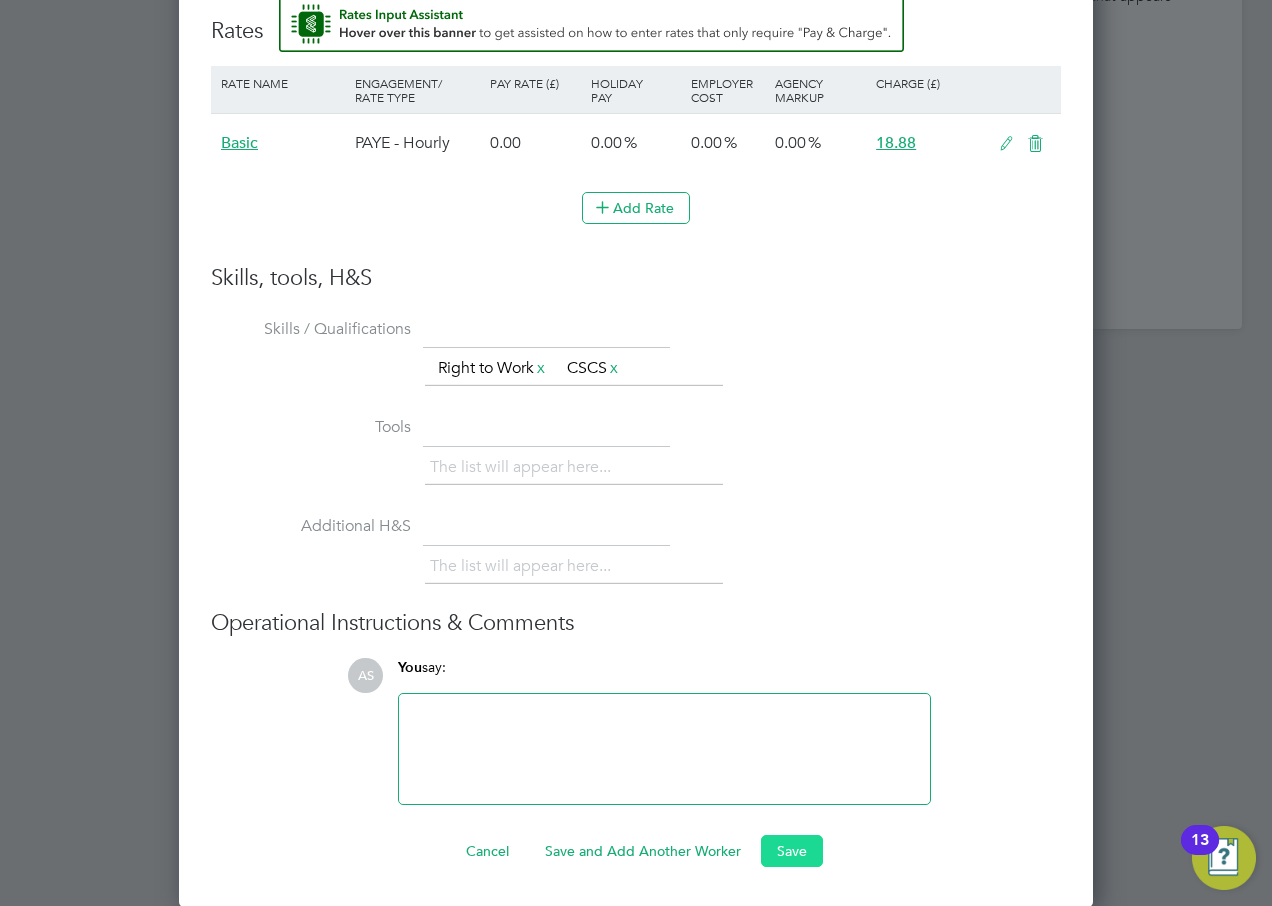 click on "Save" at bounding box center [792, 851] 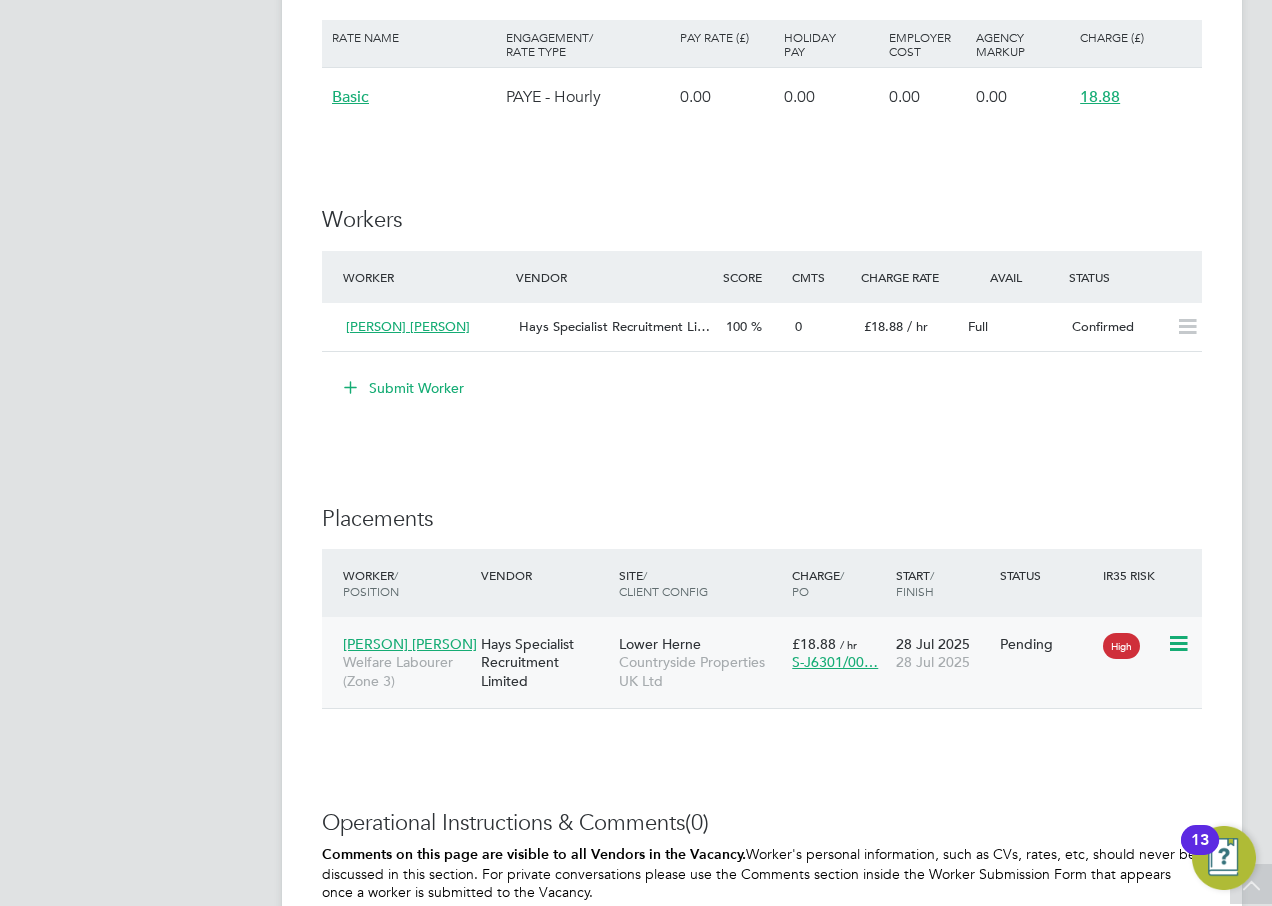 click 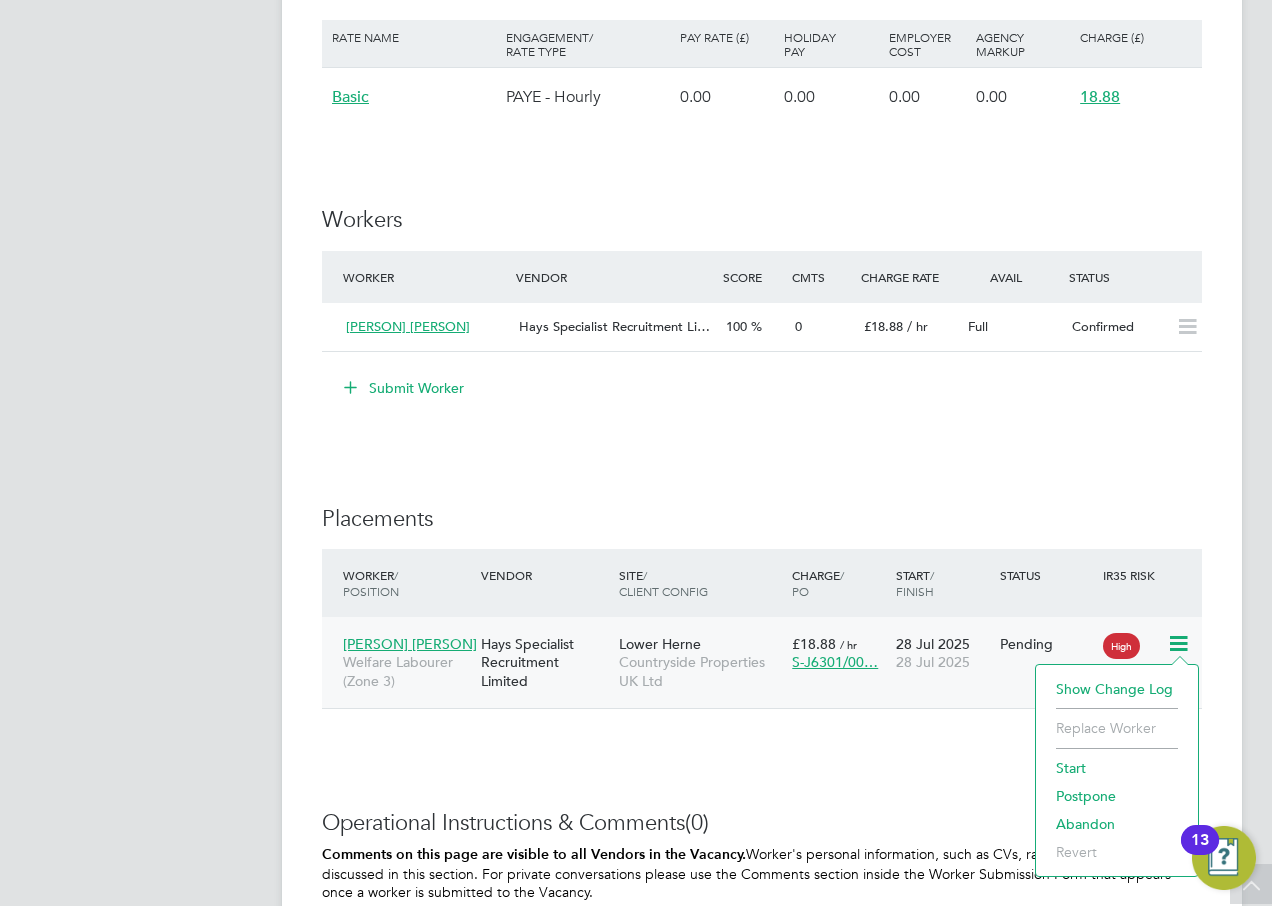click on "Start" 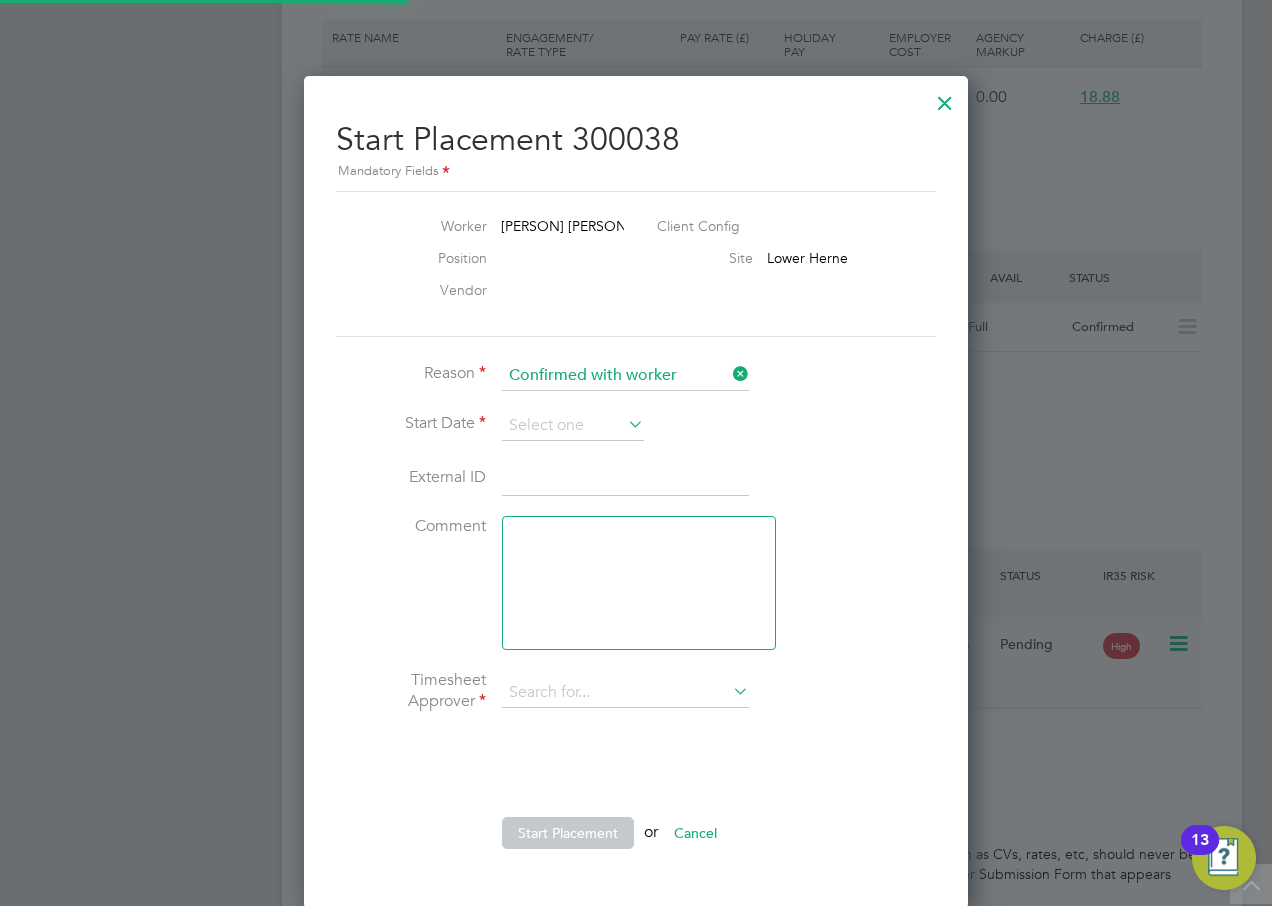 type on "[FIRST] [LAST]" 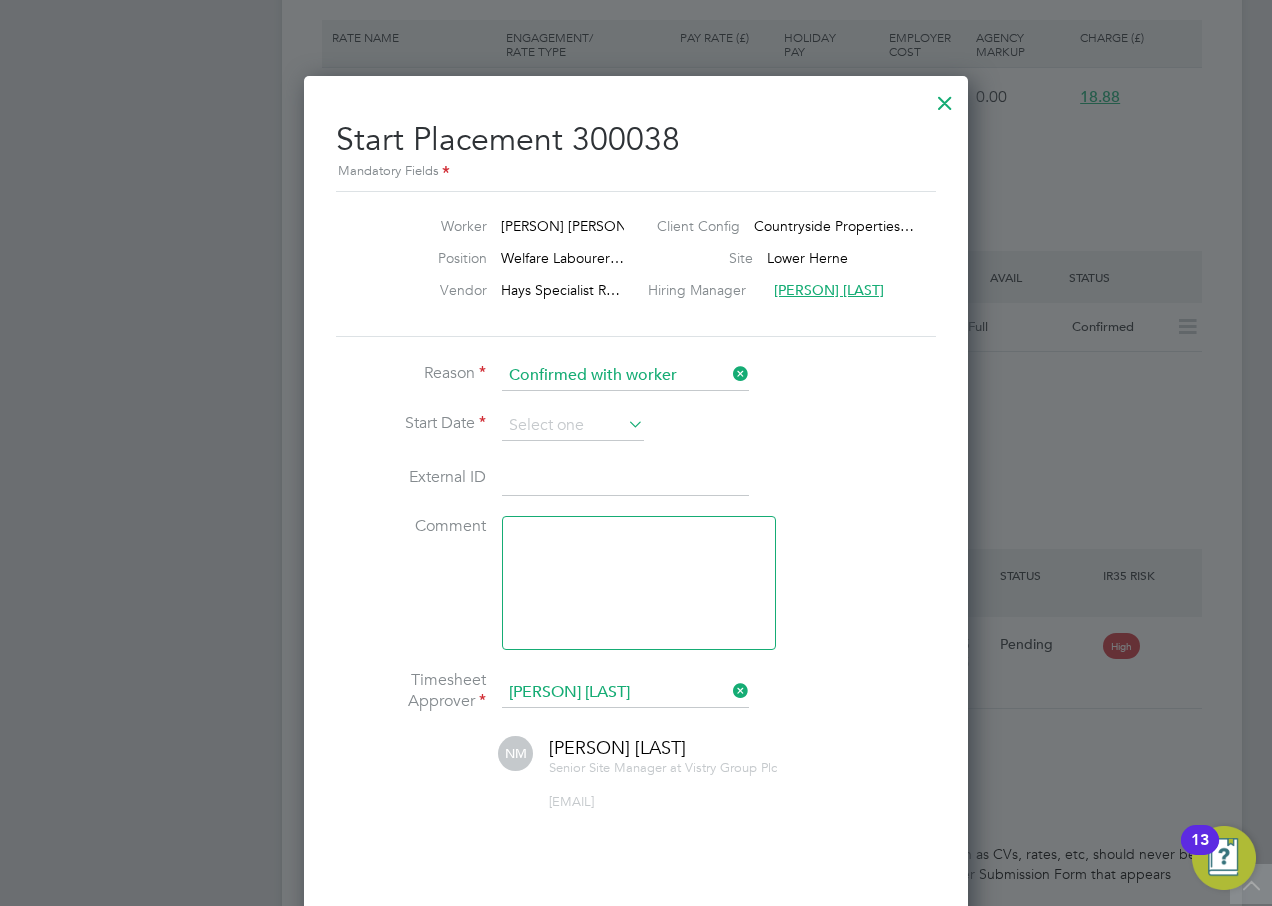 click 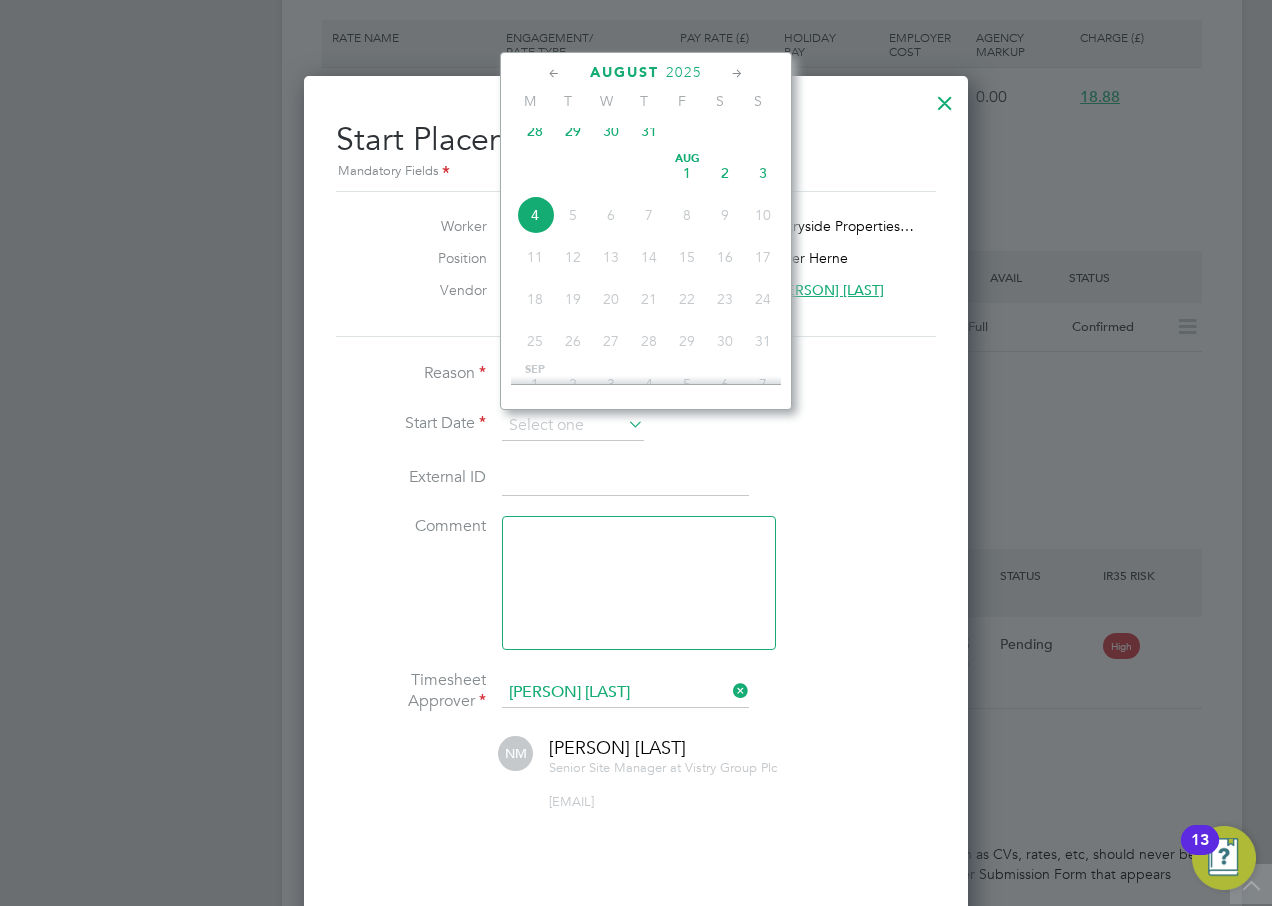 click on "28" 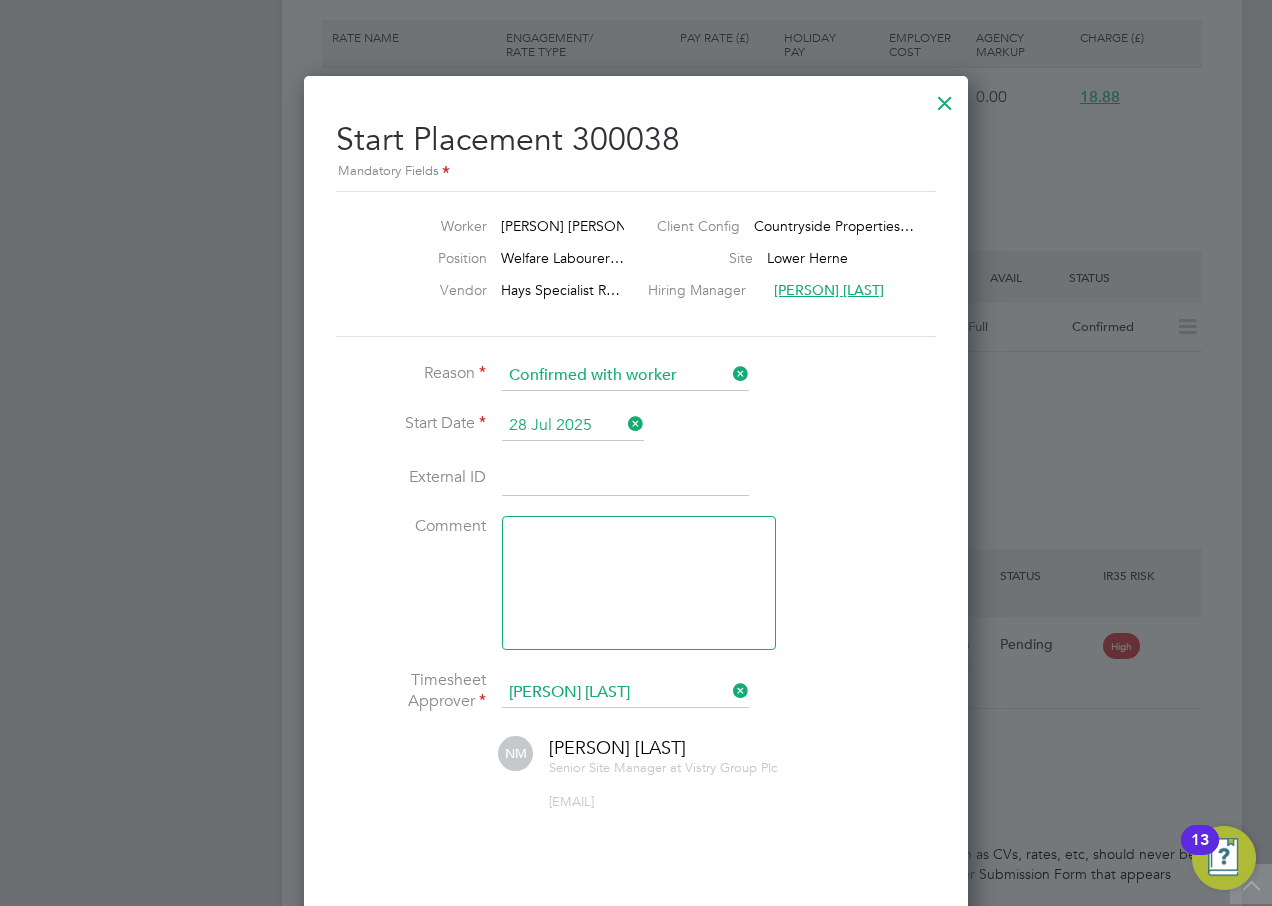 click on "Start Date   28 Jul 2025" 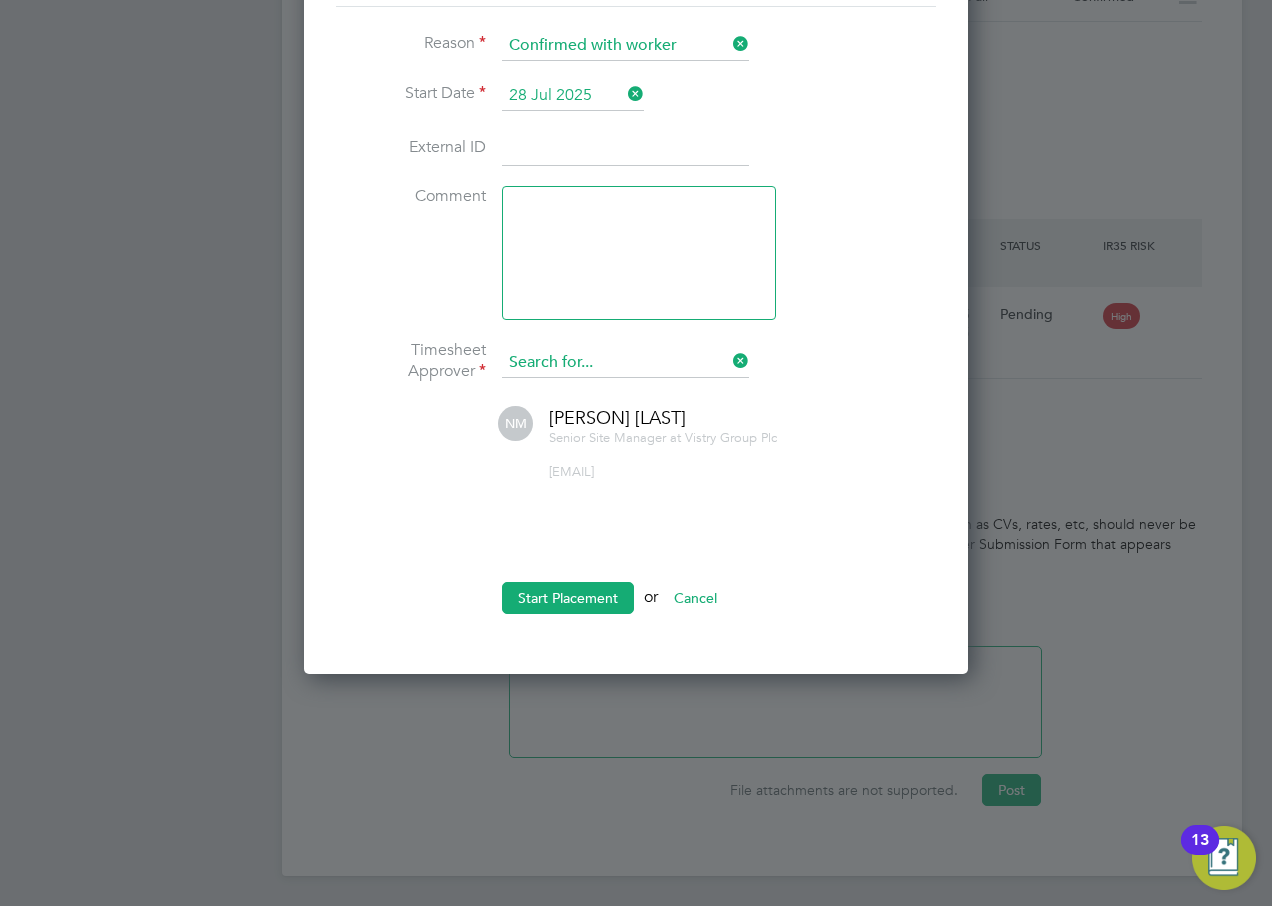 click 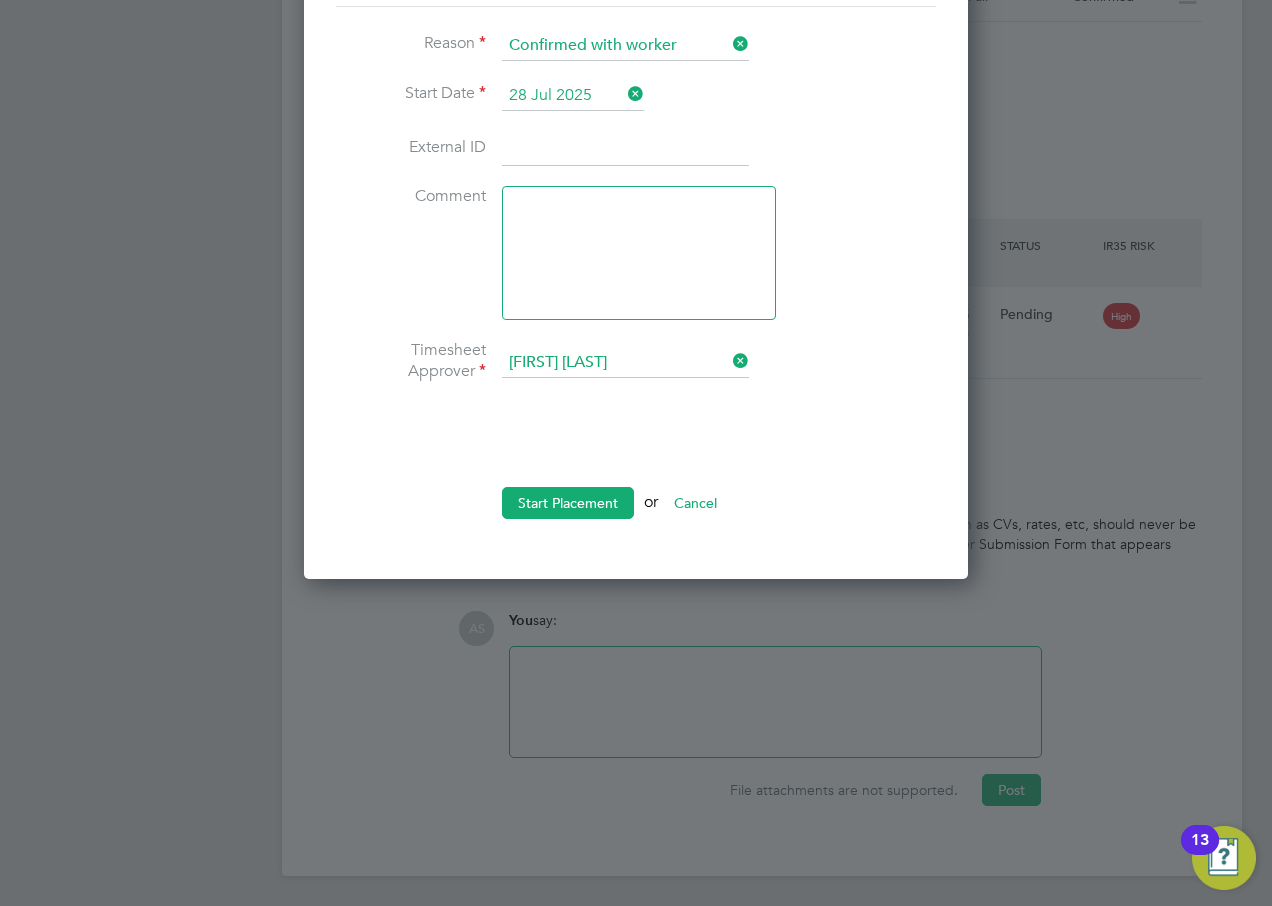 click on "[NAME]" 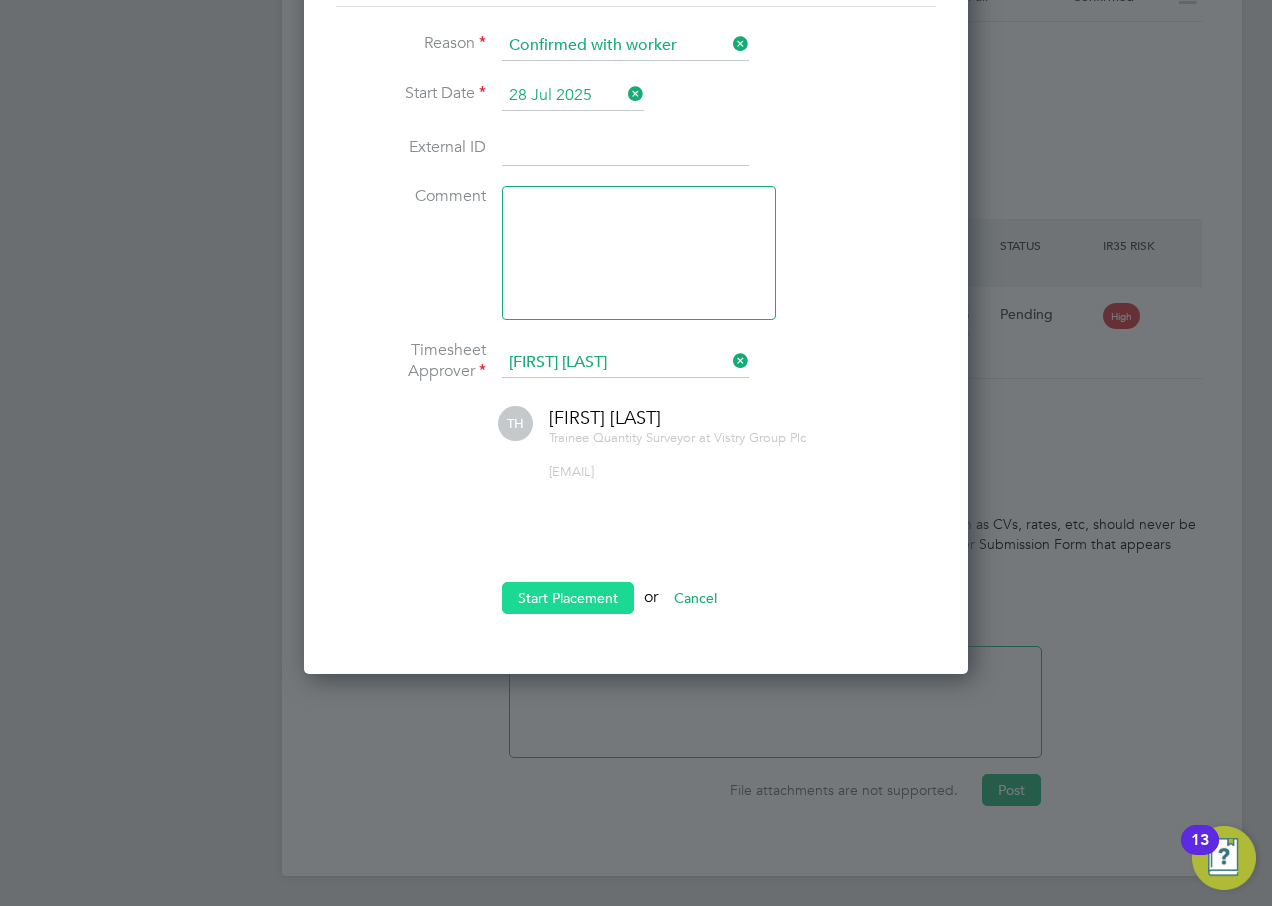 click on "Start Placement" 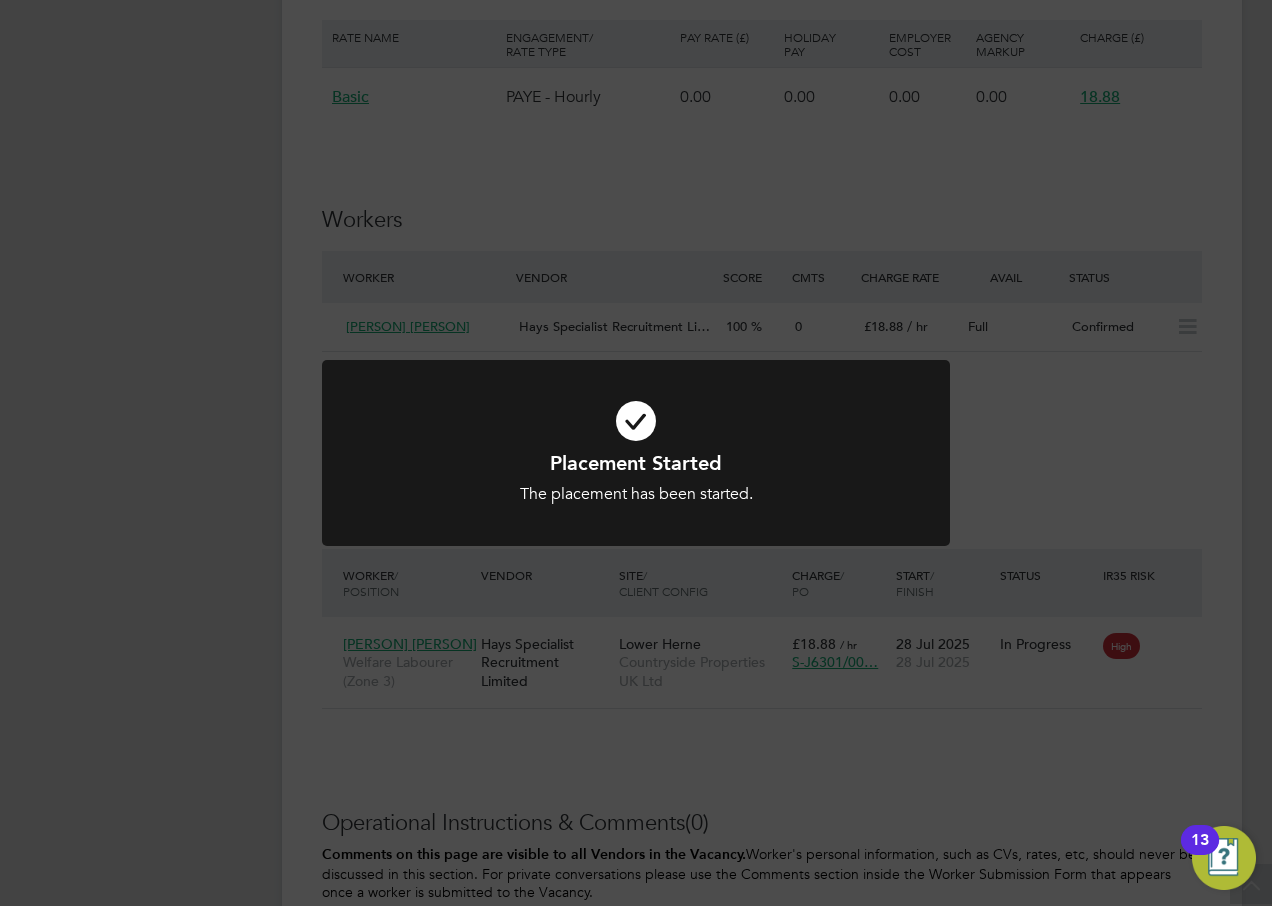 click on "Placement Started The placement has been started. Cancel Okay" 